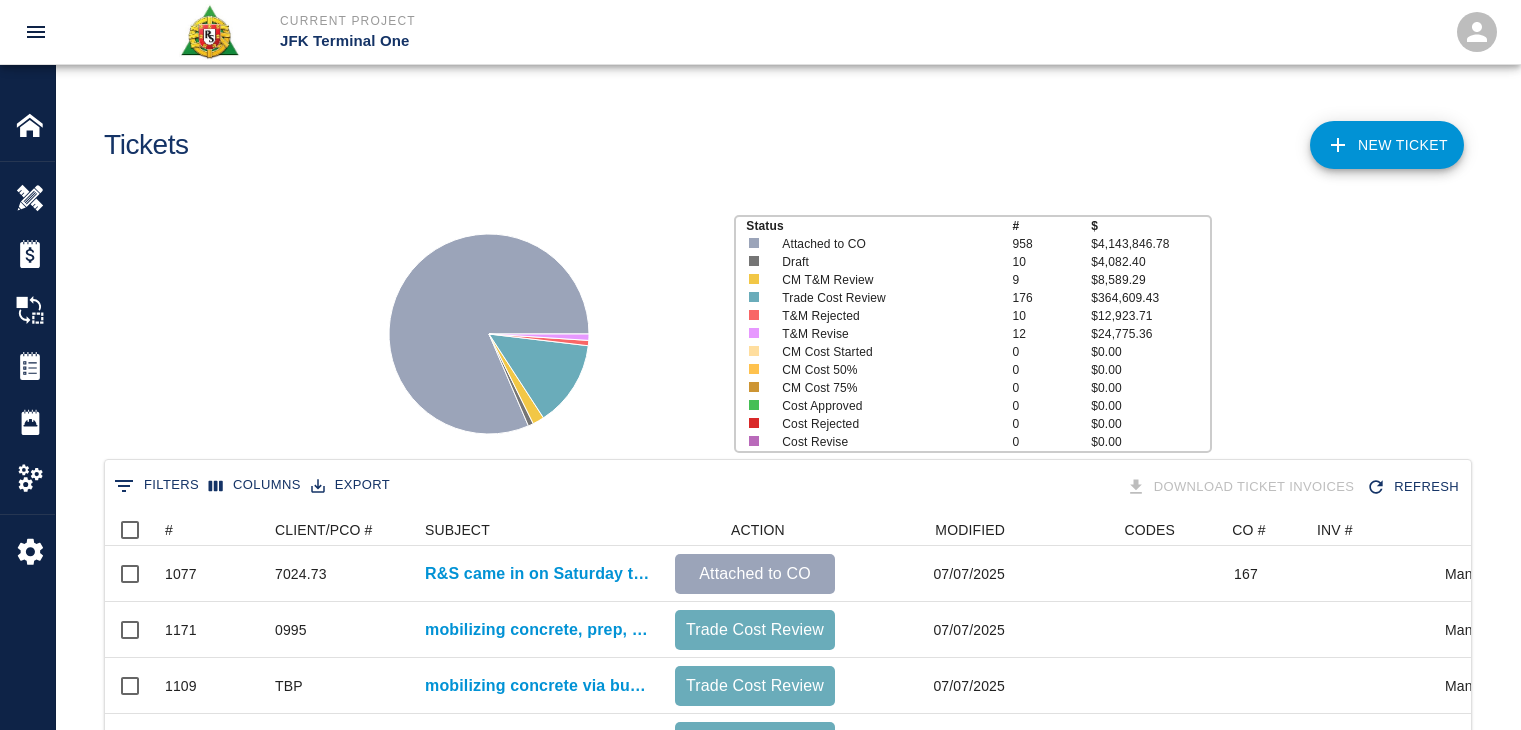 scroll, scrollTop: 0, scrollLeft: 0, axis: both 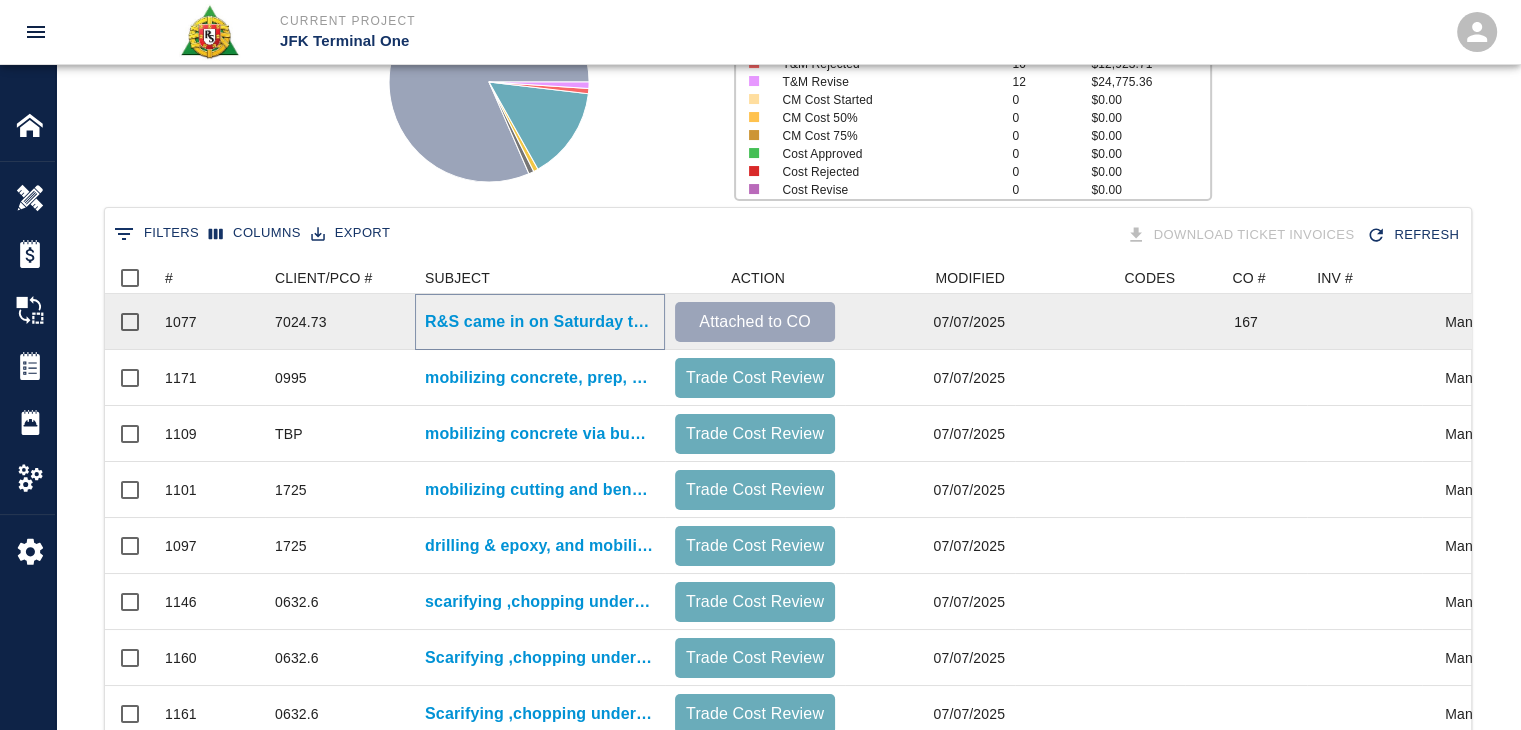 click on "R&S came in on Saturday to pour topping slab ground level pour - 2 L1 CBP, All This is the Manpower plus other Saturday fees:" at bounding box center [540, 322] 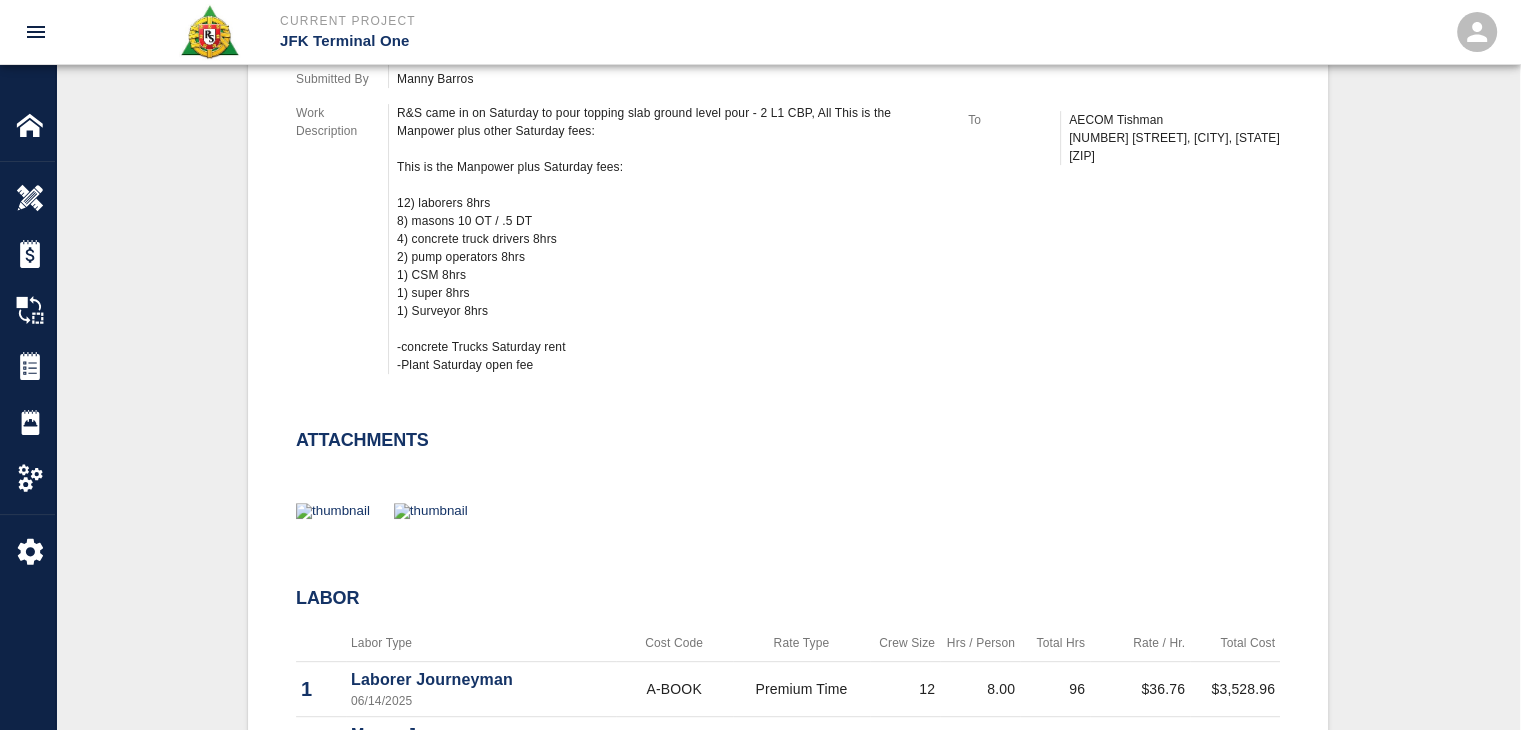 scroll, scrollTop: 735, scrollLeft: 0, axis: vertical 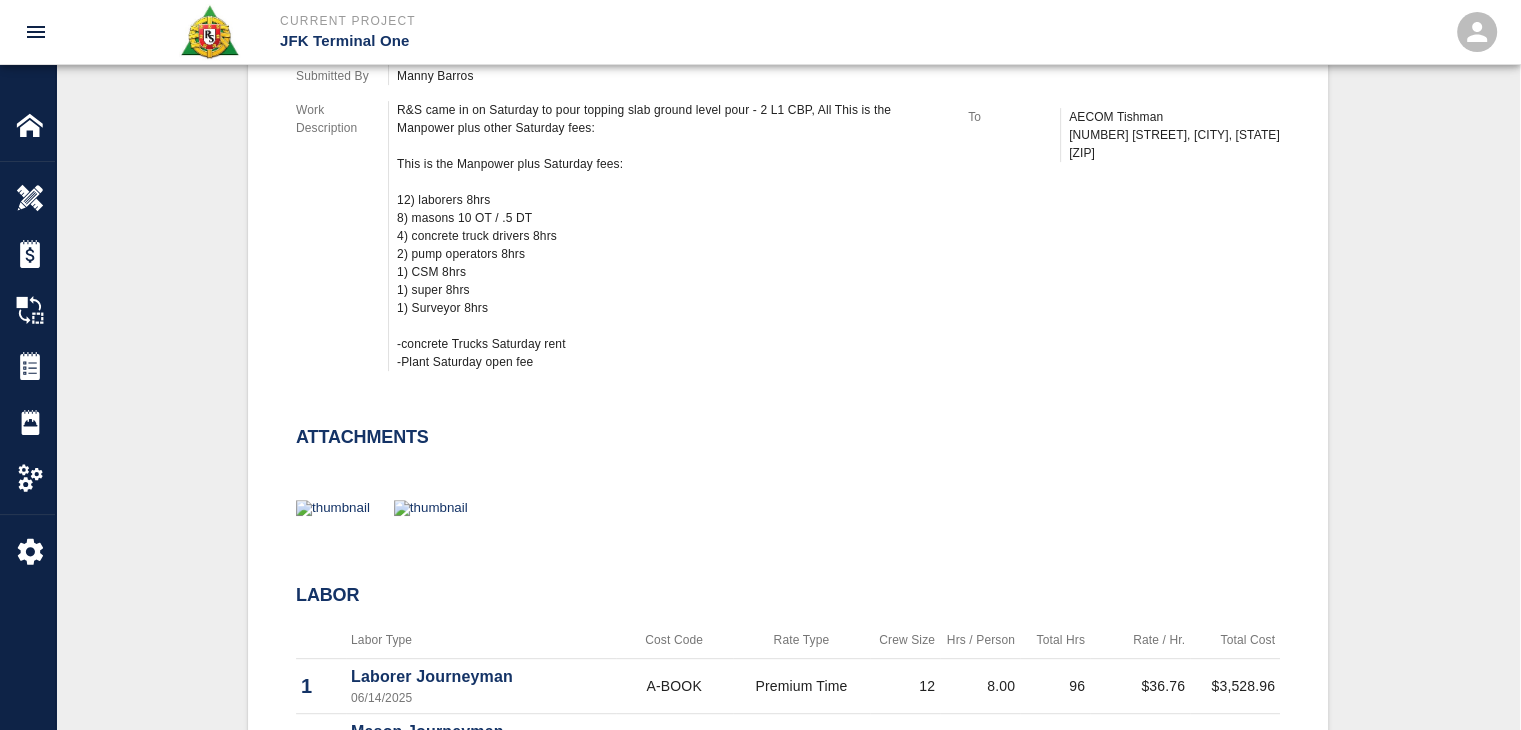 click on "R&S came in on Saturday to pour topping slab ground level pour - 2 L1 CBP, All This is the Manpower plus other Saturday fees:
This is the Manpower plus Saturday fees:
12) laborers 8hrs
8) masons 10 OT / .5 DT
4) concrete truck drivers 8hrs
2) pump operators 8hrs
1) CSM 8hrs
1) super 8hrs
1) Surveyor 8hrs
-concrete Trucks Saturday rent
-Plant Saturday open fee" at bounding box center [670, 236] 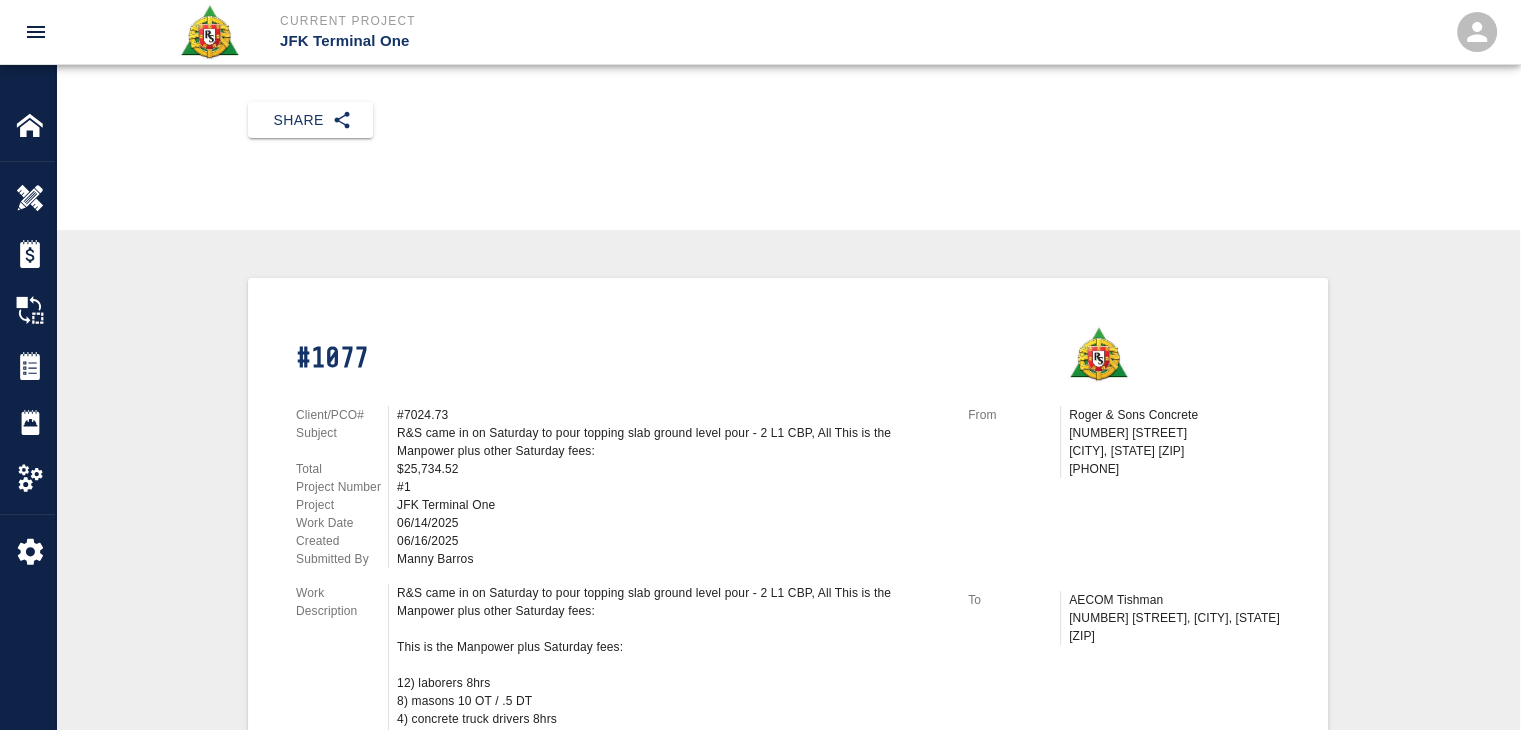 scroll, scrollTop: 0, scrollLeft: 0, axis: both 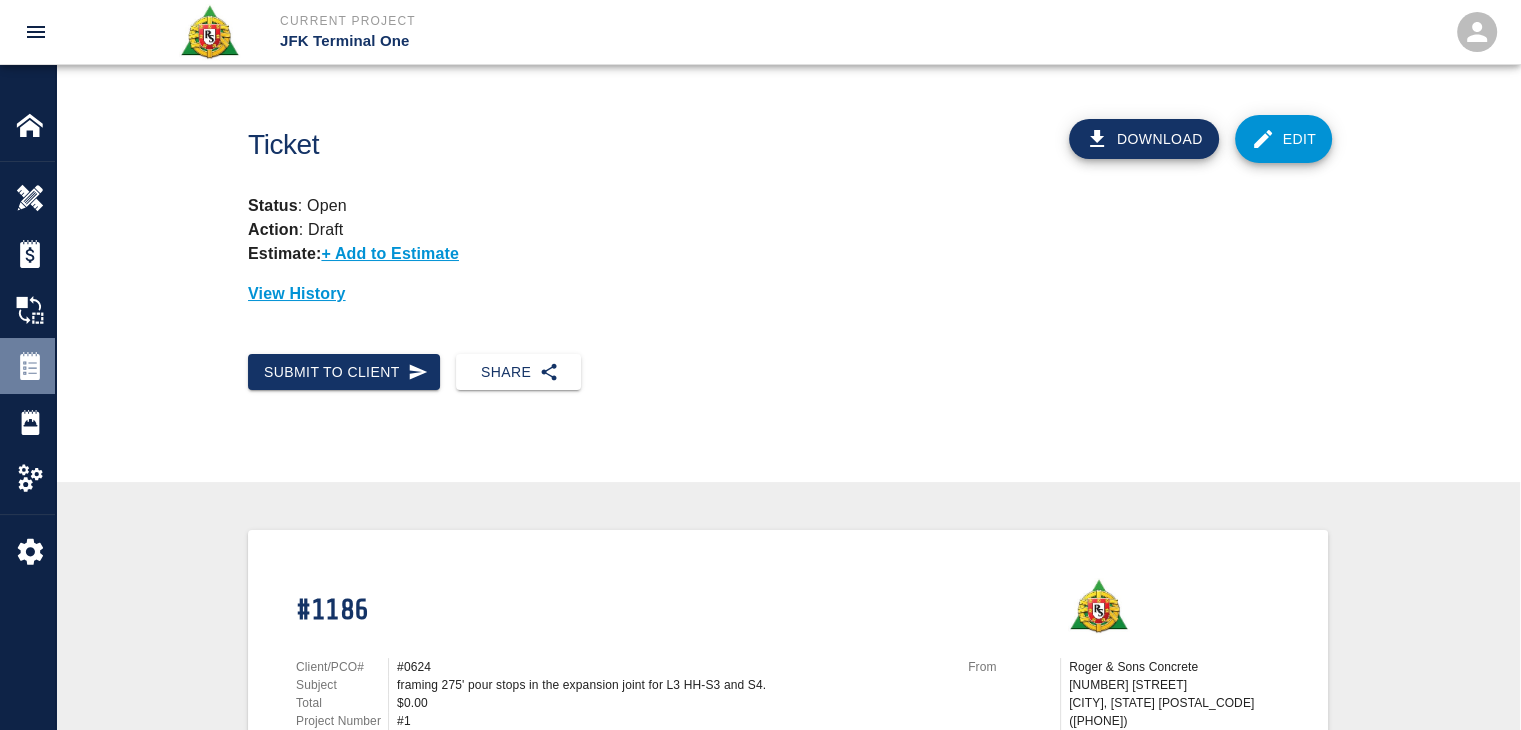 click at bounding box center [30, 198] 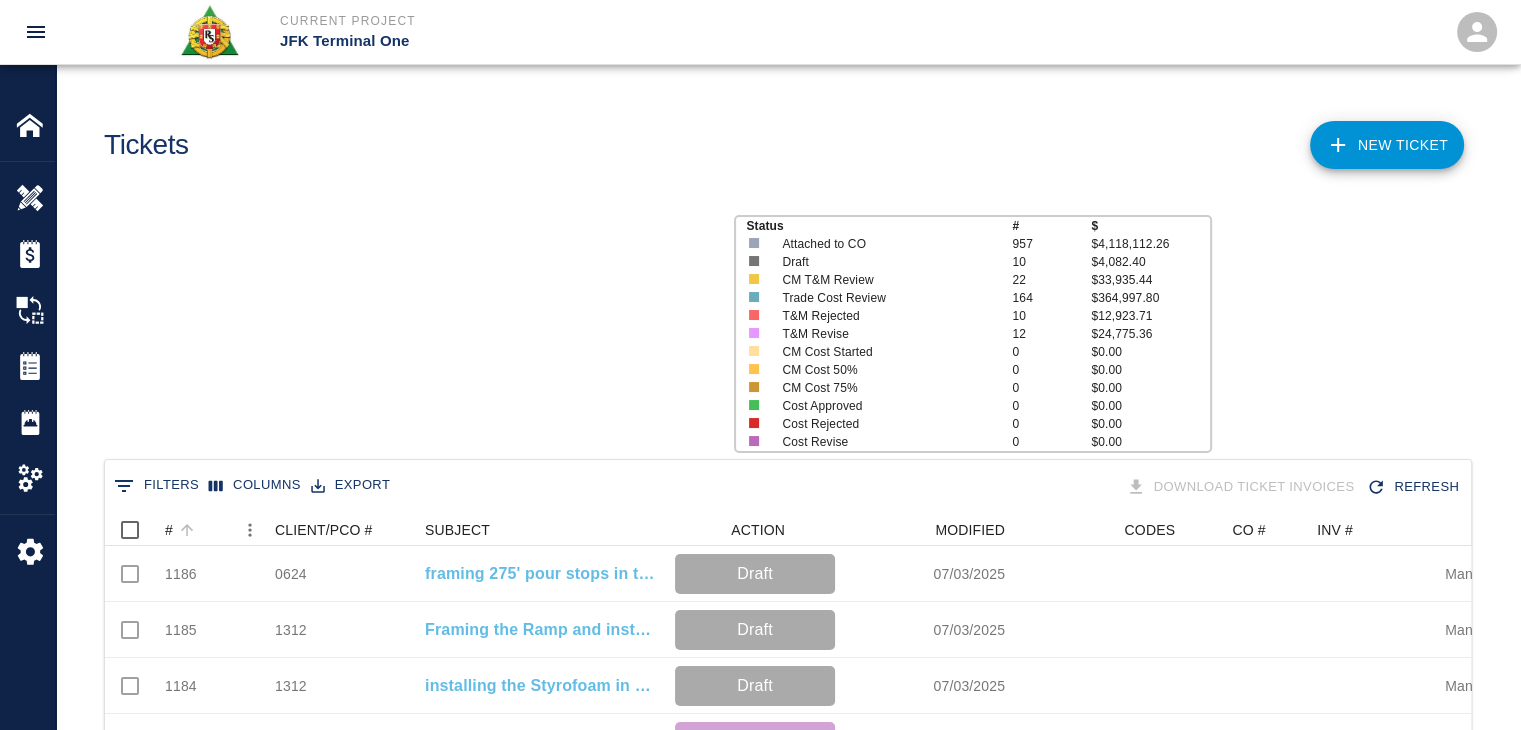scroll, scrollTop: 16, scrollLeft: 16, axis: both 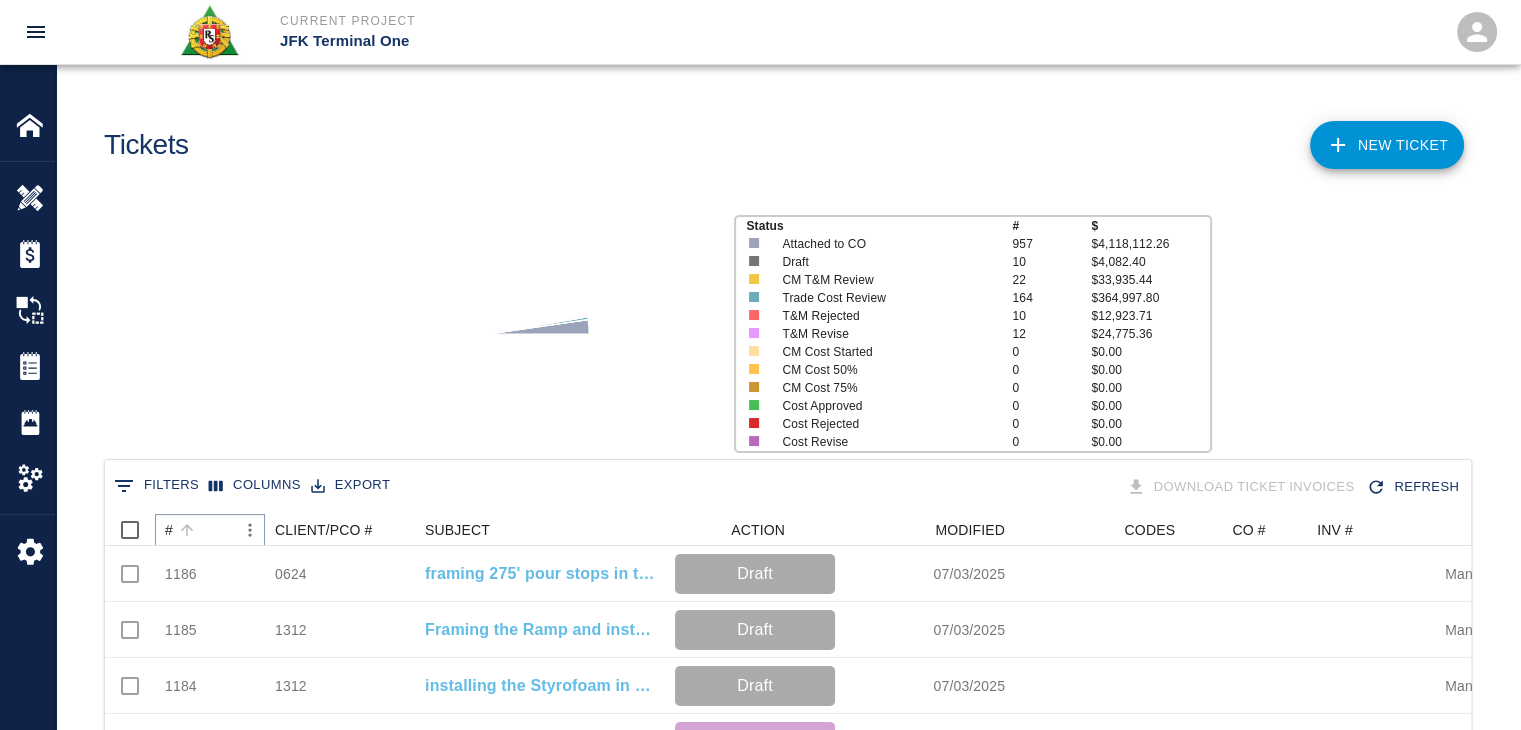 click at bounding box center [187, 530] 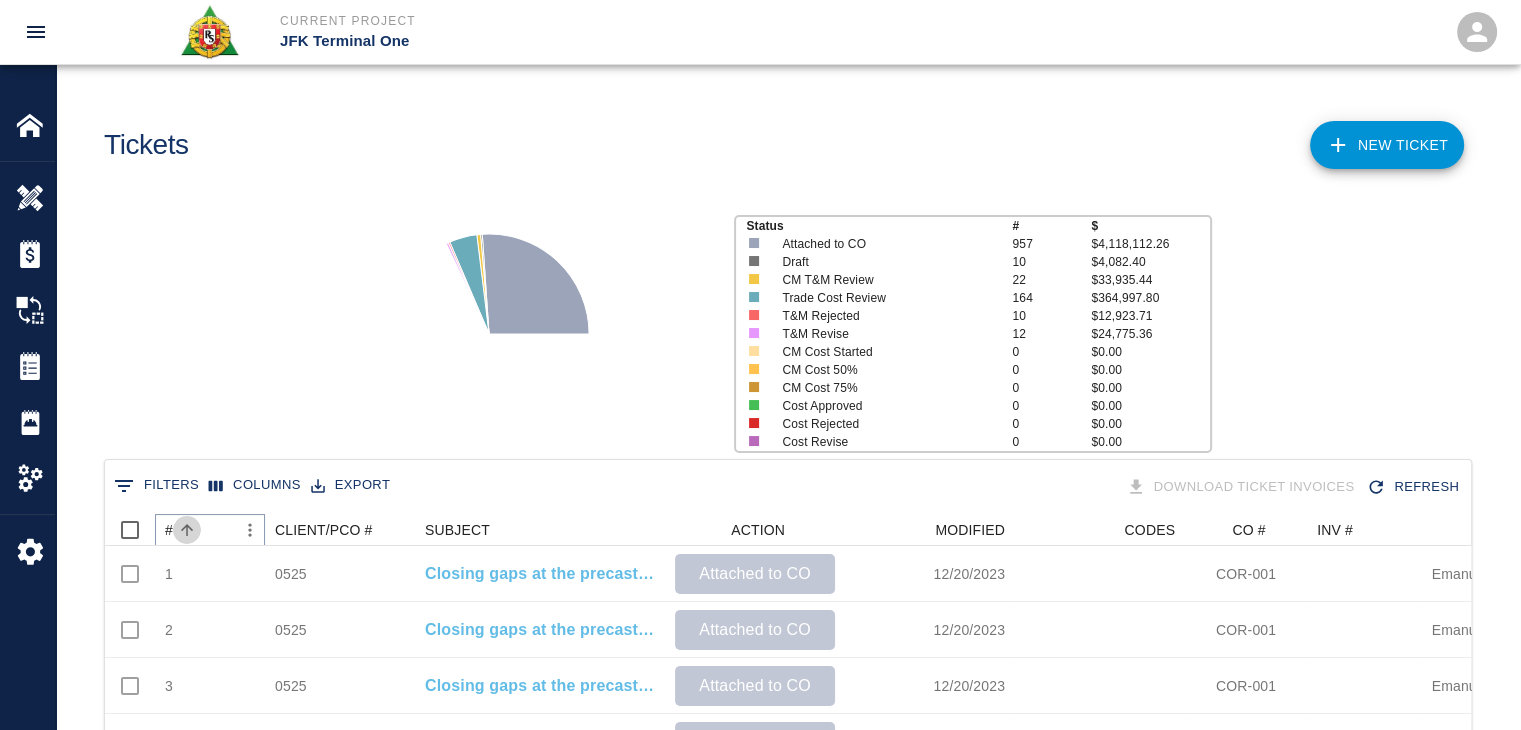 click at bounding box center (187, 530) 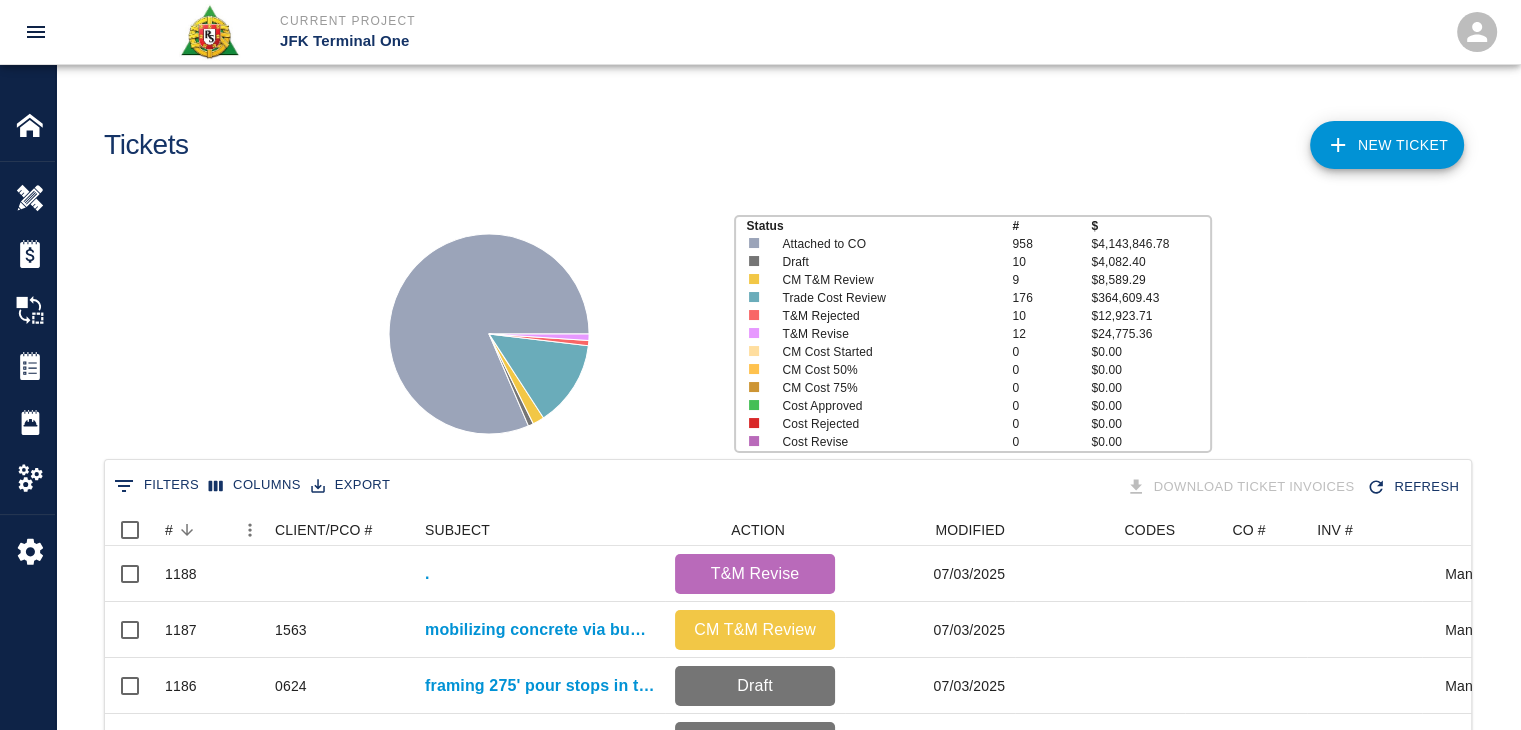 click on "Status # $ Attached to CO 958 $4,143,846.78 Draft 10 $4,082.40 CM T&M Review 9 $8,589.29 Trade Cost Review 176 $364,609.43 T&M Rejected 10 $12,923.71 T&M Revise 12 $24,775.36 CM Cost Started 0 $0.00 CM Cost 50% 0 $0.00 CM Cost 75% 0 $0.00 Cost Approved 0 $0.00 Cost Rejected 0 $0.00 Cost Revise 0 $0.00" at bounding box center (780, 326) 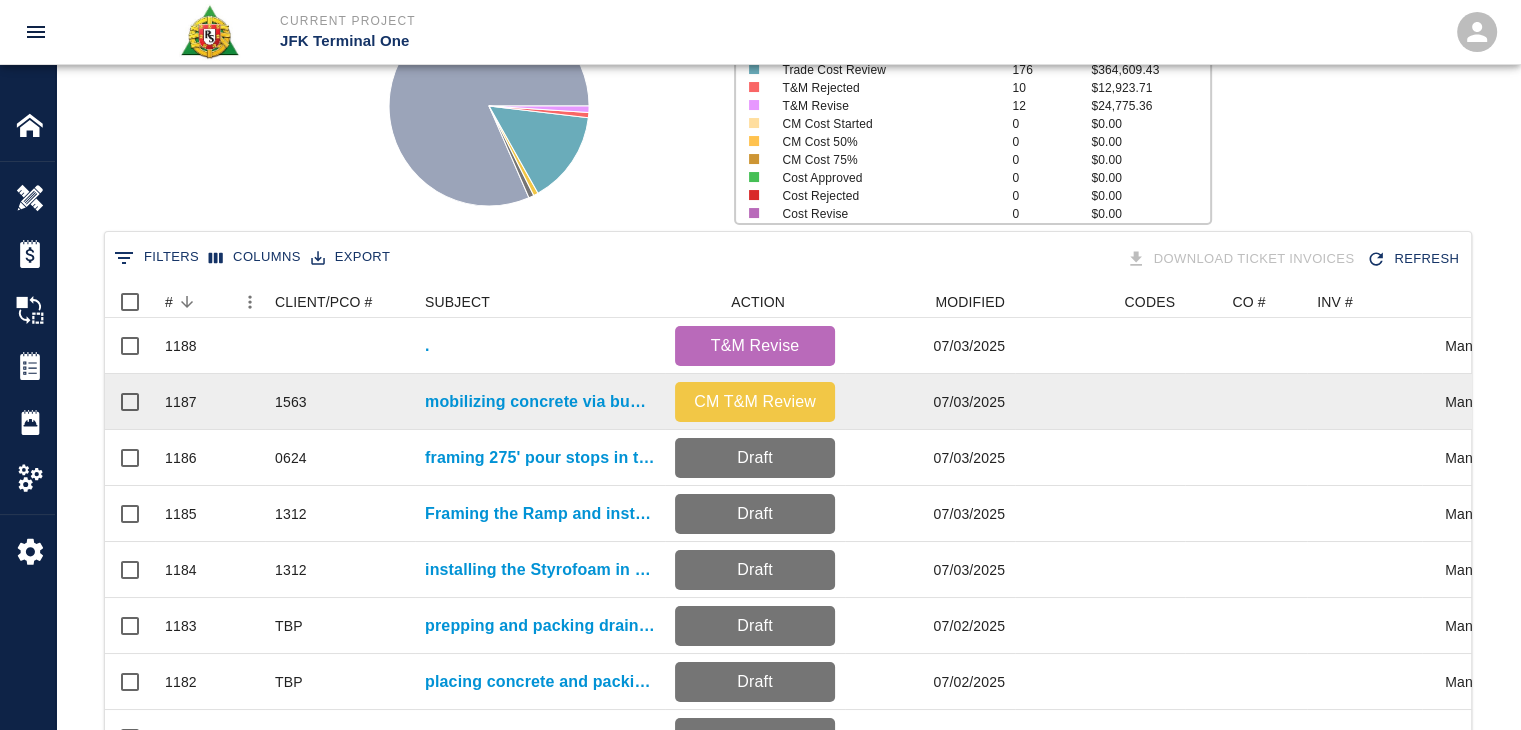 scroll, scrollTop: 270, scrollLeft: 0, axis: vertical 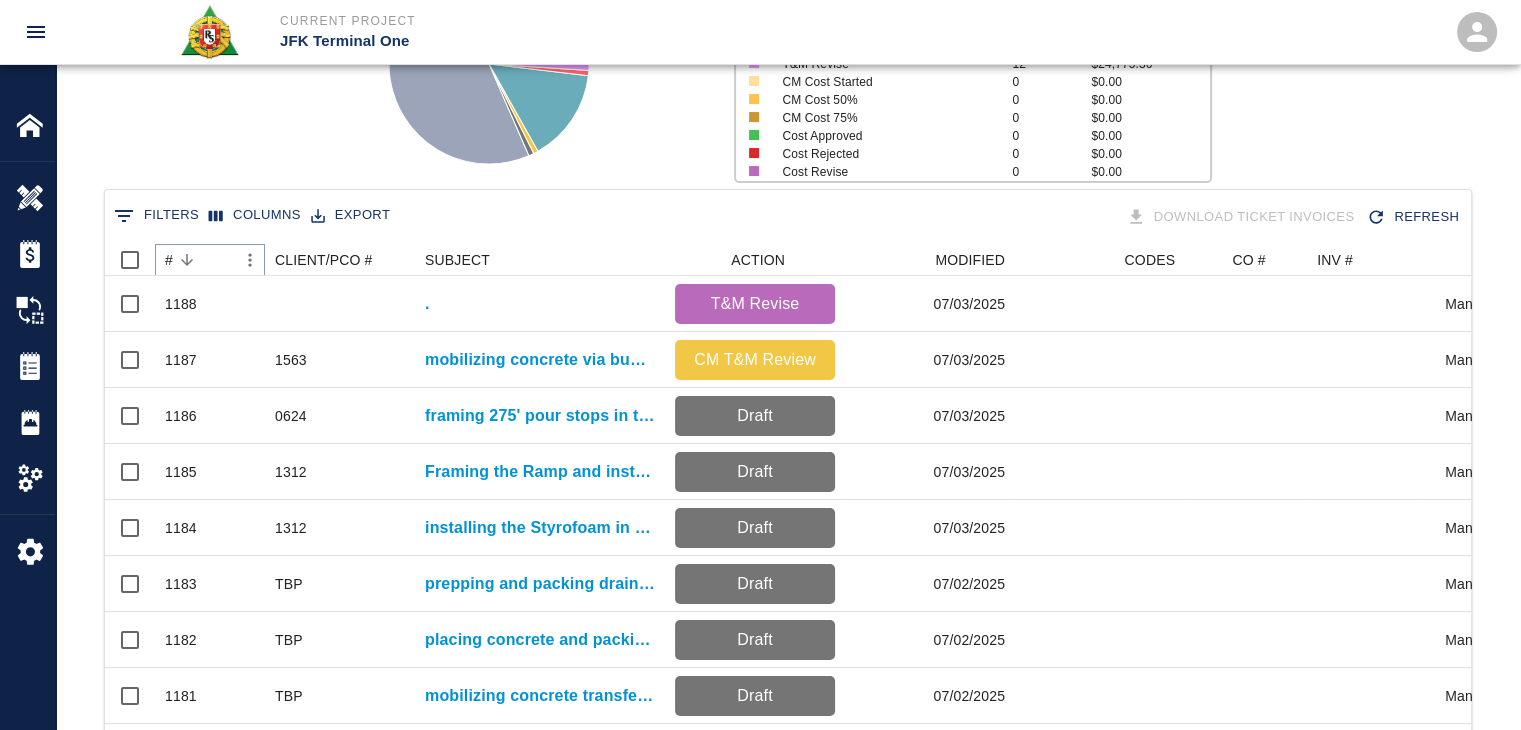 click at bounding box center [187, 260] 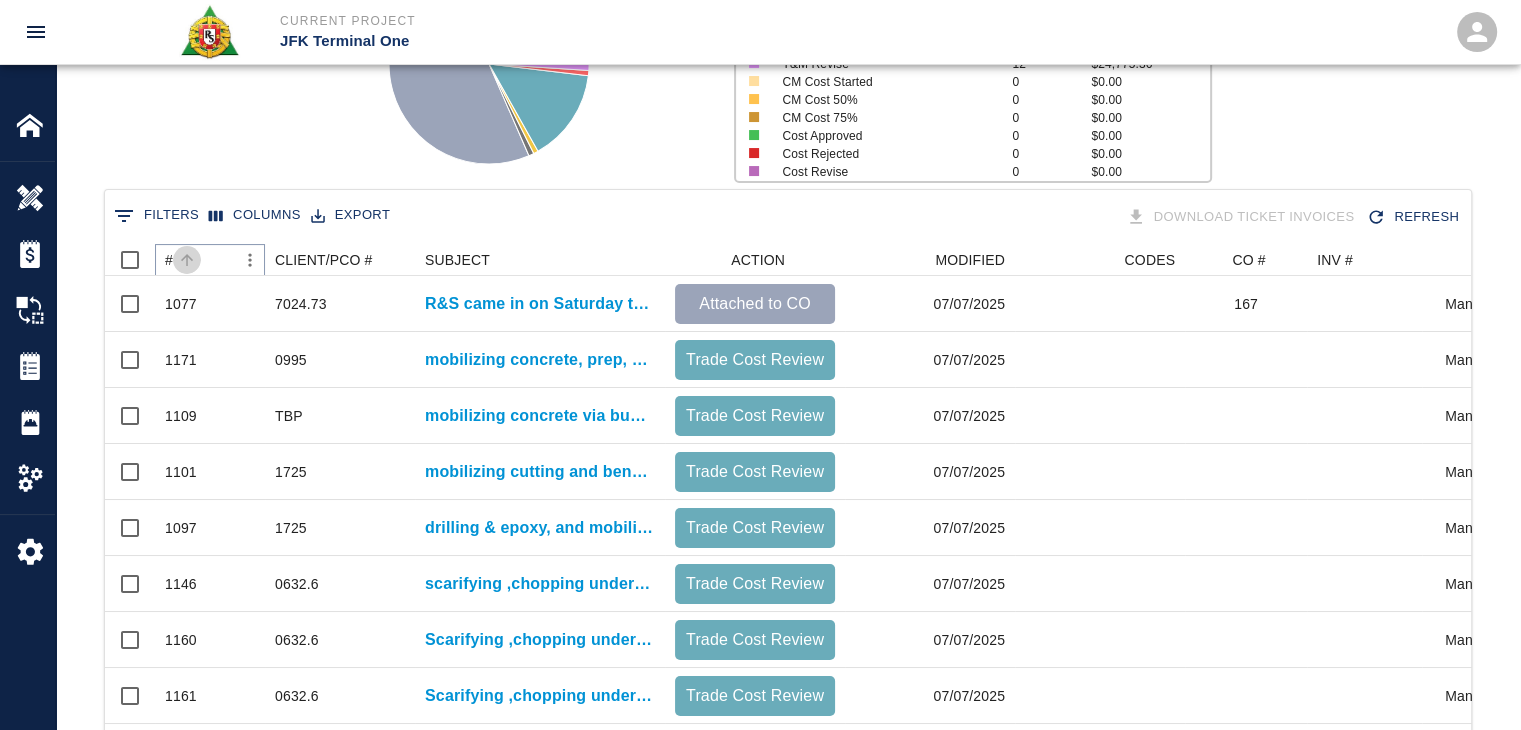 click at bounding box center [187, 260] 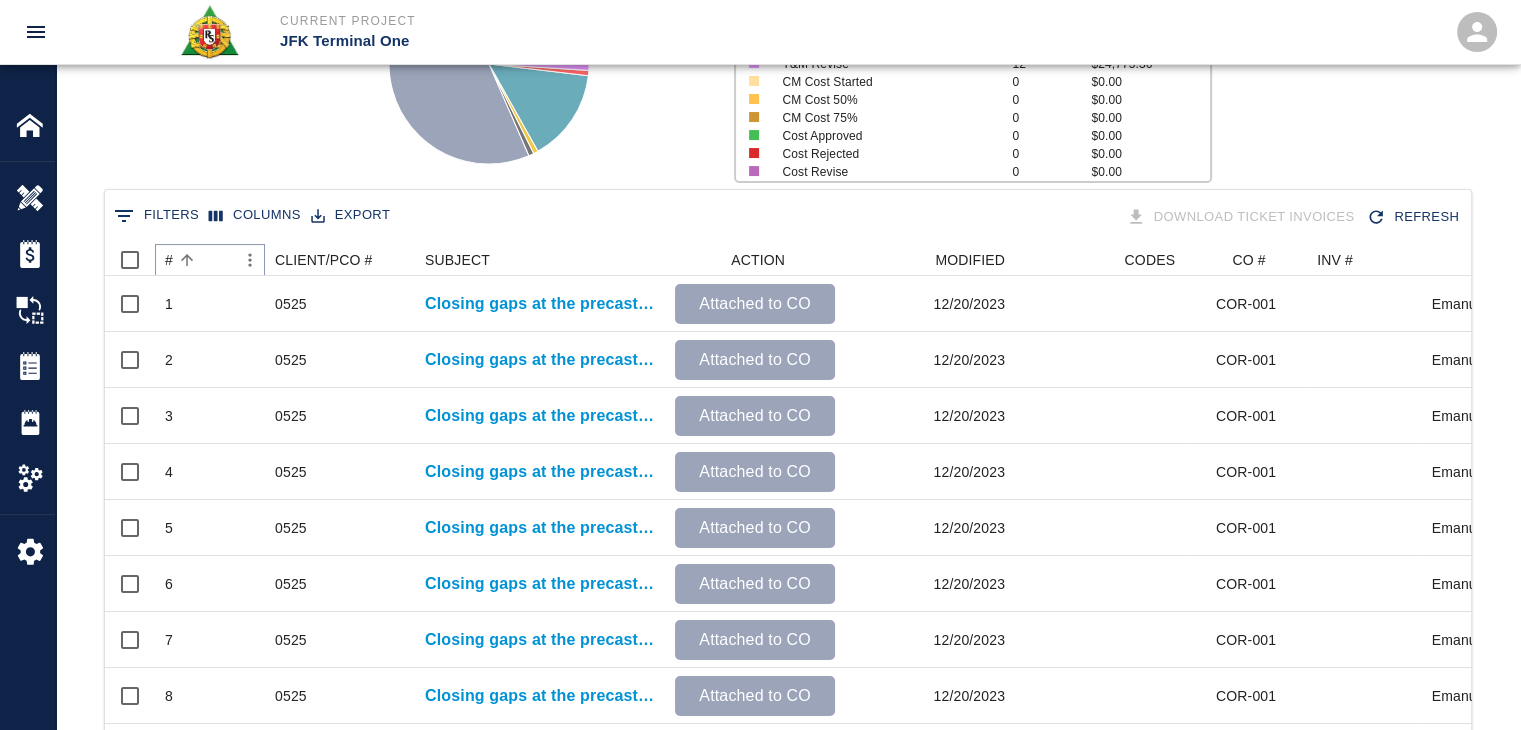 click at bounding box center [187, 260] 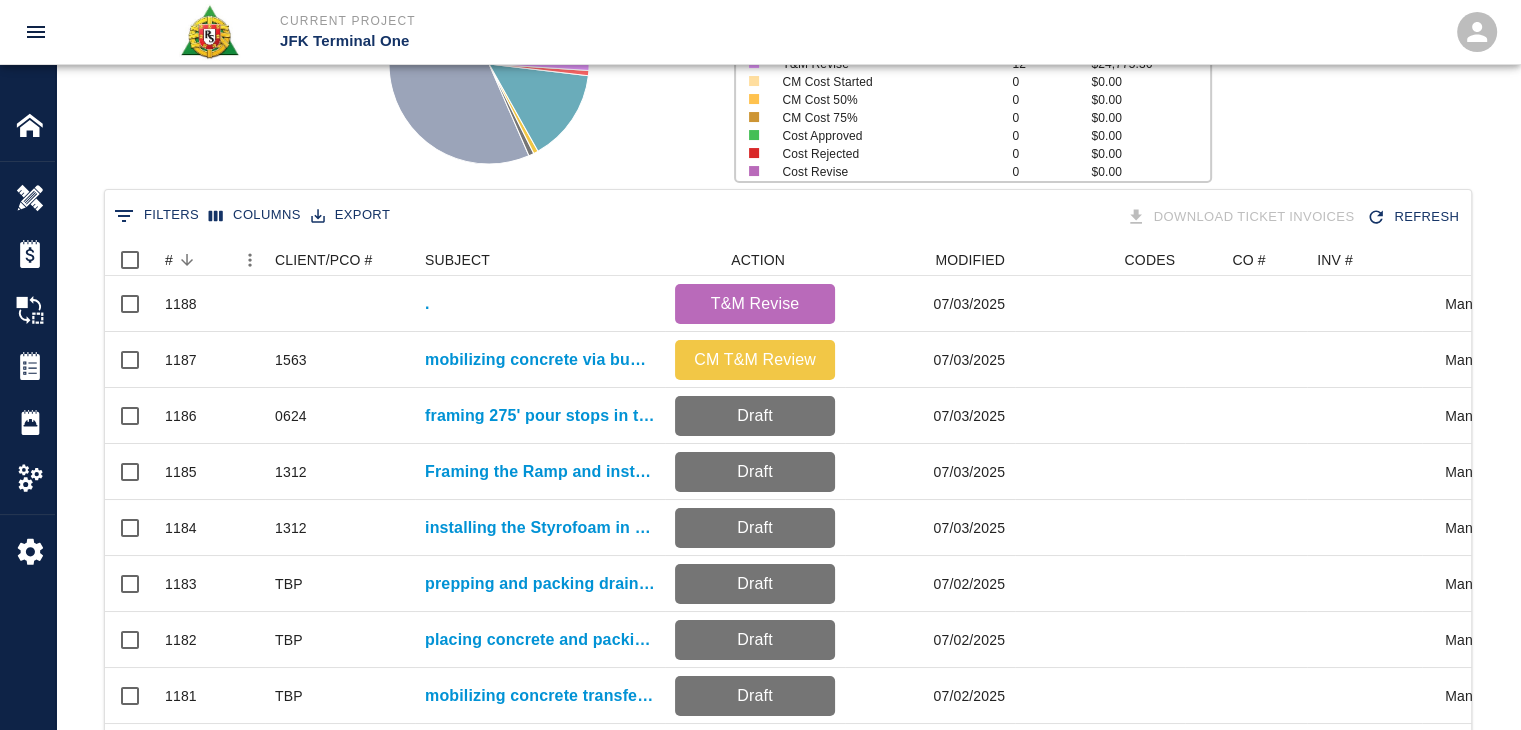 click on "Status # $ Attached to CO 958 $4,143,846.78 Draft 10 $4,082.40 CM T&M Review 9 $8,589.29 Trade Cost Review 176 $364,609.43 T&M Rejected 10 $12,923.71 T&M Revise 12 $24,775.36 CM Cost Started 0 $0.00 CM Cost 50% 0 $0.00 CM Cost 75% 0 $0.00 Cost Approved 0 $0.00 Cost Rejected 0 $0.00 Cost Revise 0 $0.00" at bounding box center (780, 56) 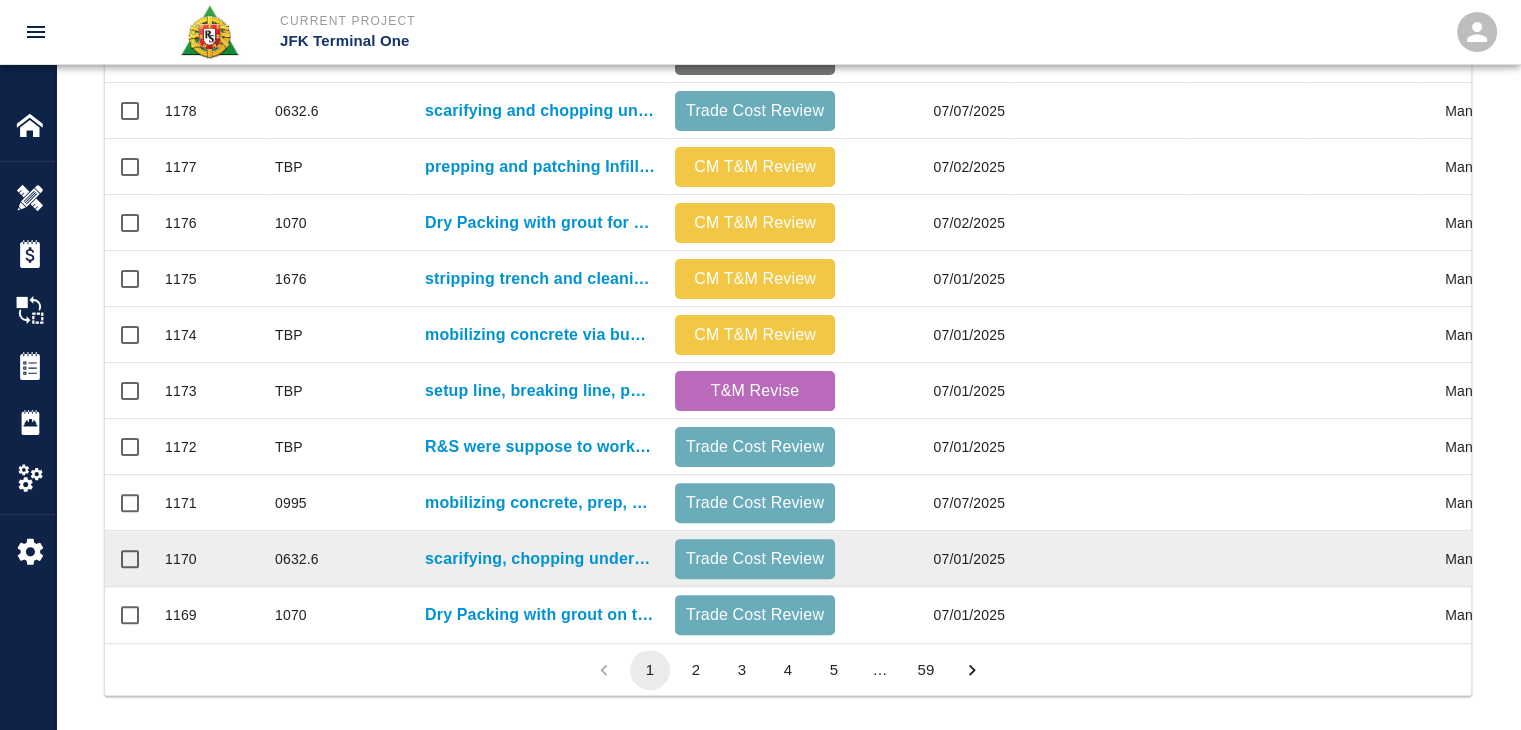 scroll, scrollTop: 1052, scrollLeft: 0, axis: vertical 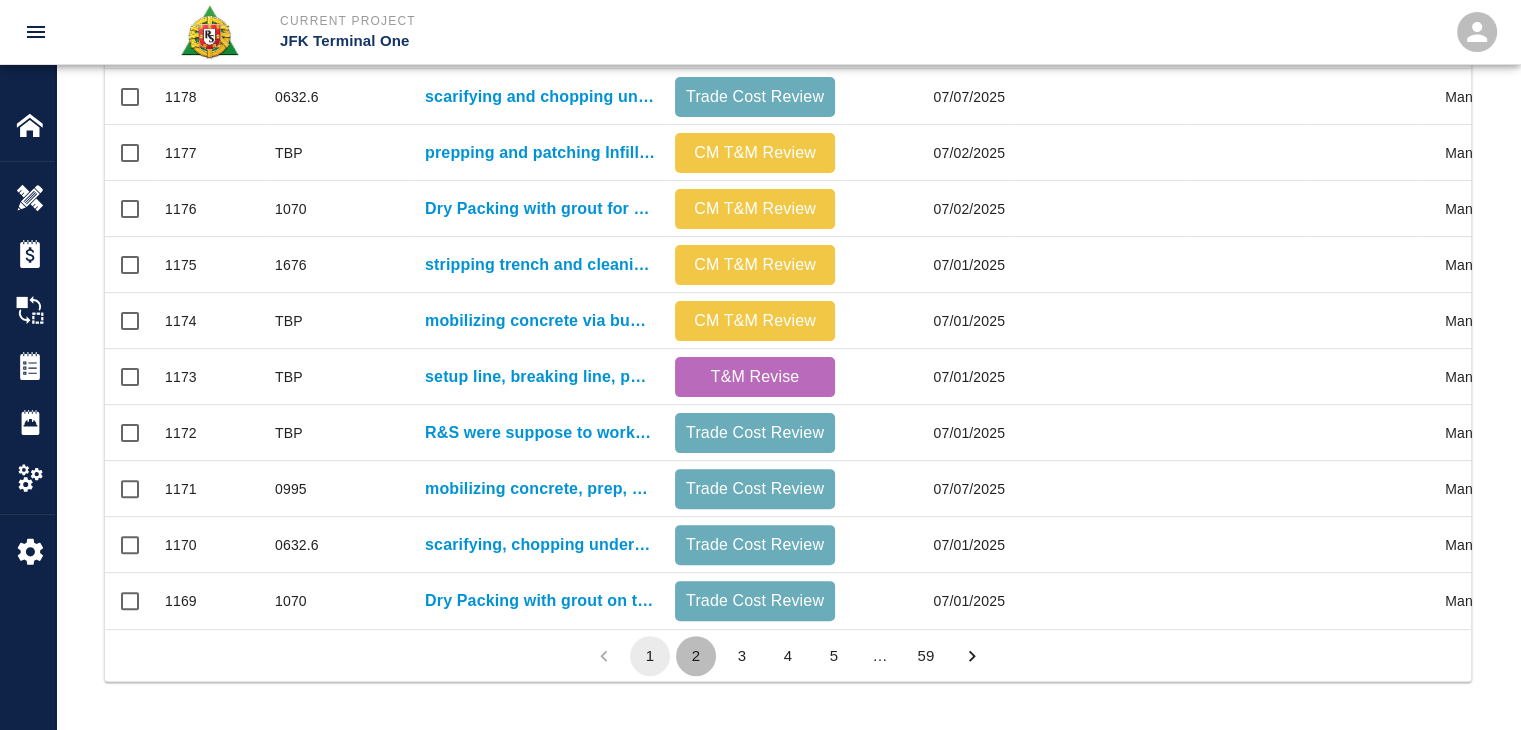 click on "2" at bounding box center [696, 656] 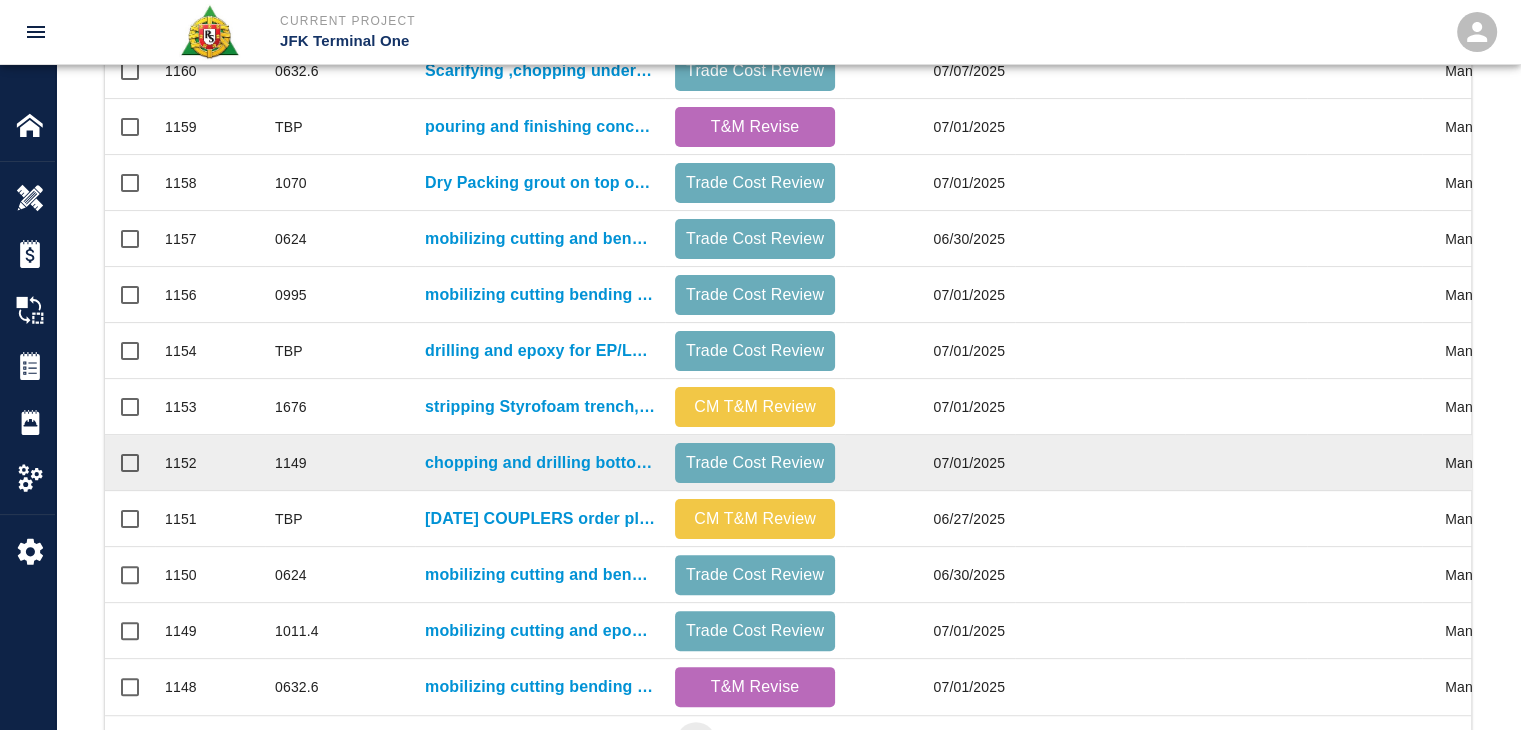 scroll, scrollTop: 1052, scrollLeft: 0, axis: vertical 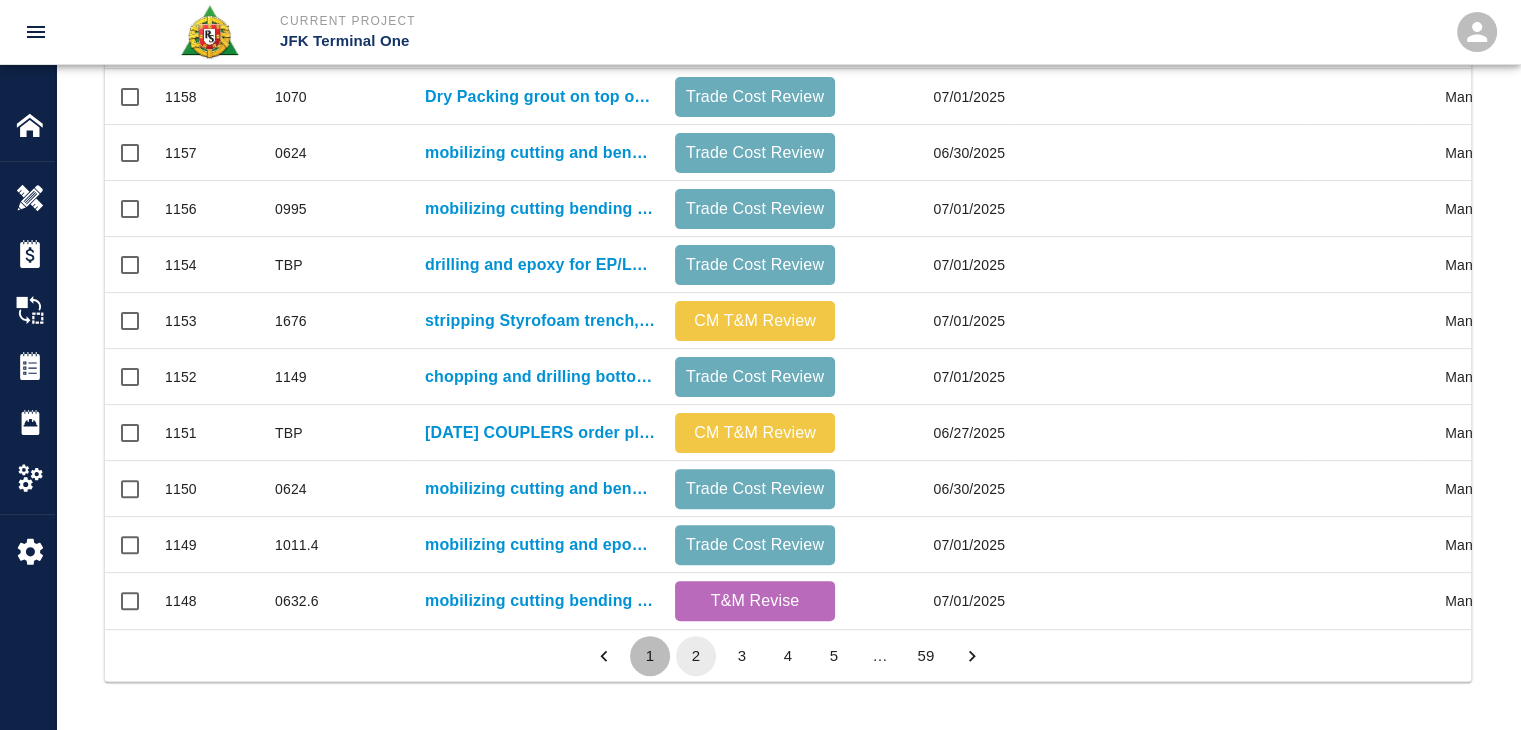 click on "1" at bounding box center (650, 656) 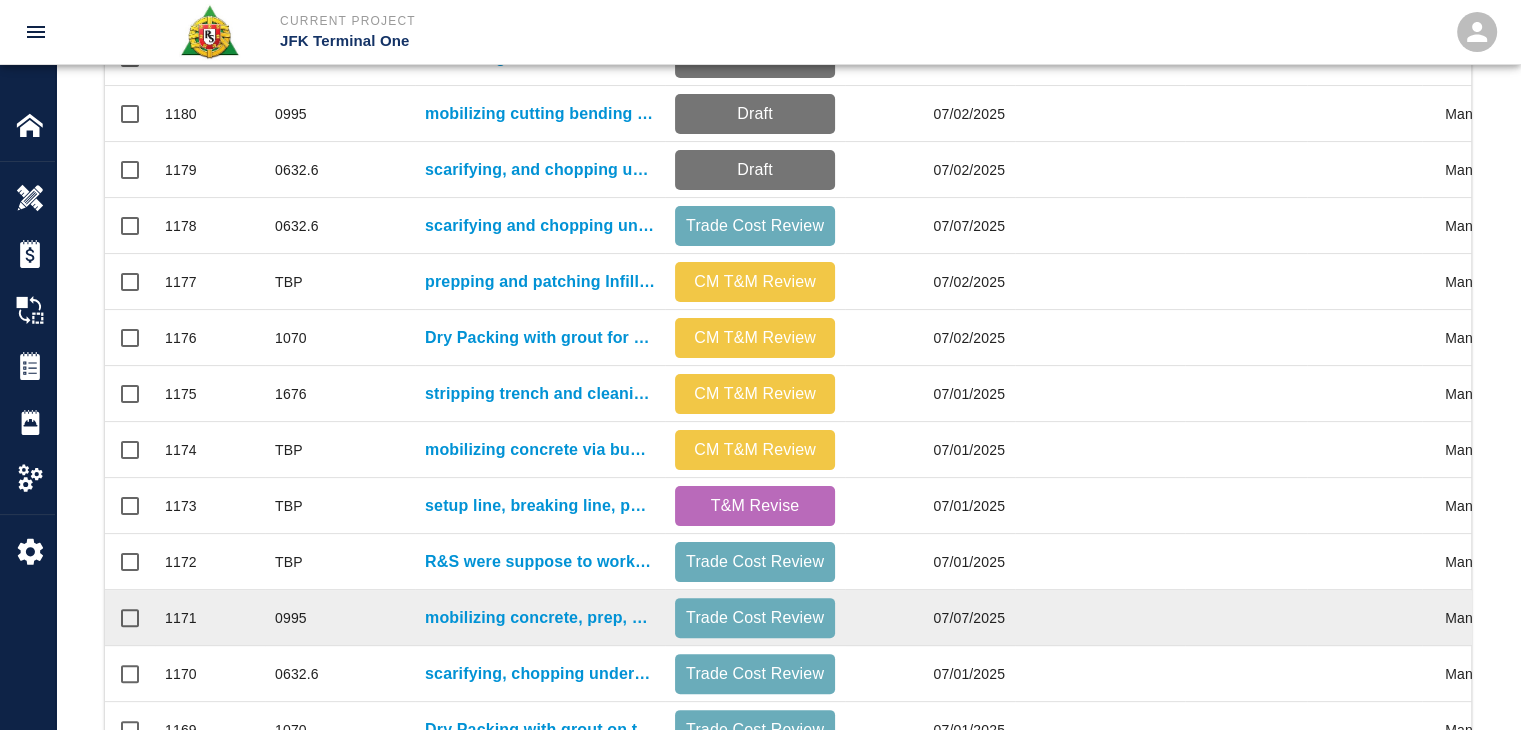 scroll, scrollTop: 905, scrollLeft: 0, axis: vertical 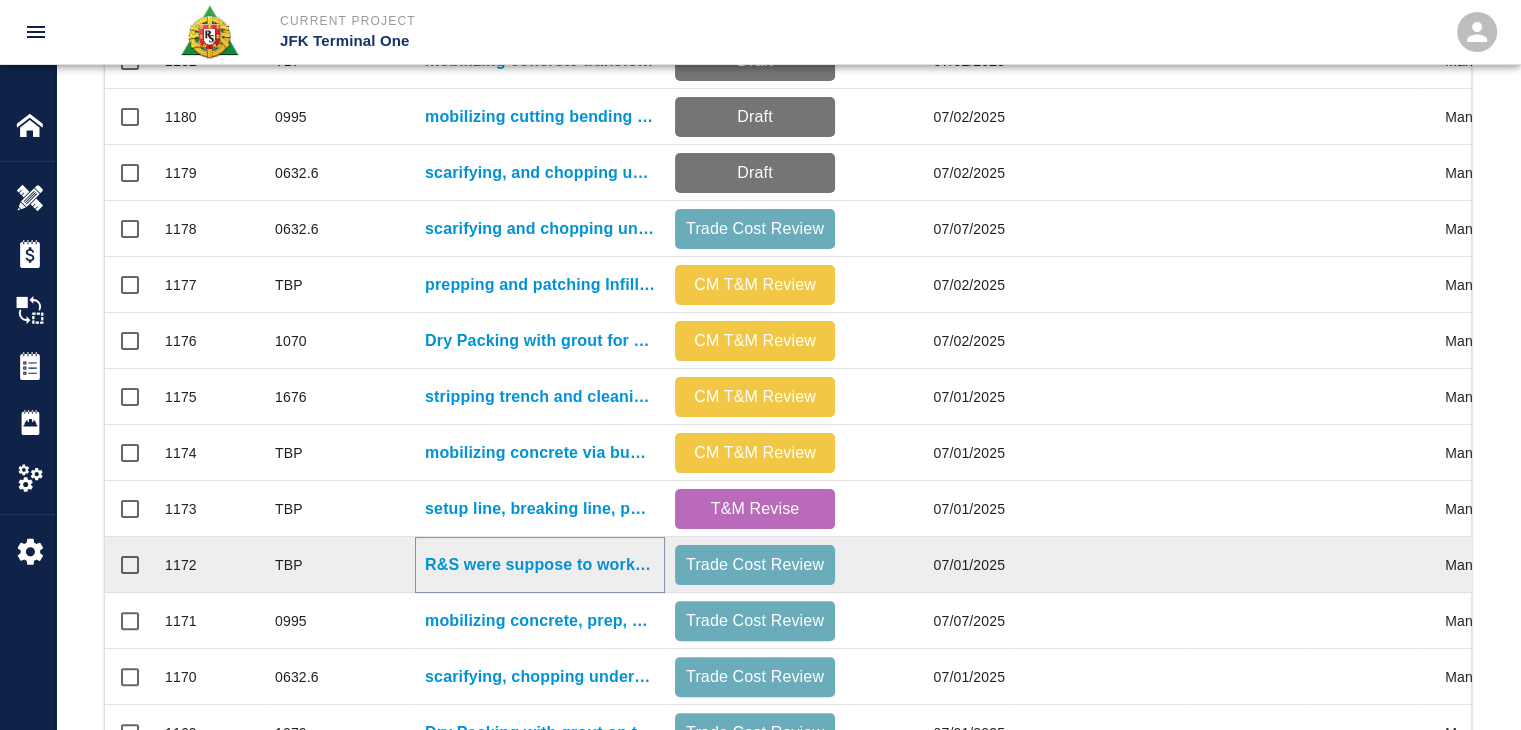 click on "R&S were suppose to work on chopping and leveling area for window guys at Column line C/19. Never did the work the window guys had the wrong height." at bounding box center [540, 565] 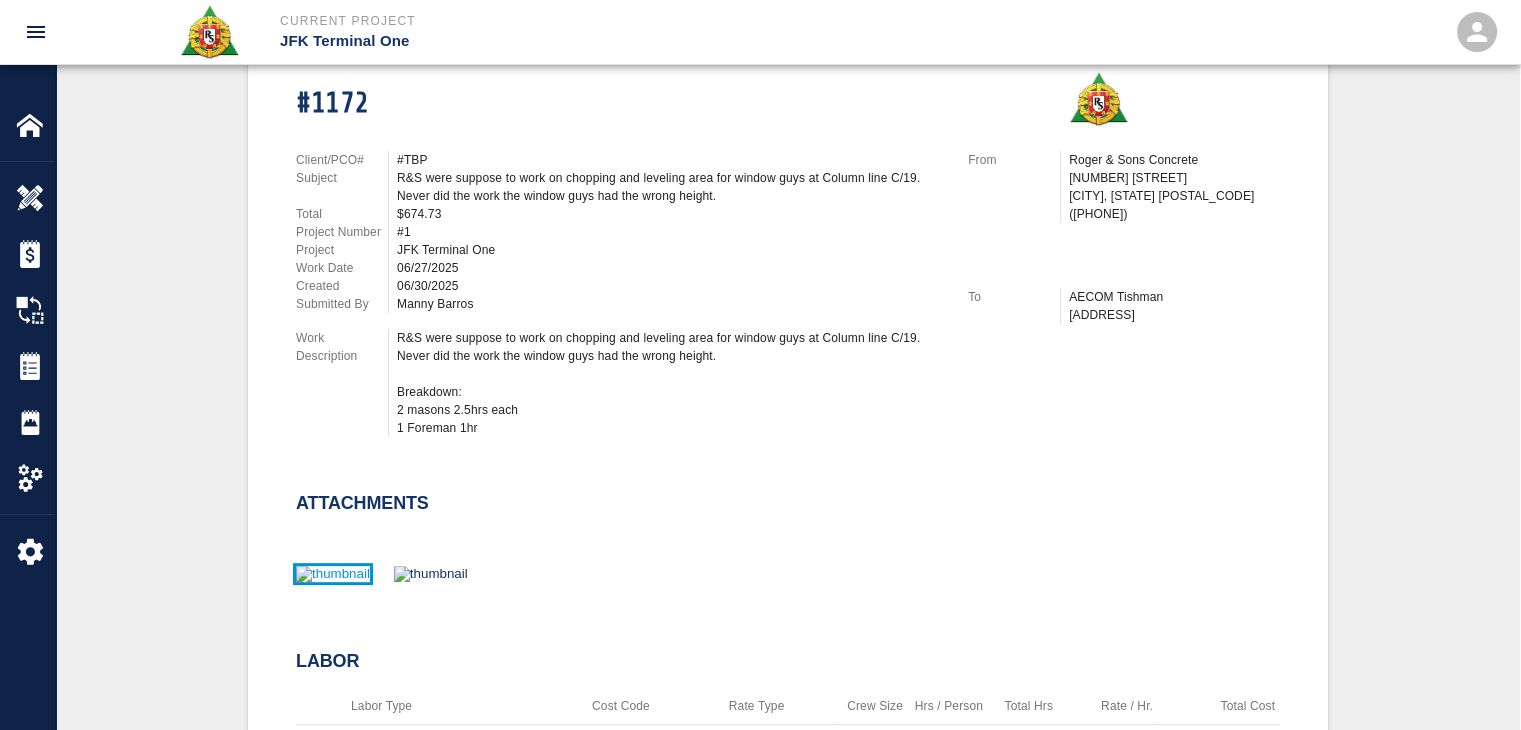 scroll, scrollTop: 420, scrollLeft: 0, axis: vertical 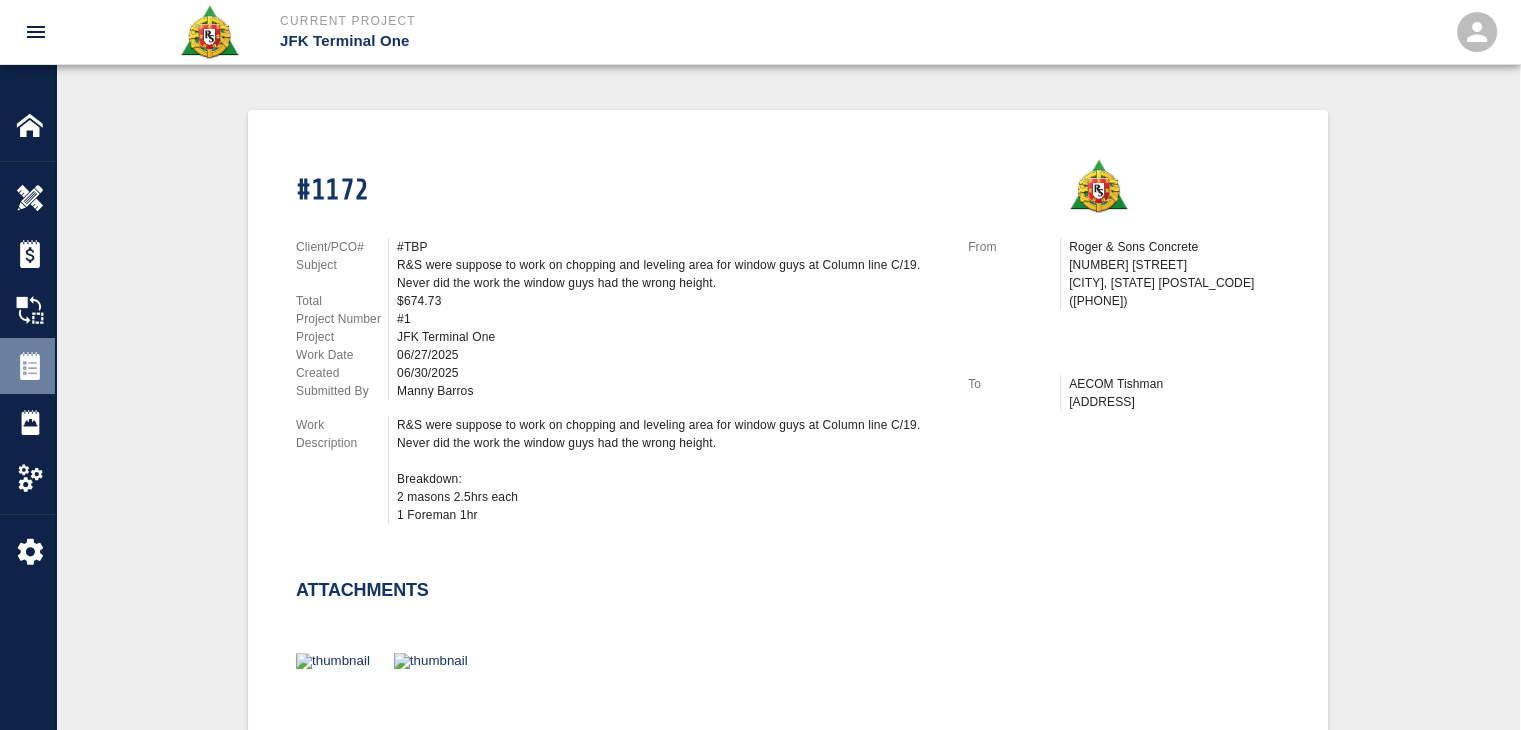 click at bounding box center [30, 198] 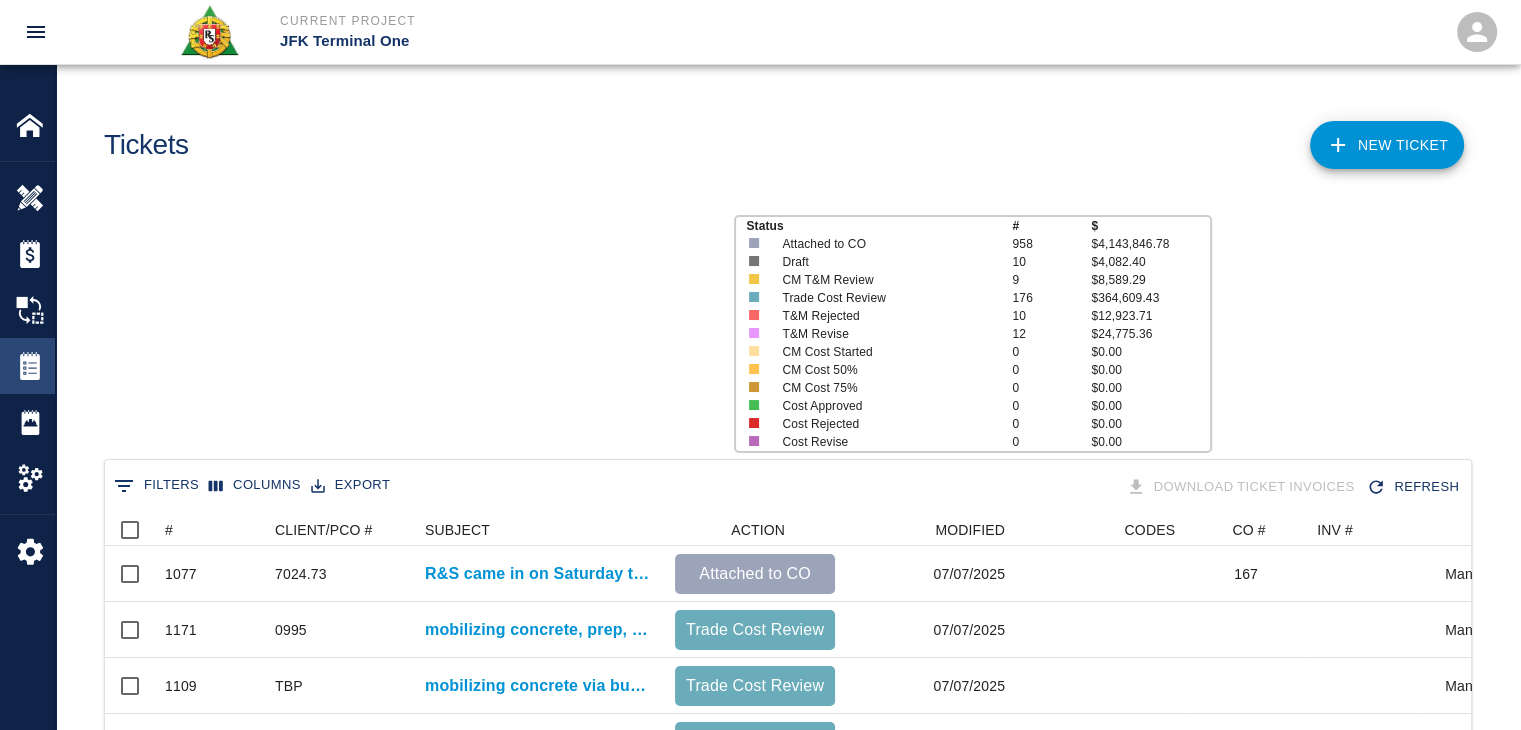 scroll, scrollTop: 16, scrollLeft: 16, axis: both 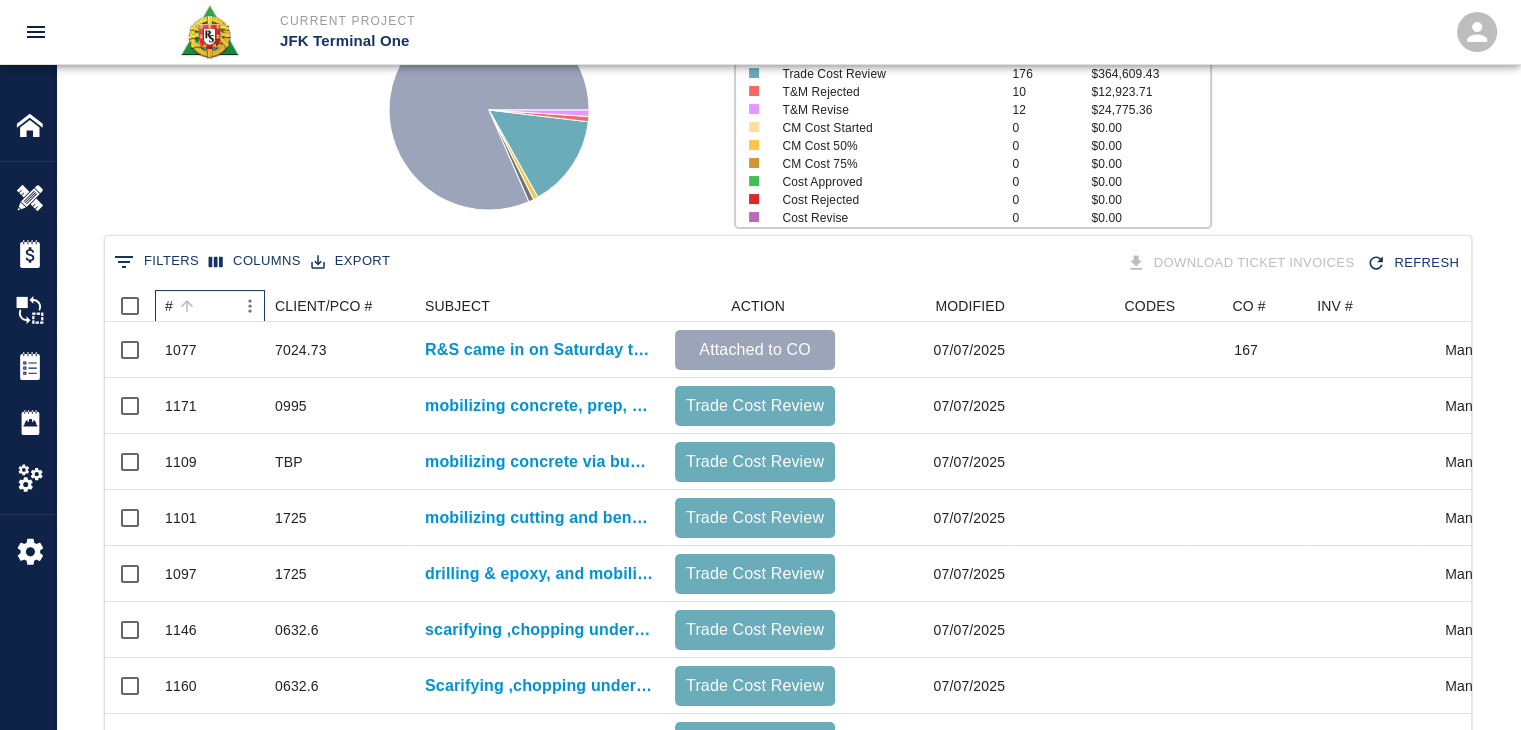 click on "#" at bounding box center [200, 306] 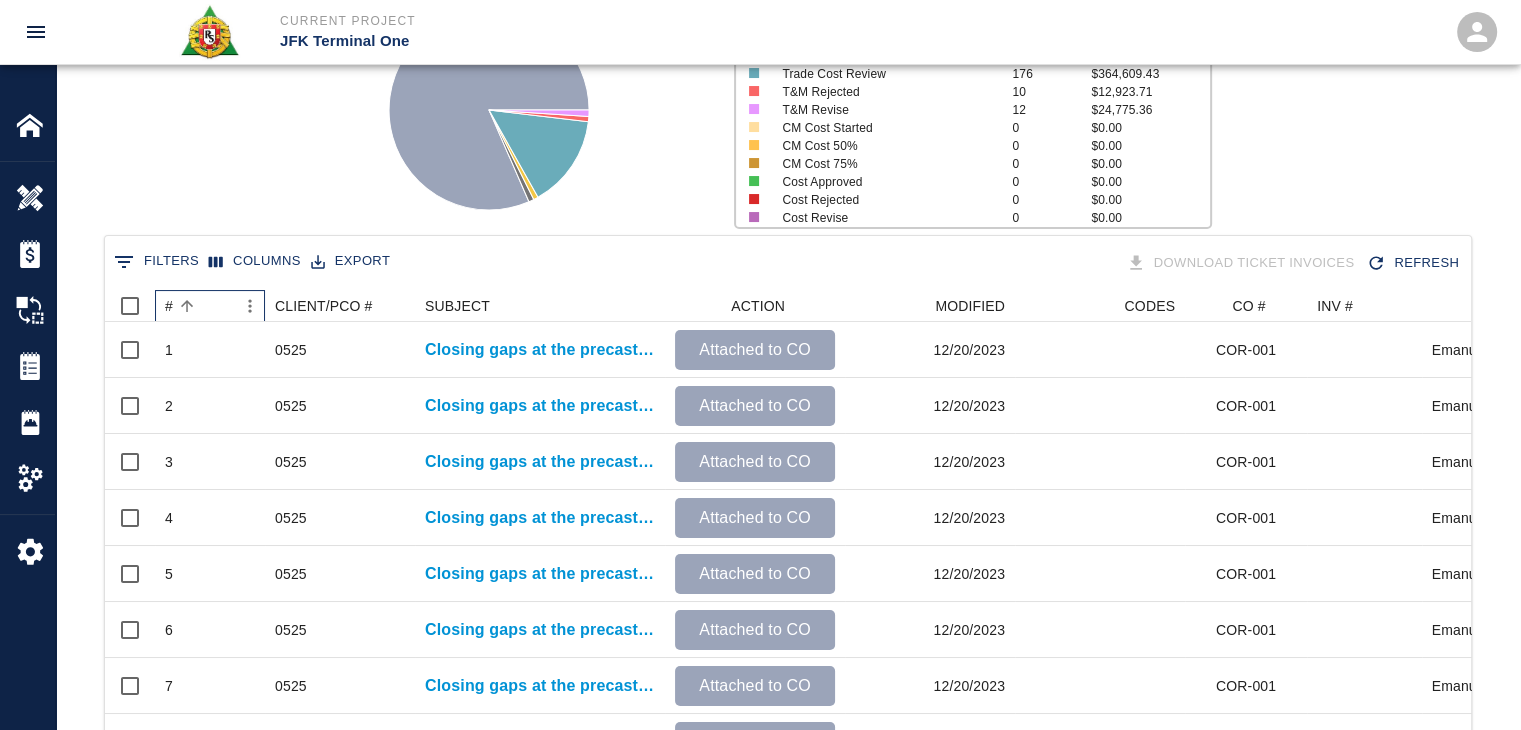 click on "#" at bounding box center (200, 306) 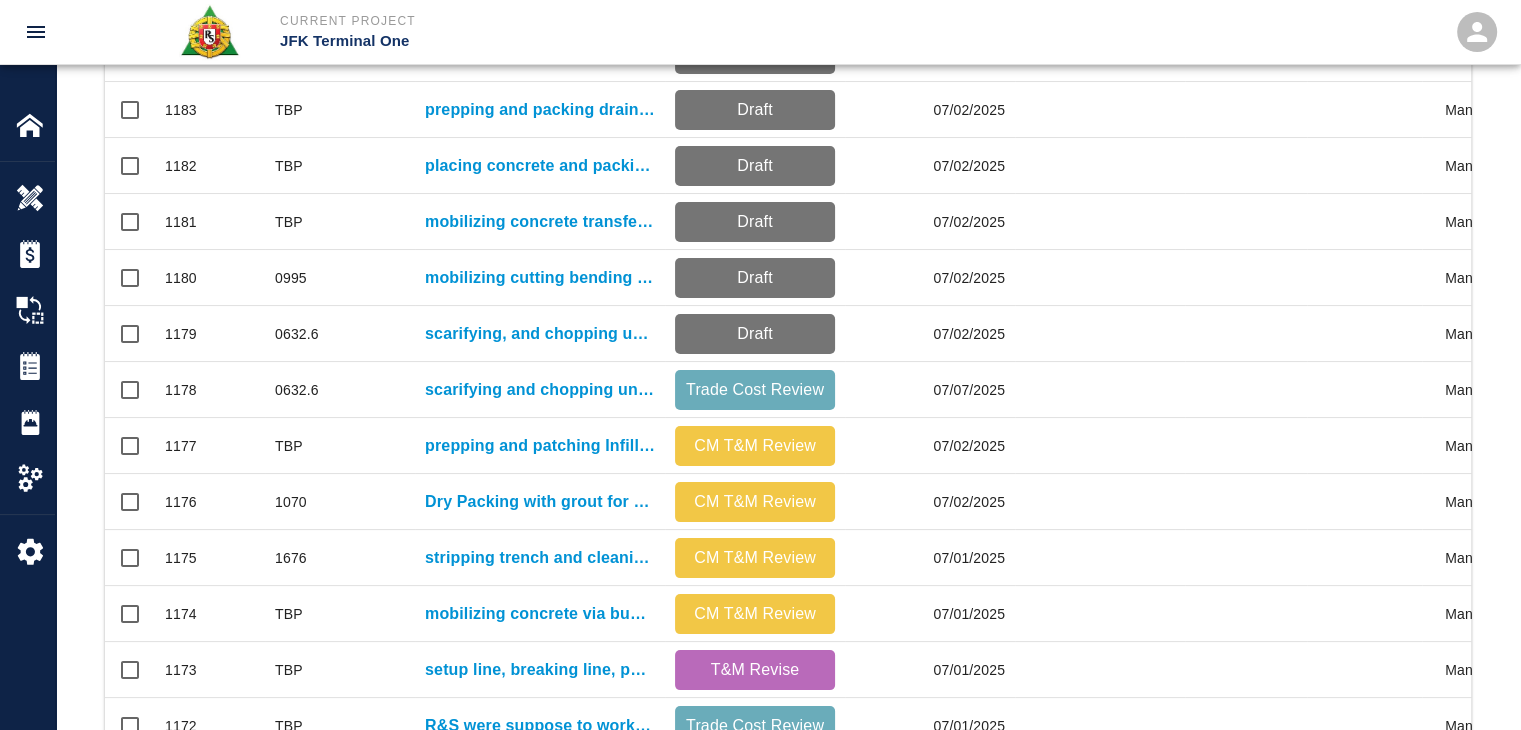 scroll, scrollTop: 1052, scrollLeft: 0, axis: vertical 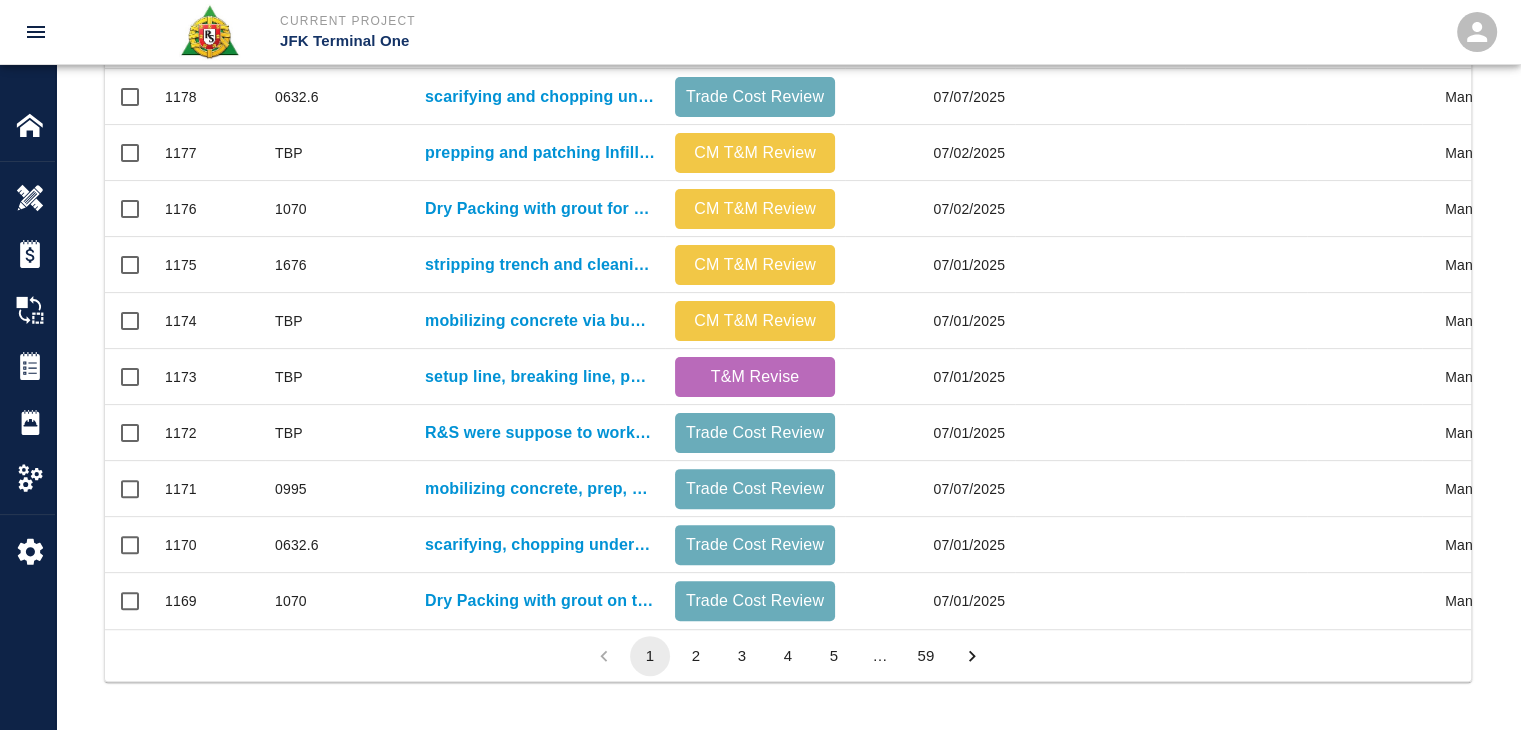 click on "2" at bounding box center [696, 656] 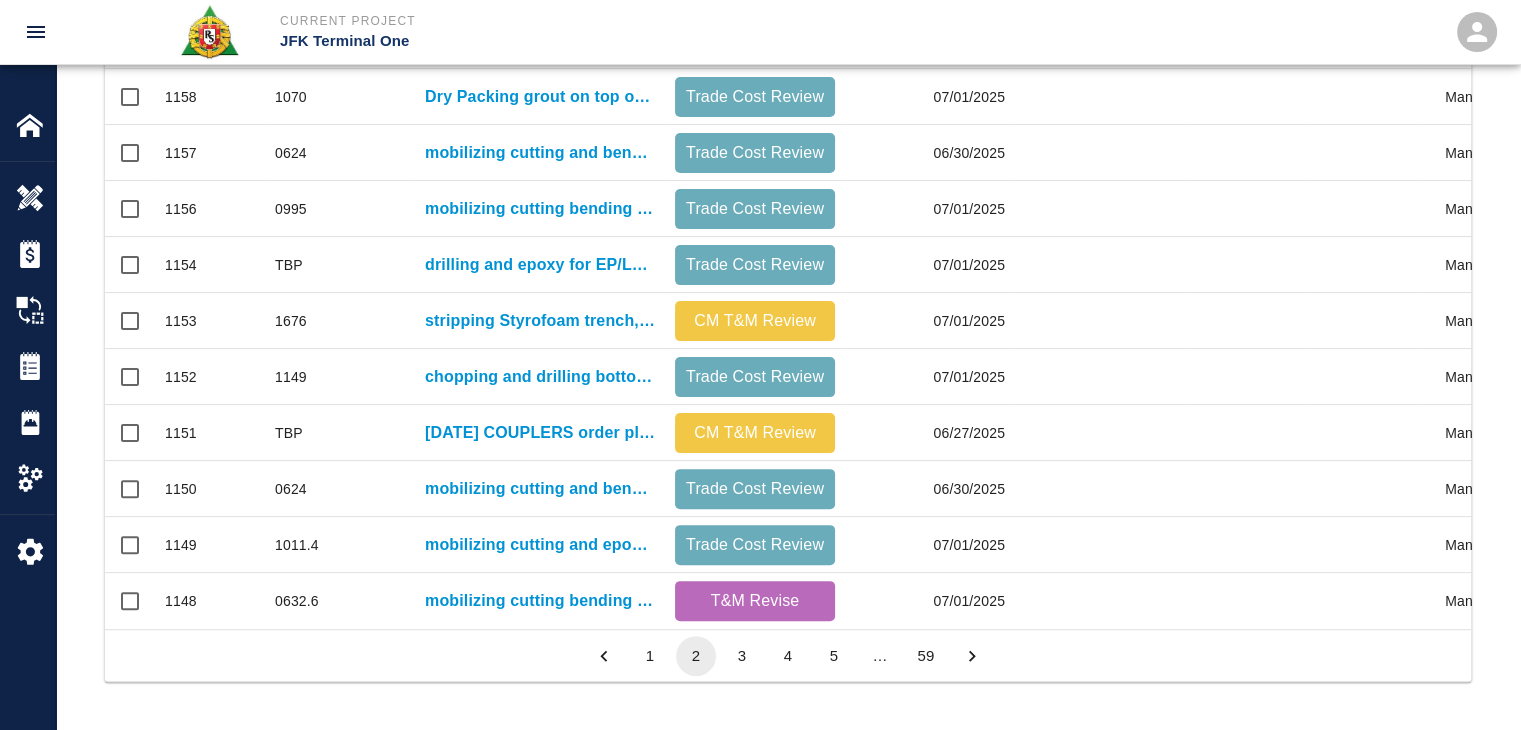 click on "3" at bounding box center (742, 656) 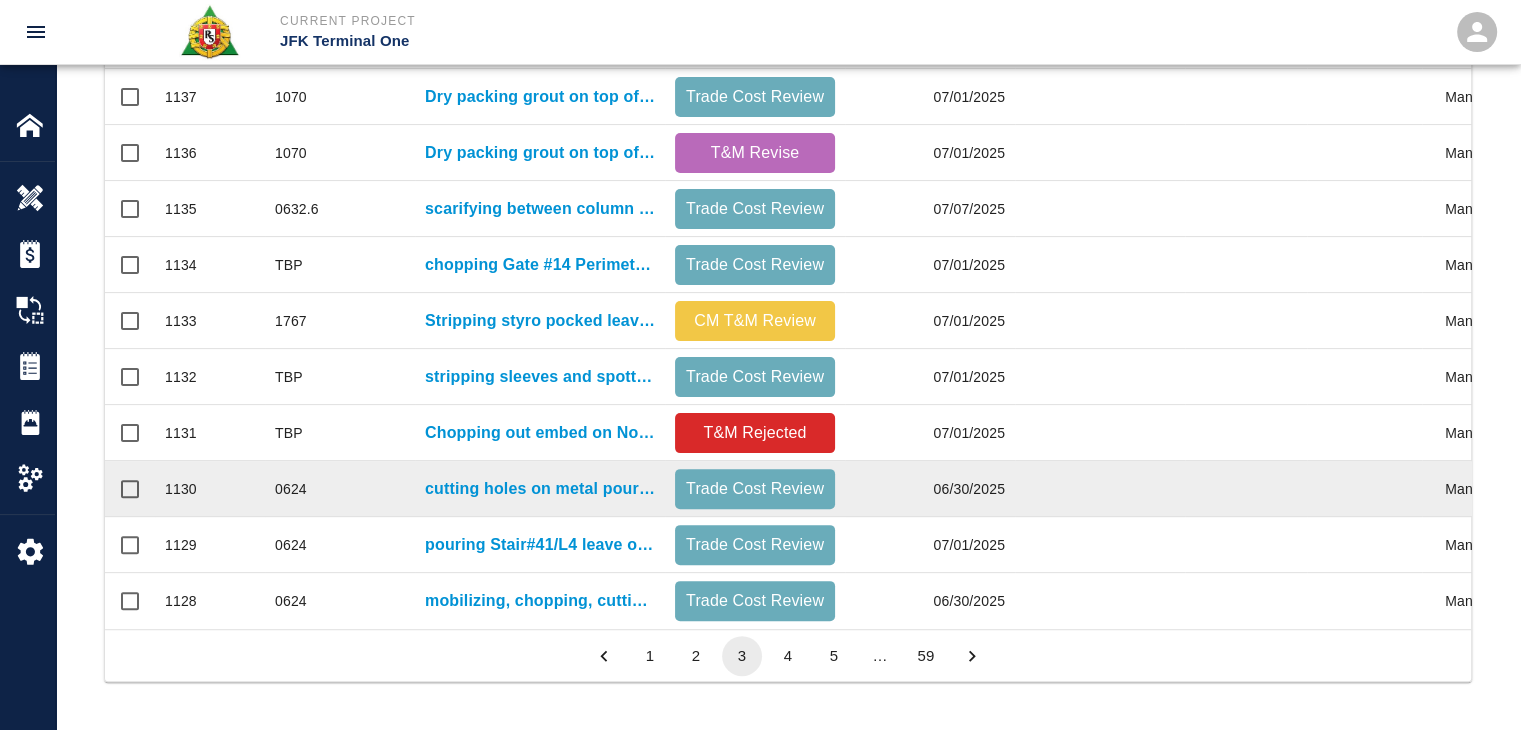 scroll, scrollTop: 1052, scrollLeft: 0, axis: vertical 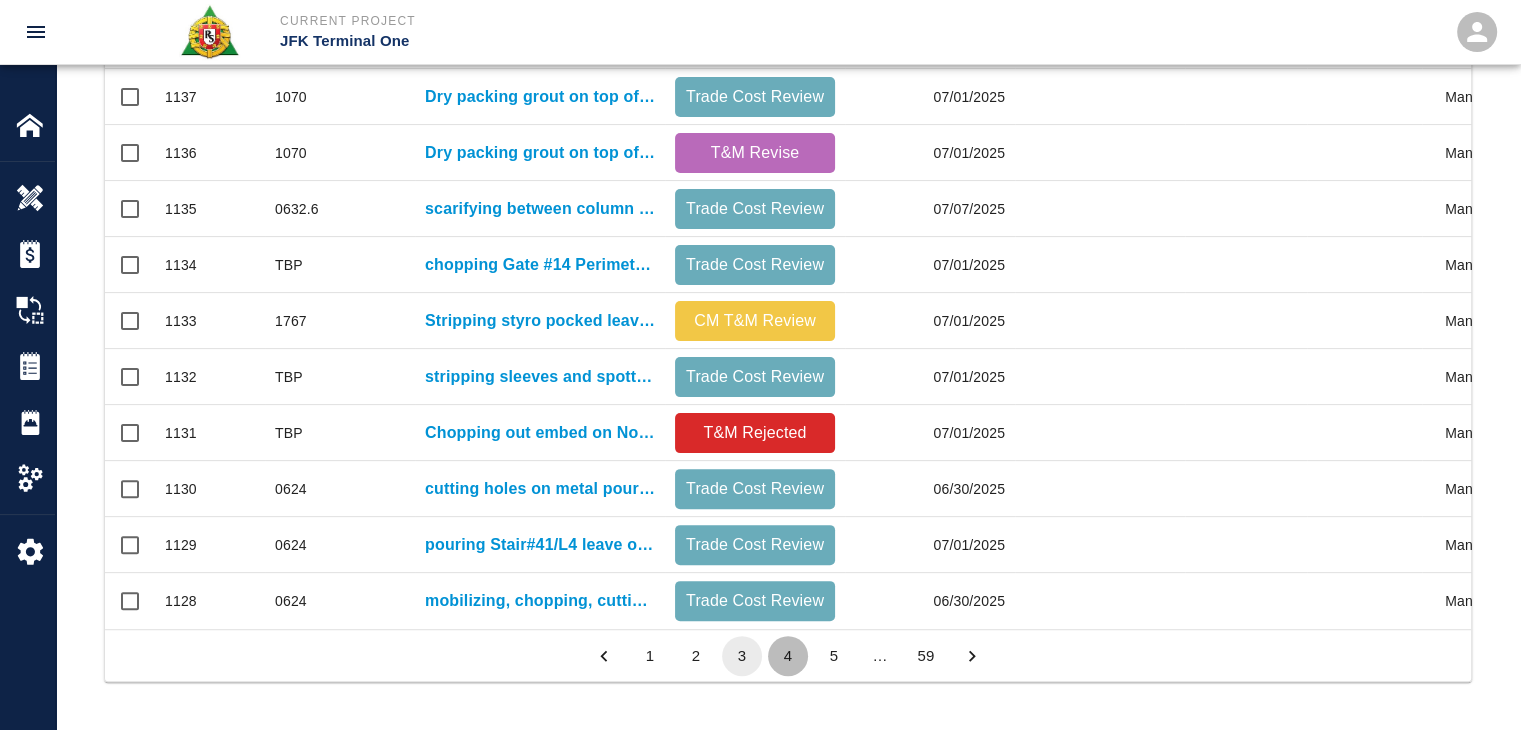click on "4" at bounding box center (788, 656) 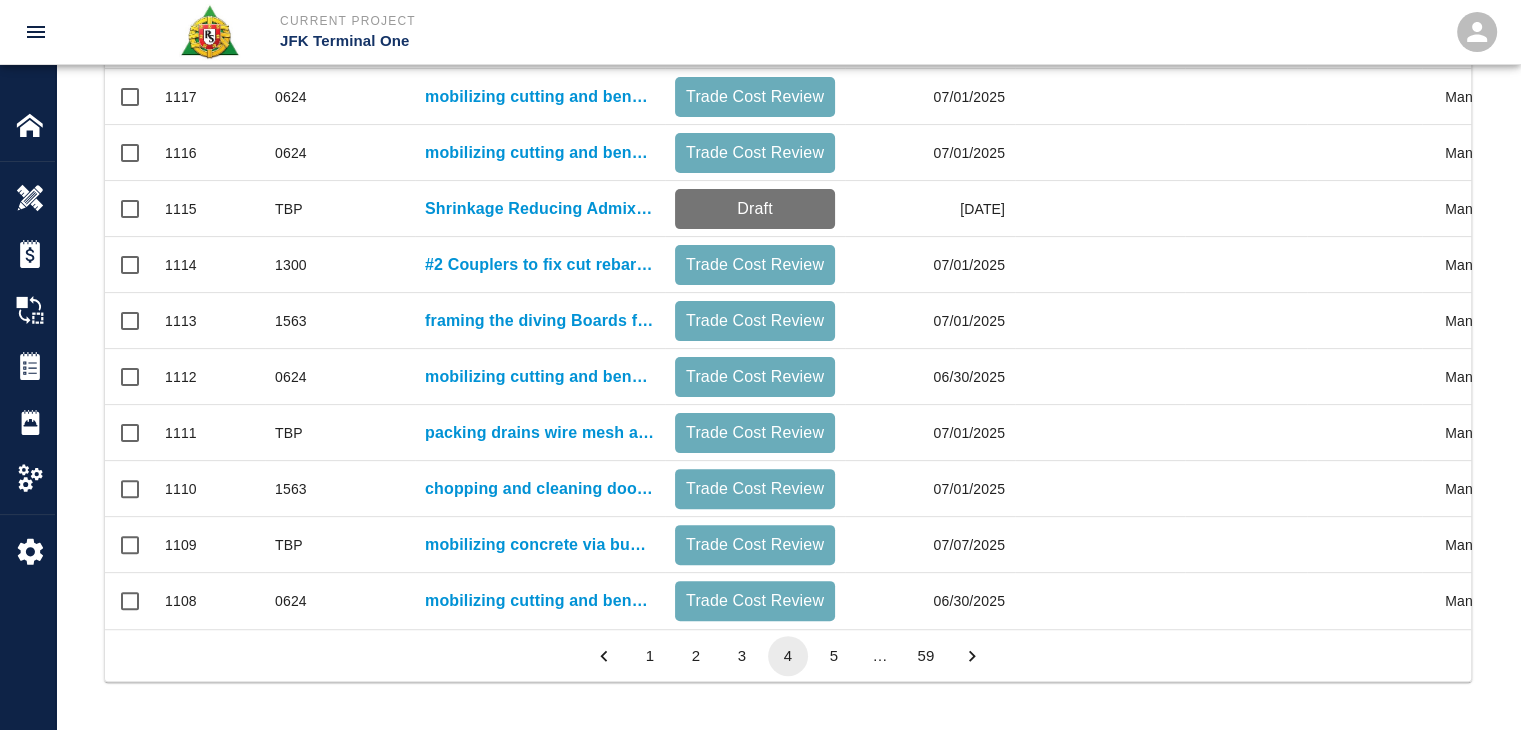 scroll, scrollTop: 1052, scrollLeft: 0, axis: vertical 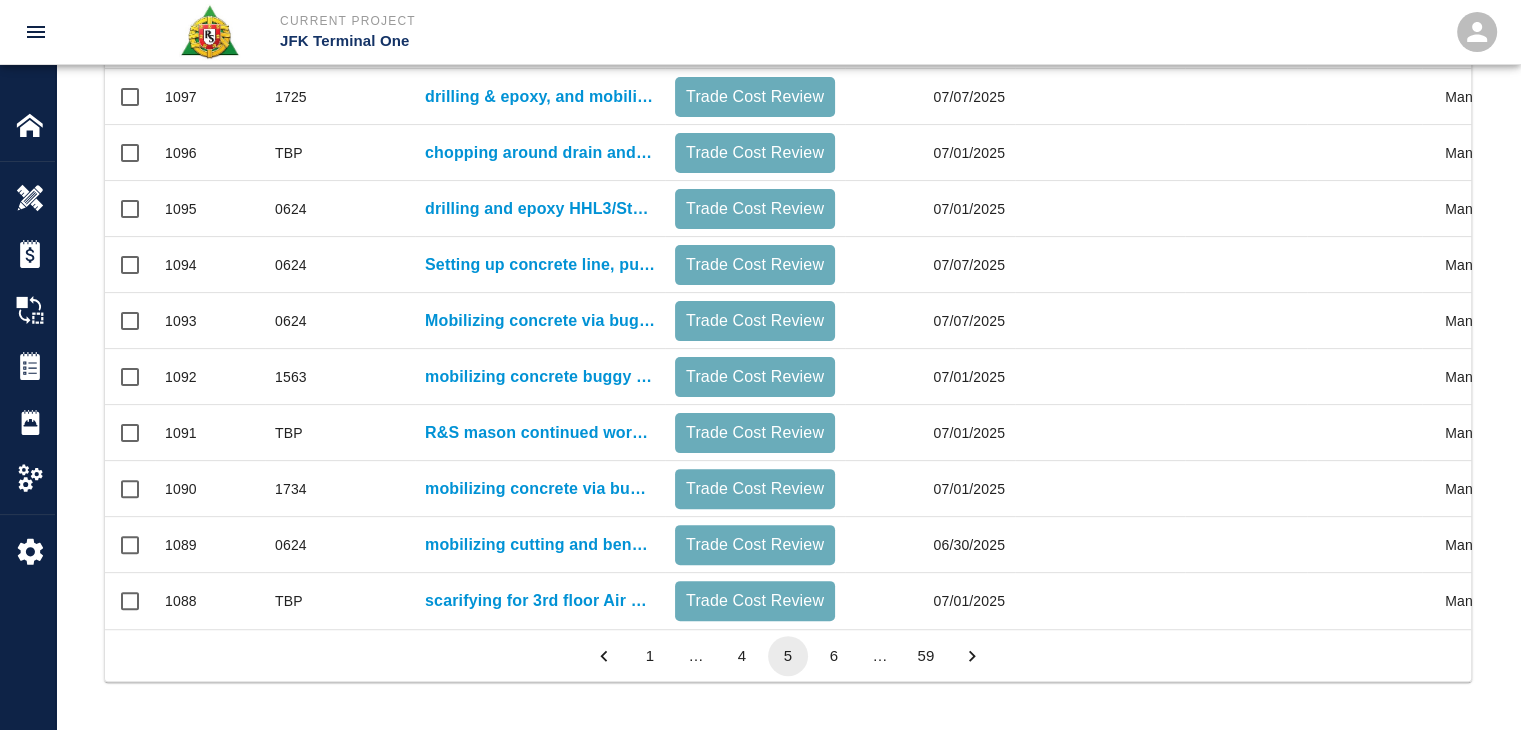 click on "6" at bounding box center (834, 656) 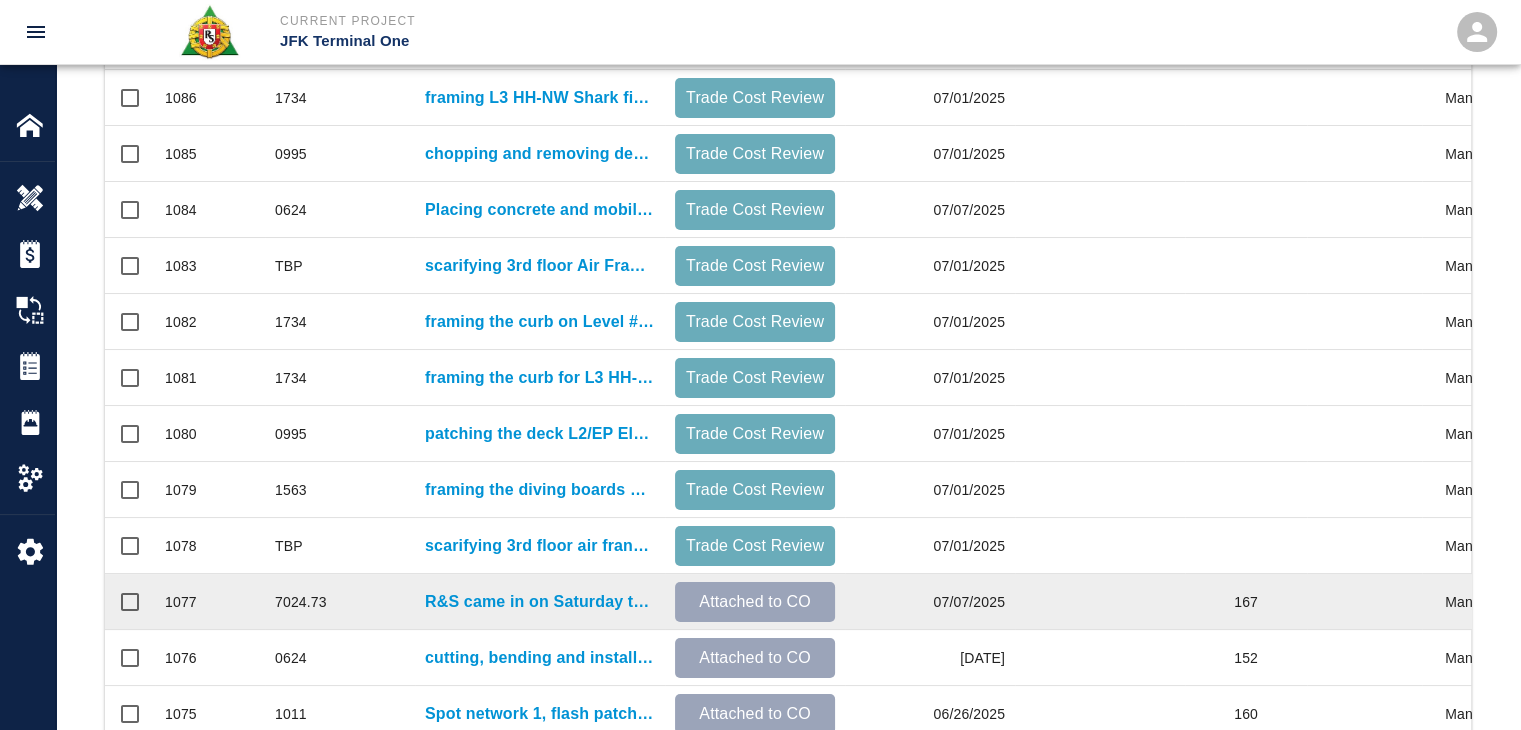 scroll, scrollTop: 556, scrollLeft: 0, axis: vertical 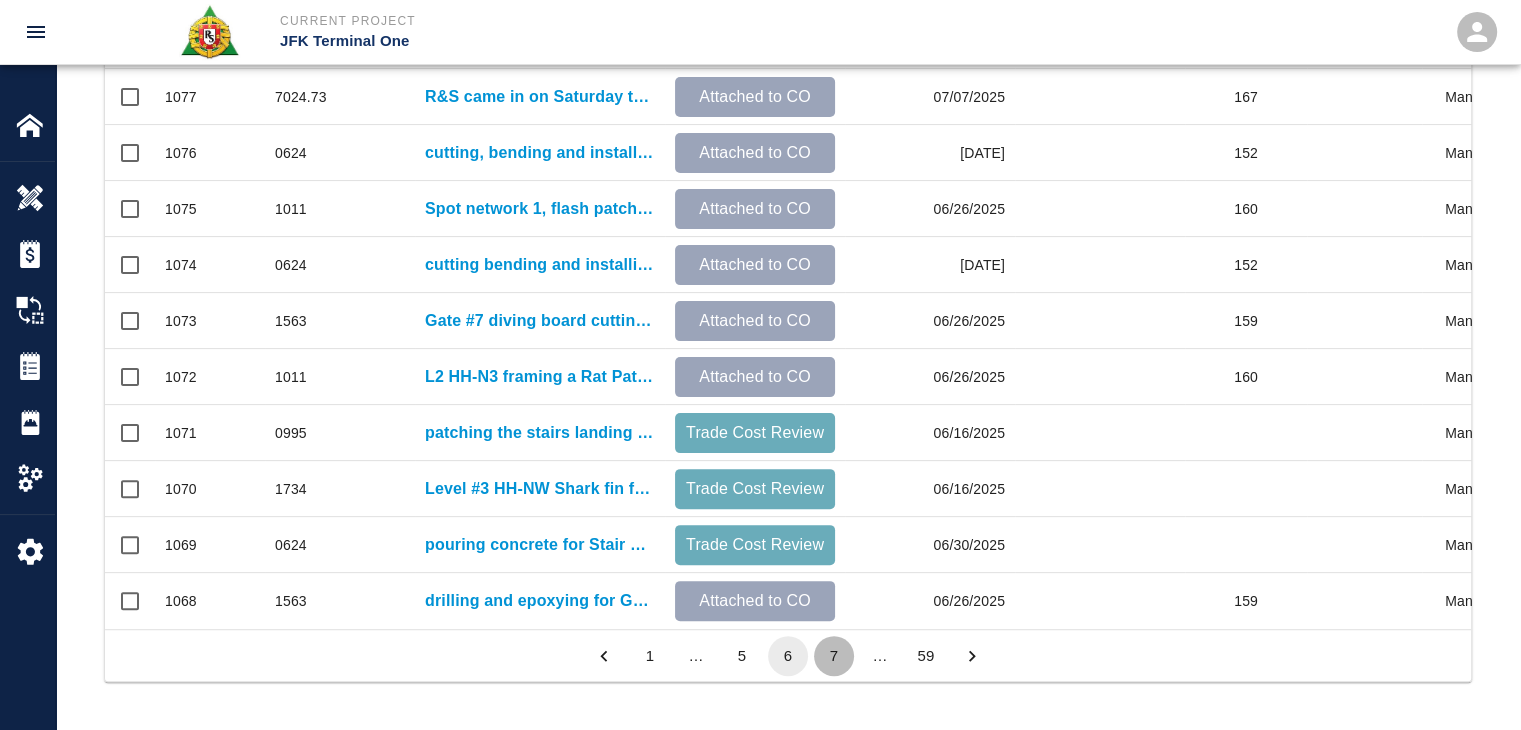 click on "7" at bounding box center (834, 656) 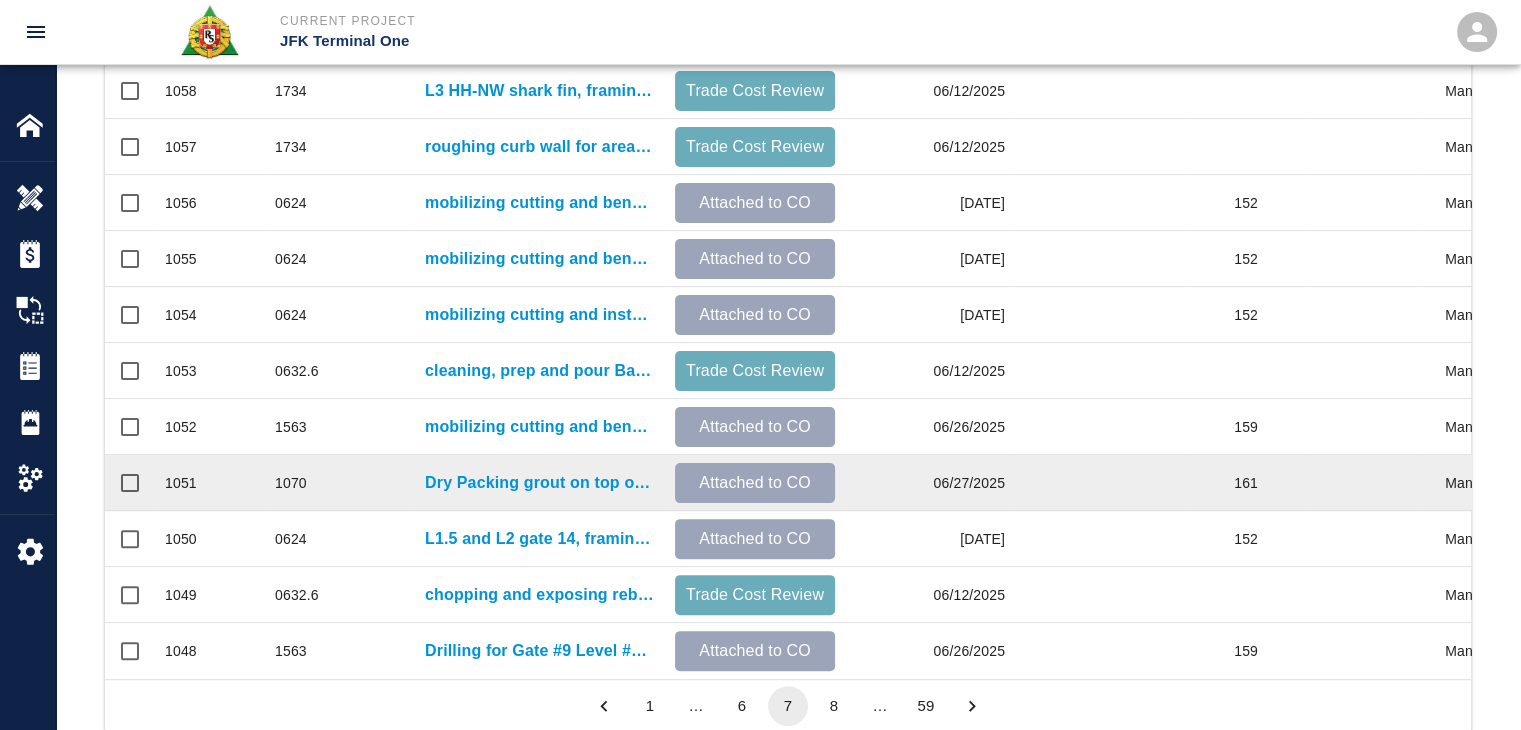 scroll, scrollTop: 1052, scrollLeft: 0, axis: vertical 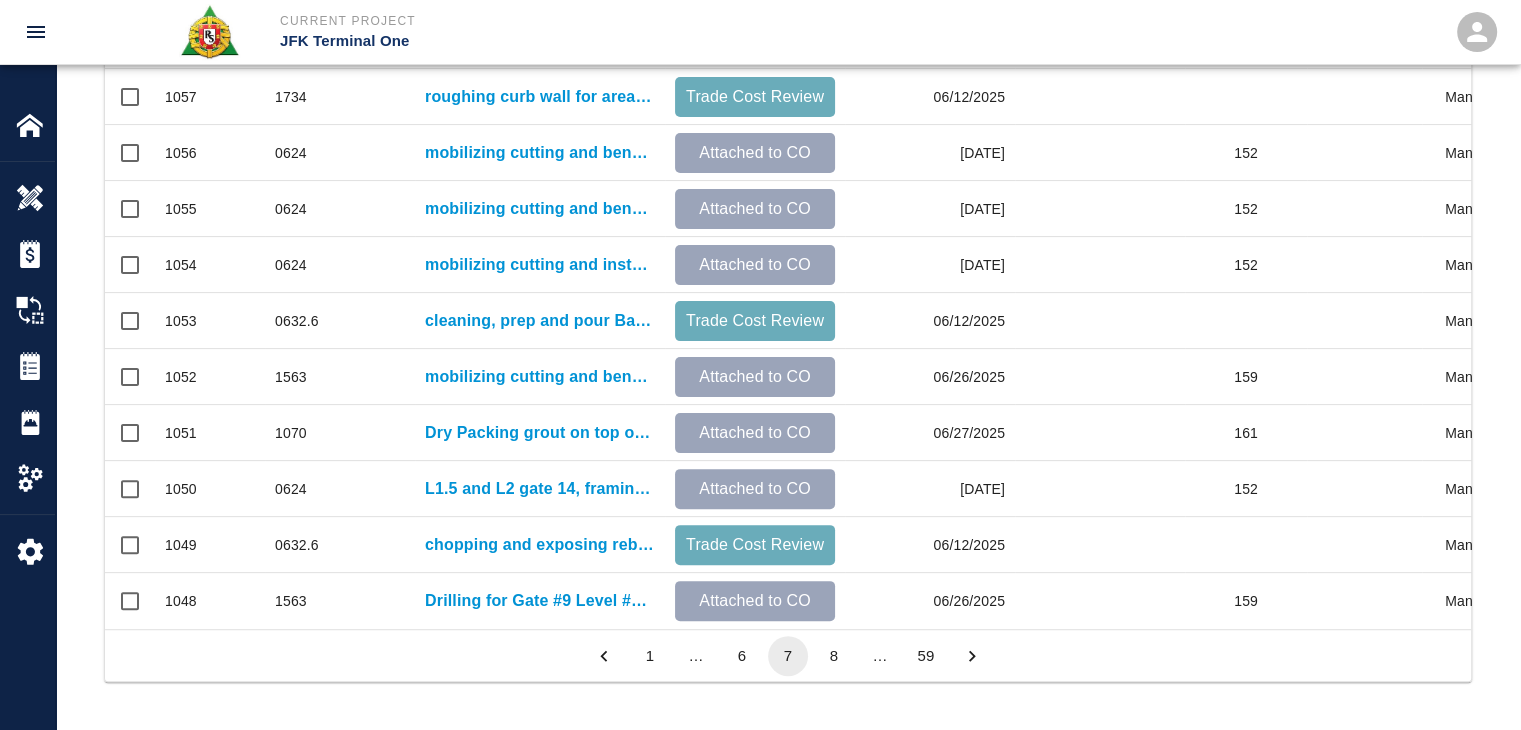 click on "8" at bounding box center (834, 656) 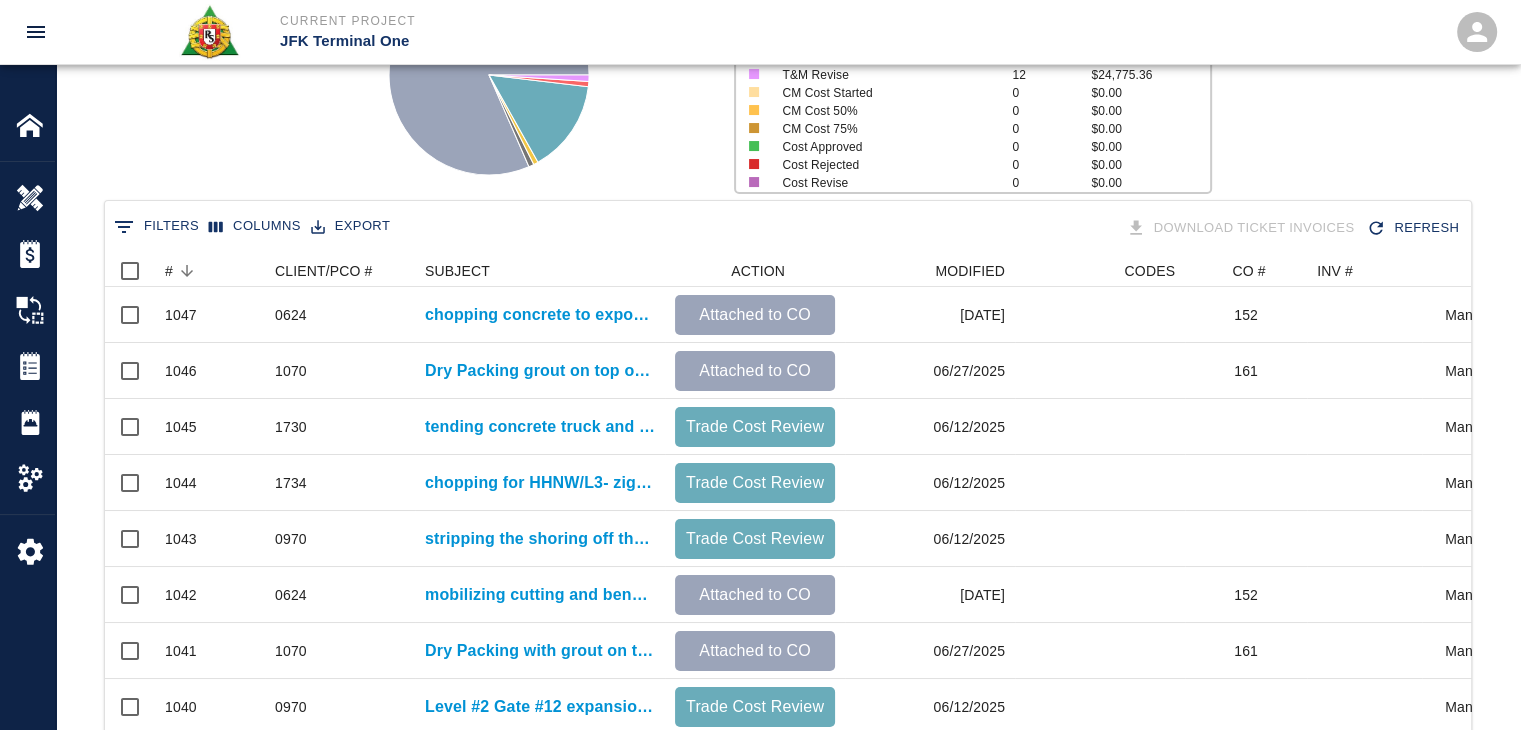 scroll, scrollTop: 1052, scrollLeft: 0, axis: vertical 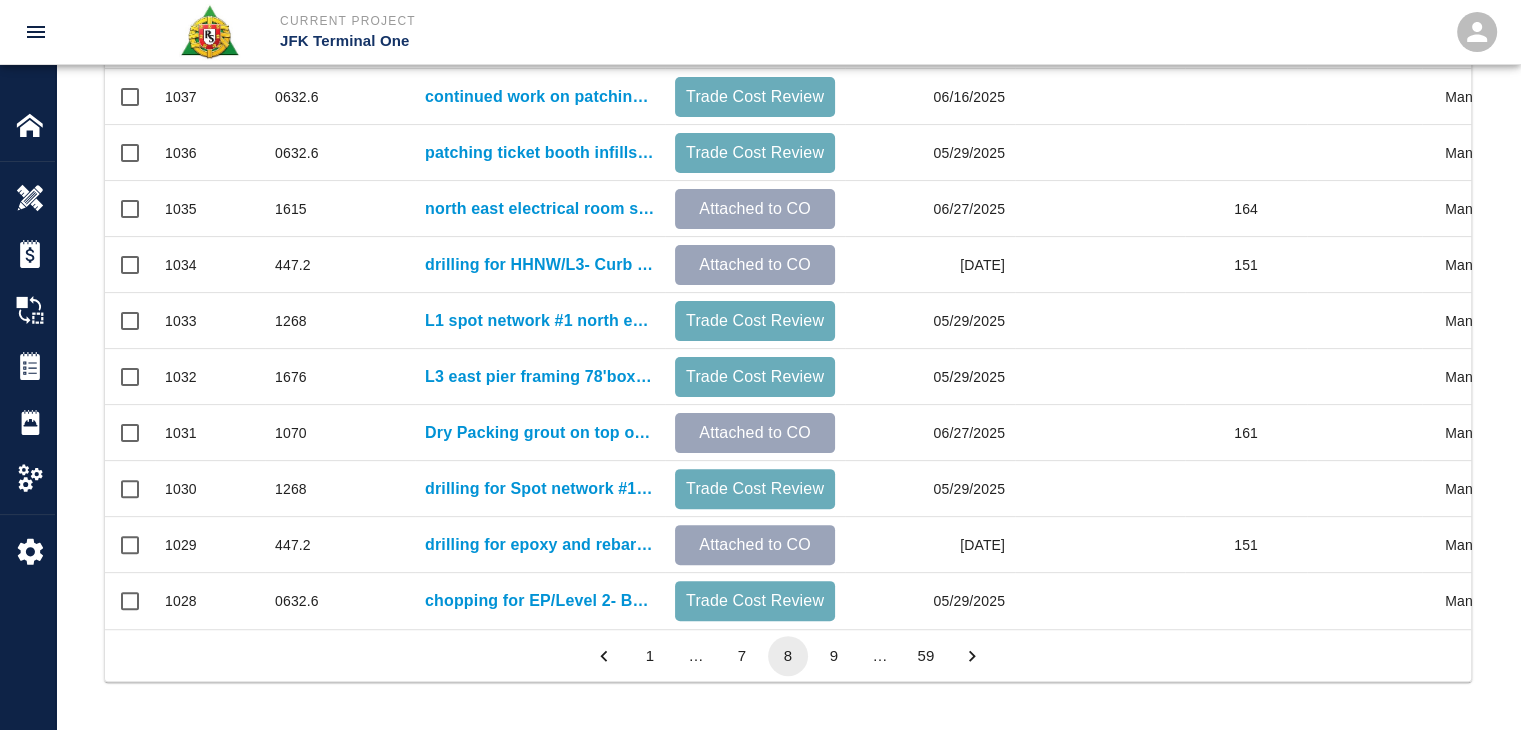 click on "9" at bounding box center [834, 656] 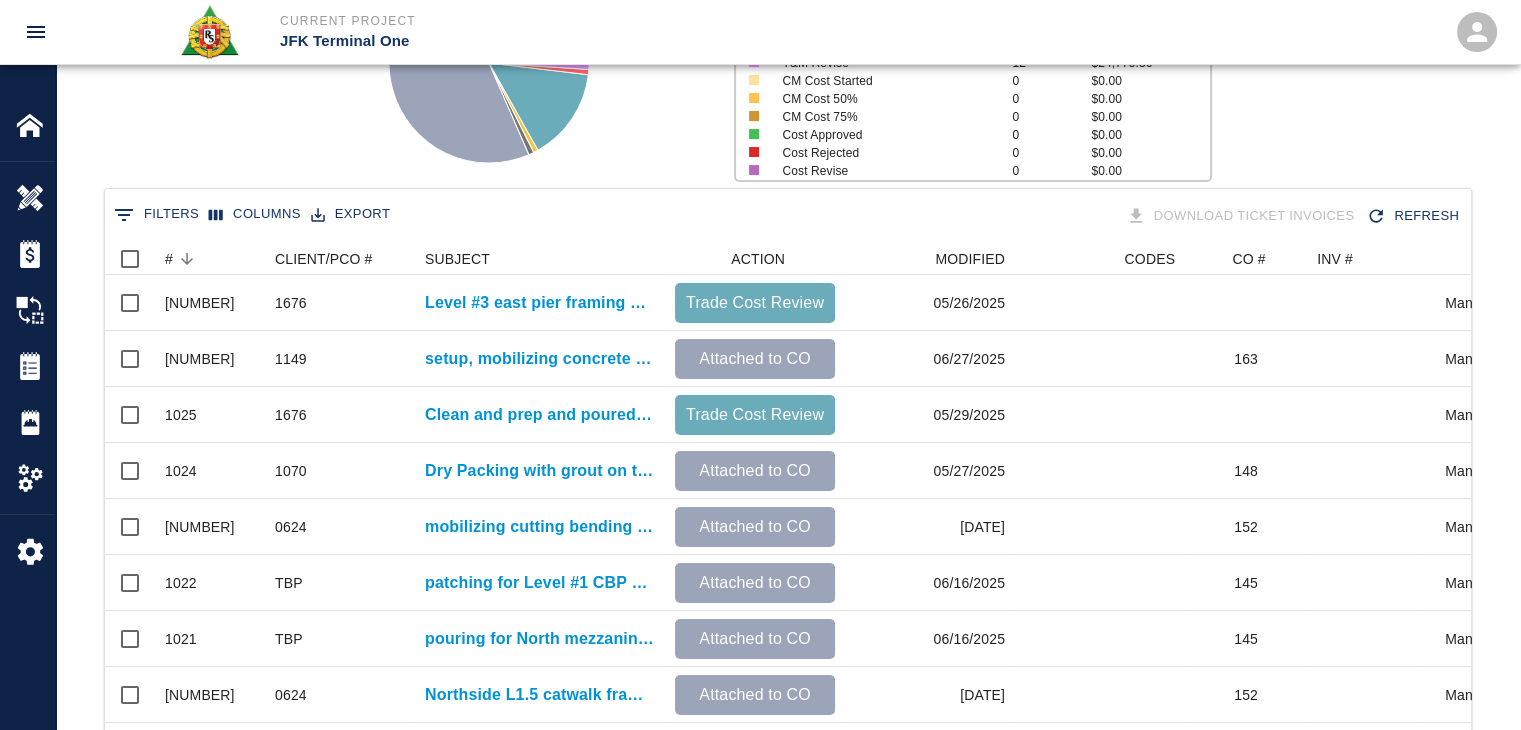 scroll, scrollTop: 0, scrollLeft: 0, axis: both 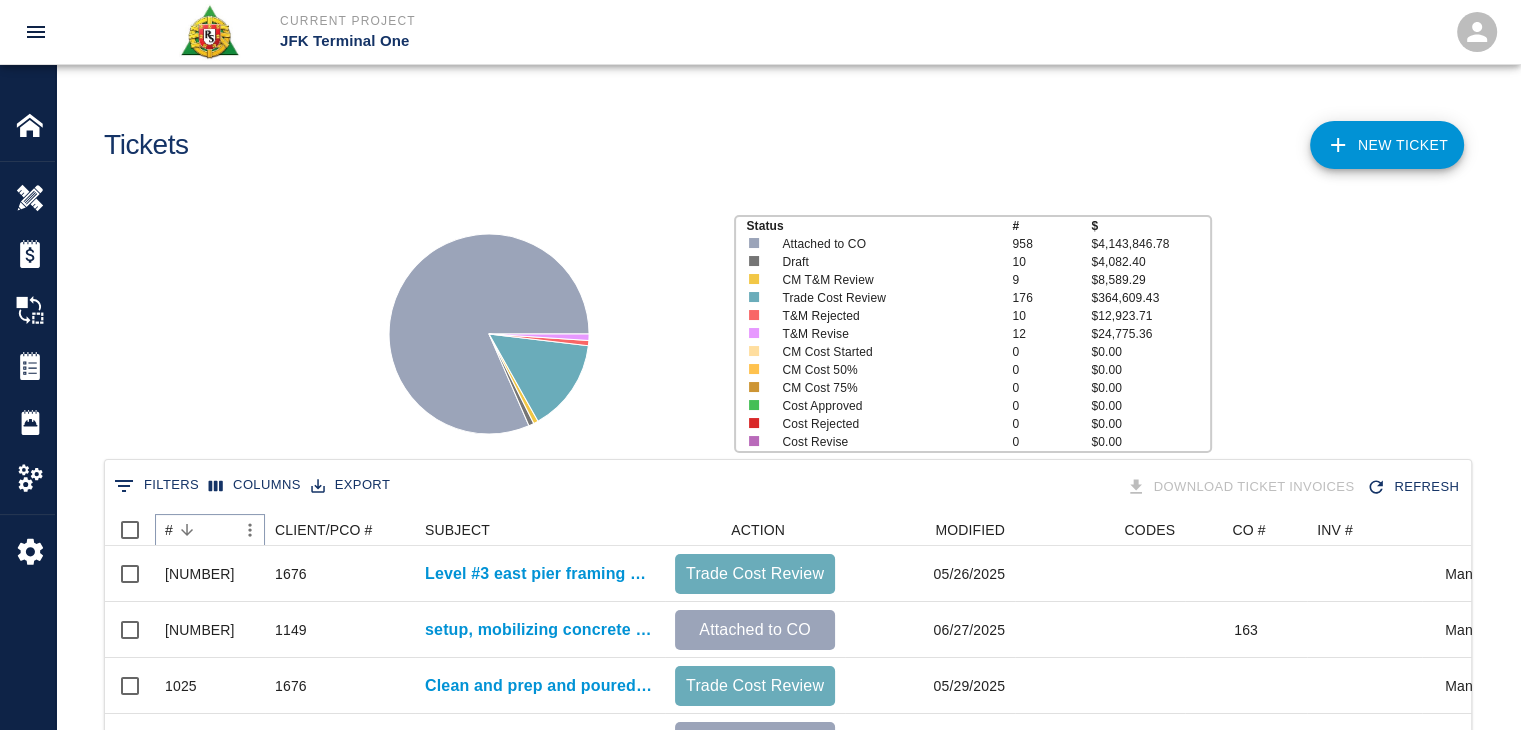 click at bounding box center [187, 530] 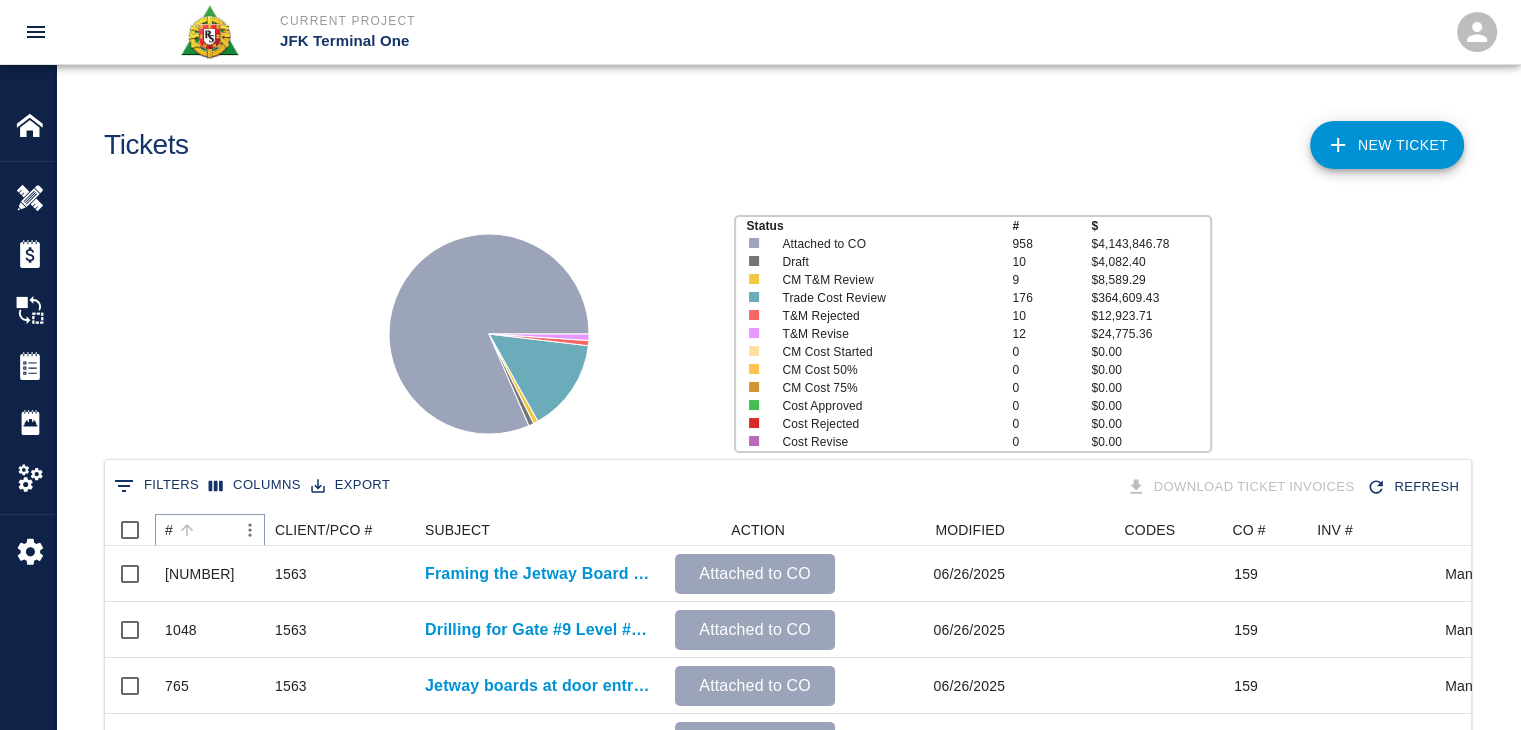 click at bounding box center [187, 530] 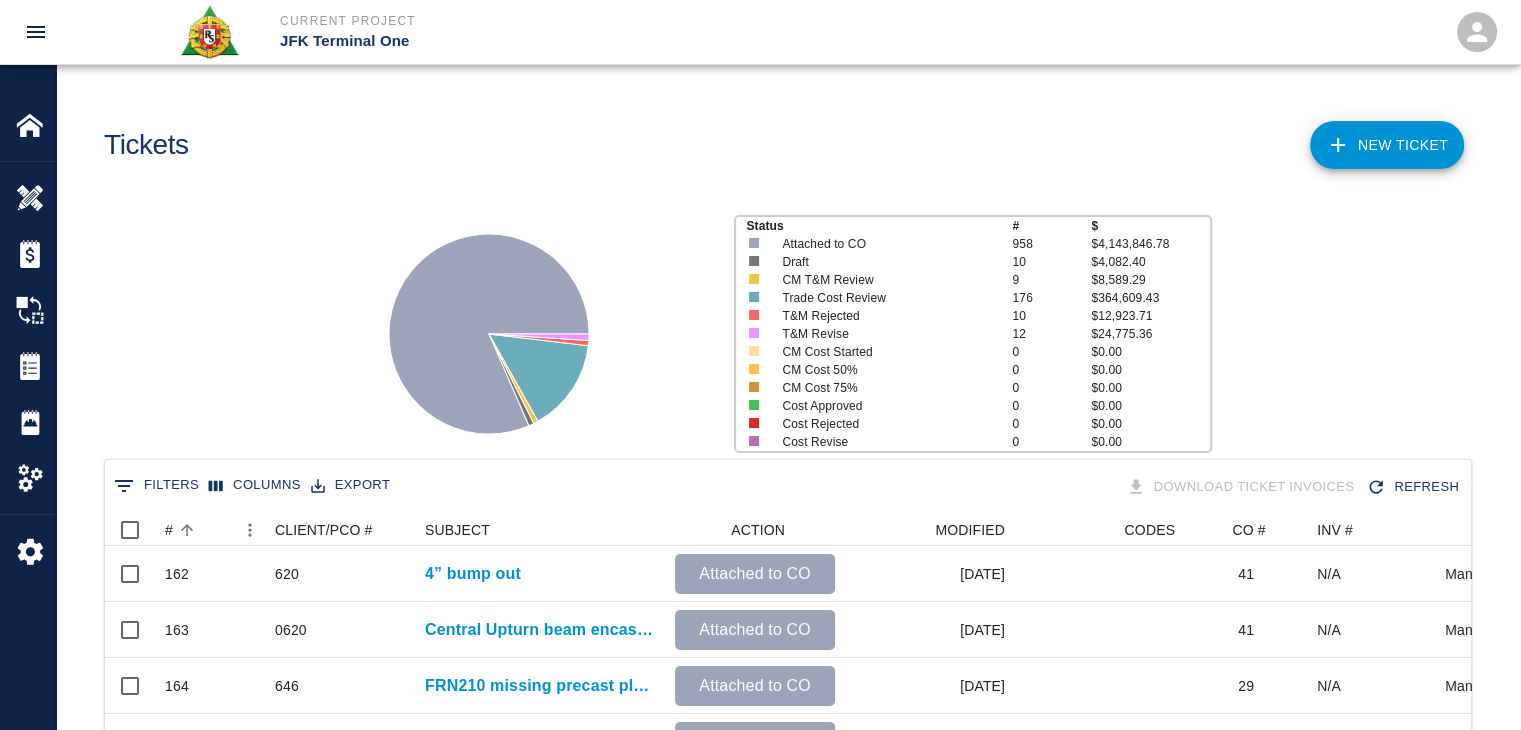 click on "Status # $ Attached to CO 958 $4,143,846.78 Draft 10 $4,082.40 CM T&M Review 9 $8,589.29 Trade Cost Review 176 $364,609.43 T&M Rejected 10 $12,923.71 T&M Revise 12 $24,775.36 CM Cost Started 0 $0.00 CM Cost 50% 0 $0.00 CM Cost 75% 0 $0.00 Cost Approved 0 $0.00 Cost Rejected 0 $0.00 Cost Revise 0 $0.00" at bounding box center [780, 326] 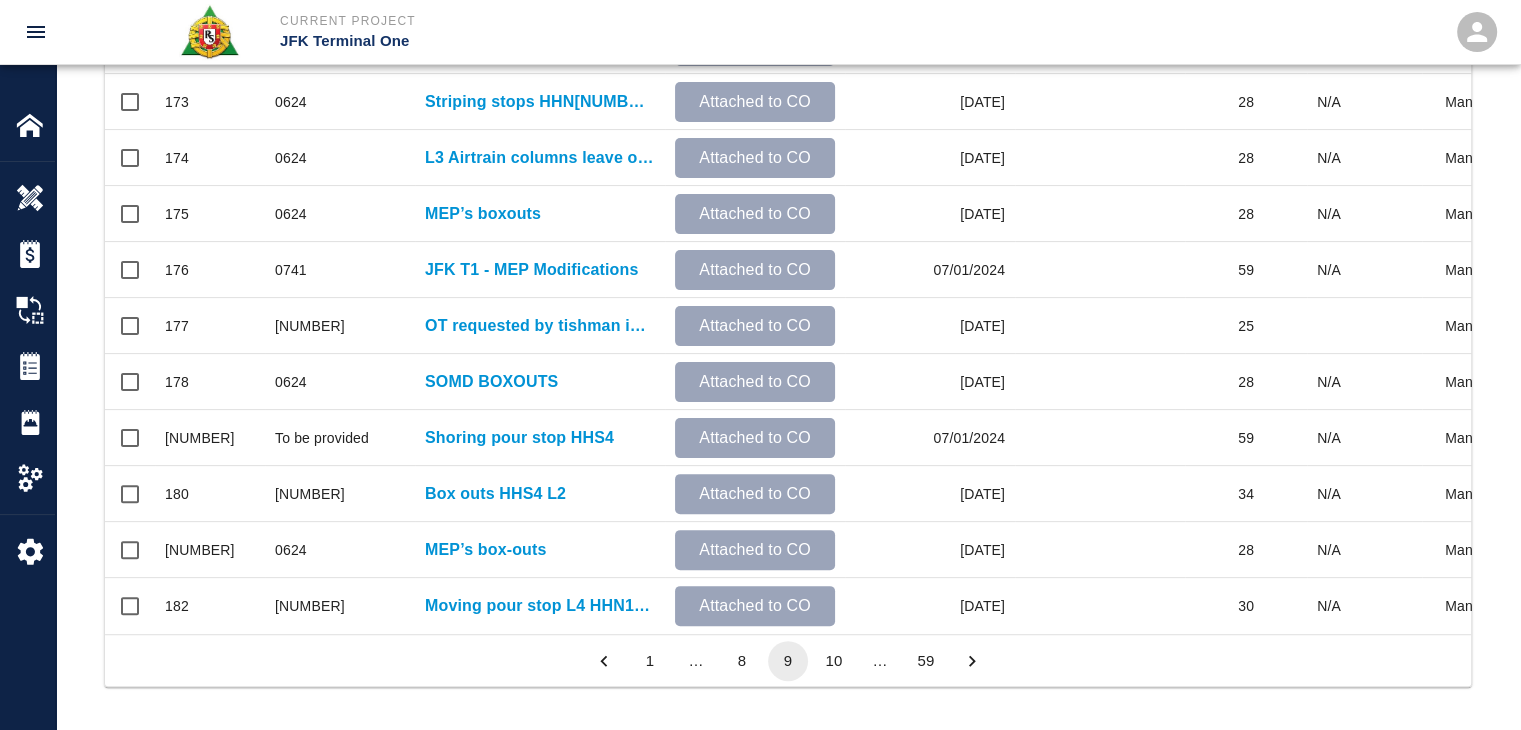 scroll, scrollTop: 1052, scrollLeft: 0, axis: vertical 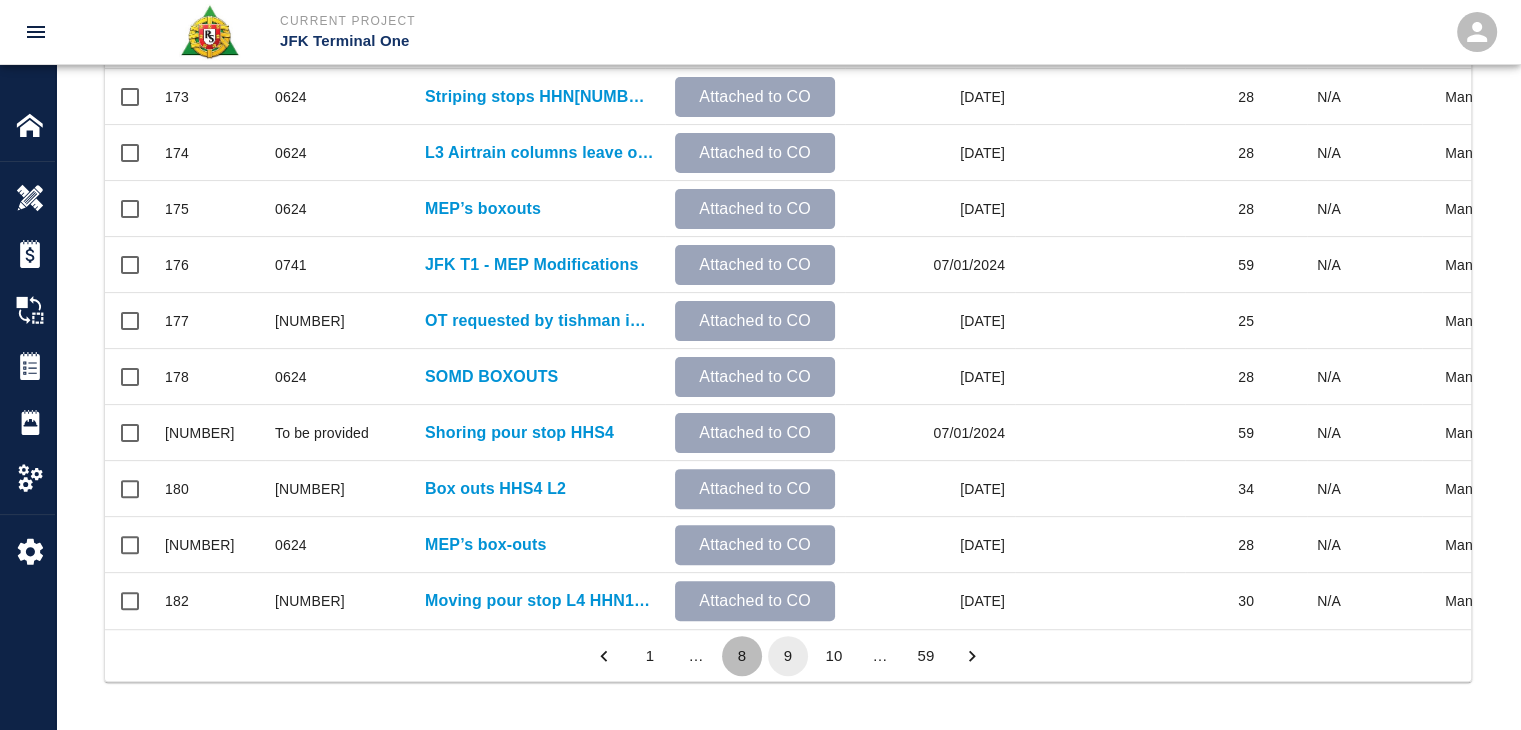 click on "8" at bounding box center (742, 656) 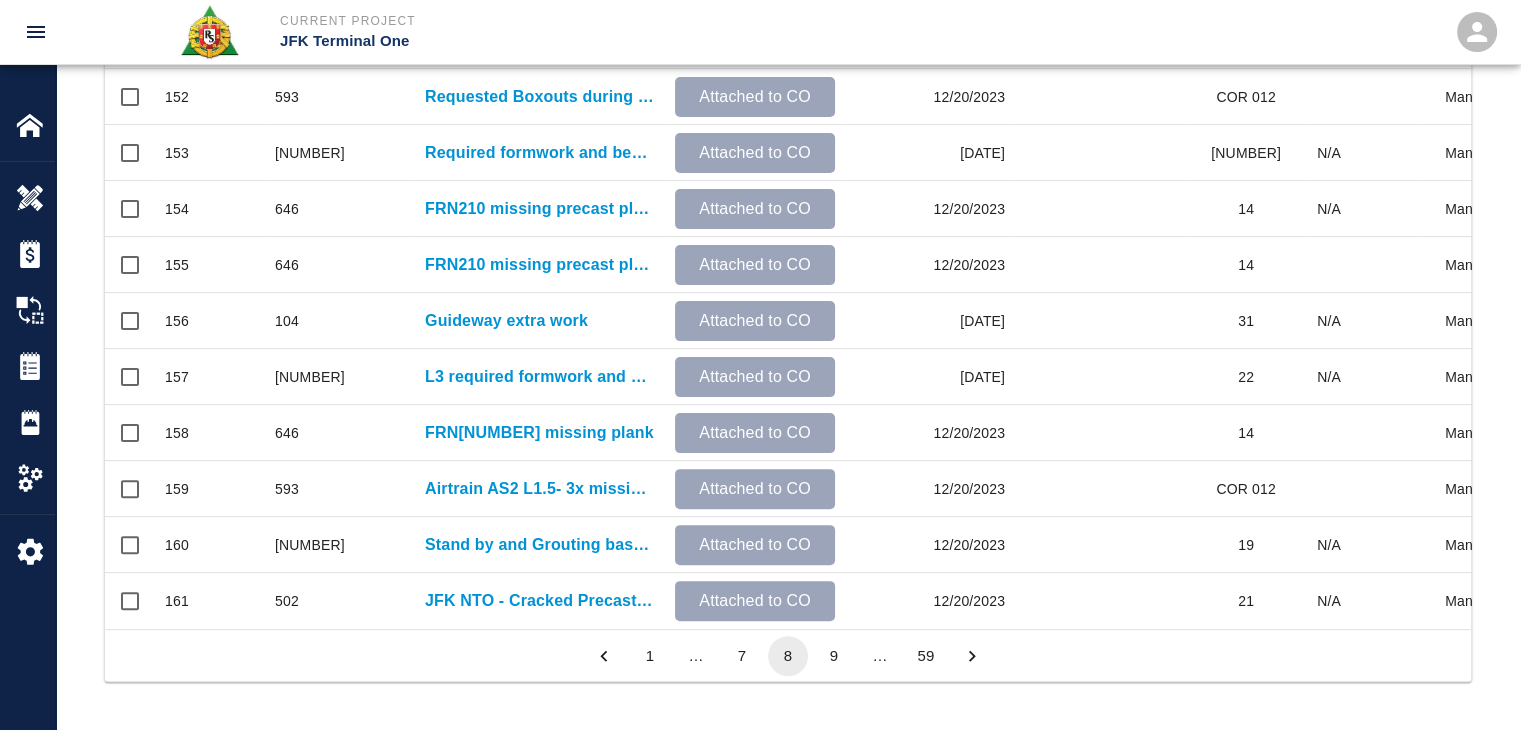 click on "1" at bounding box center [650, 656] 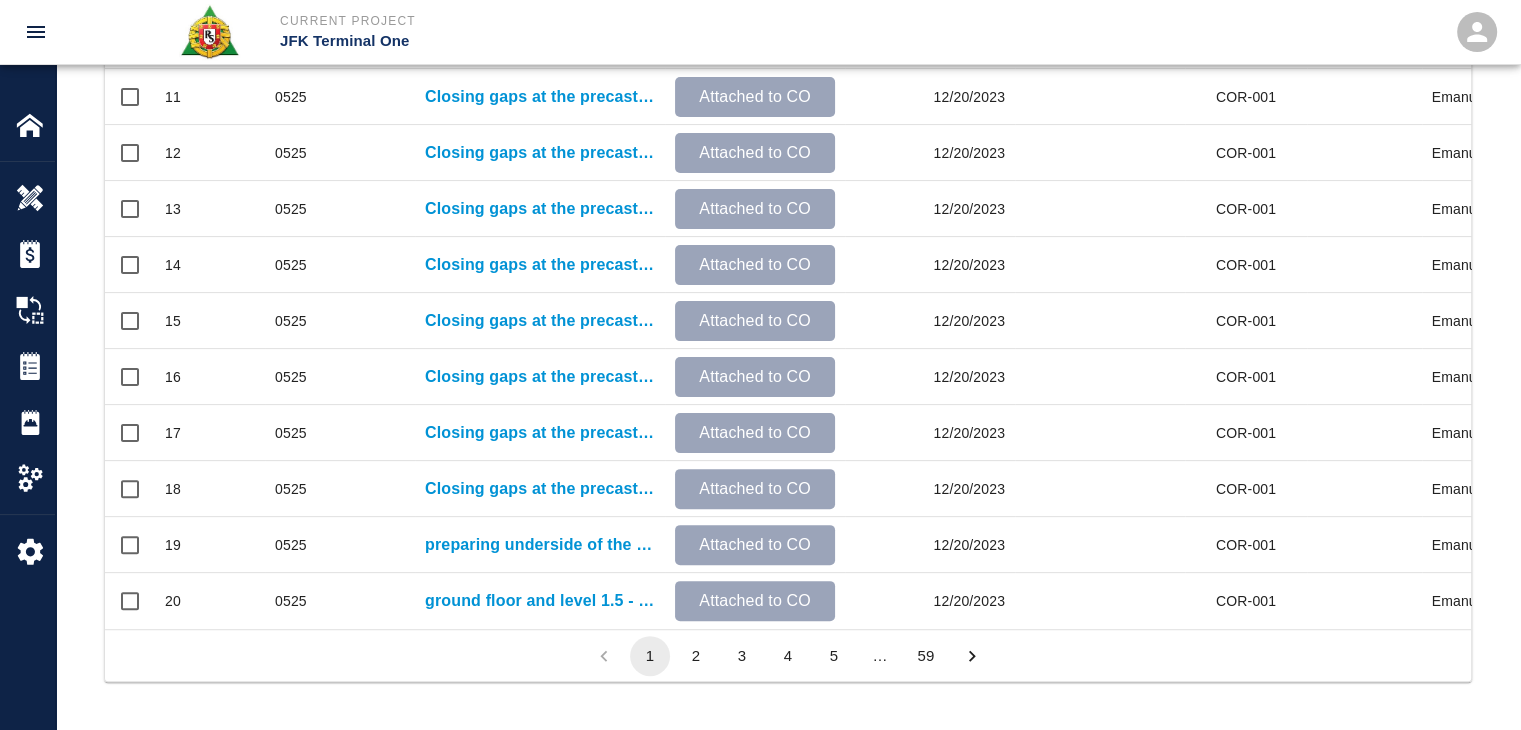 click on "4" at bounding box center [788, 656] 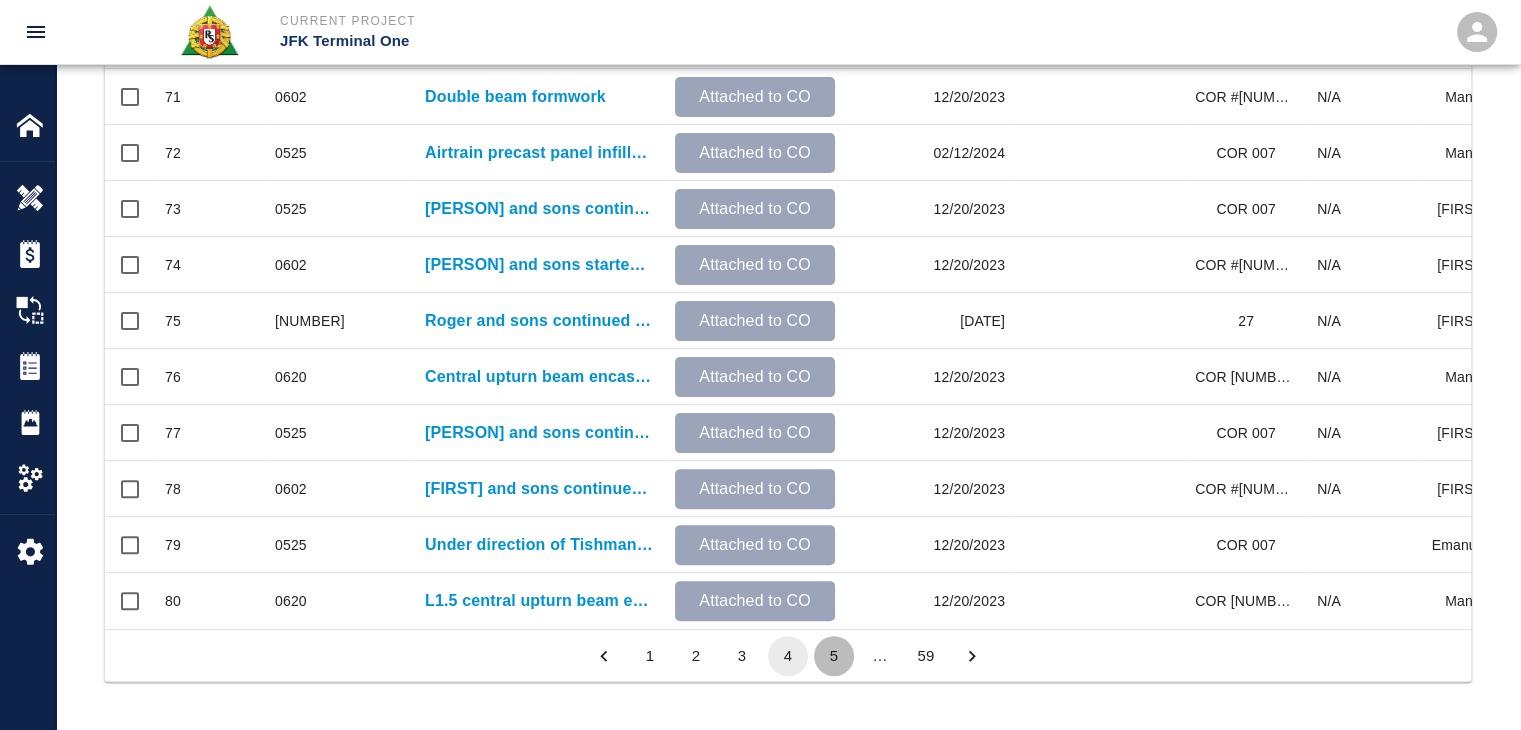 click on "5" at bounding box center [834, 656] 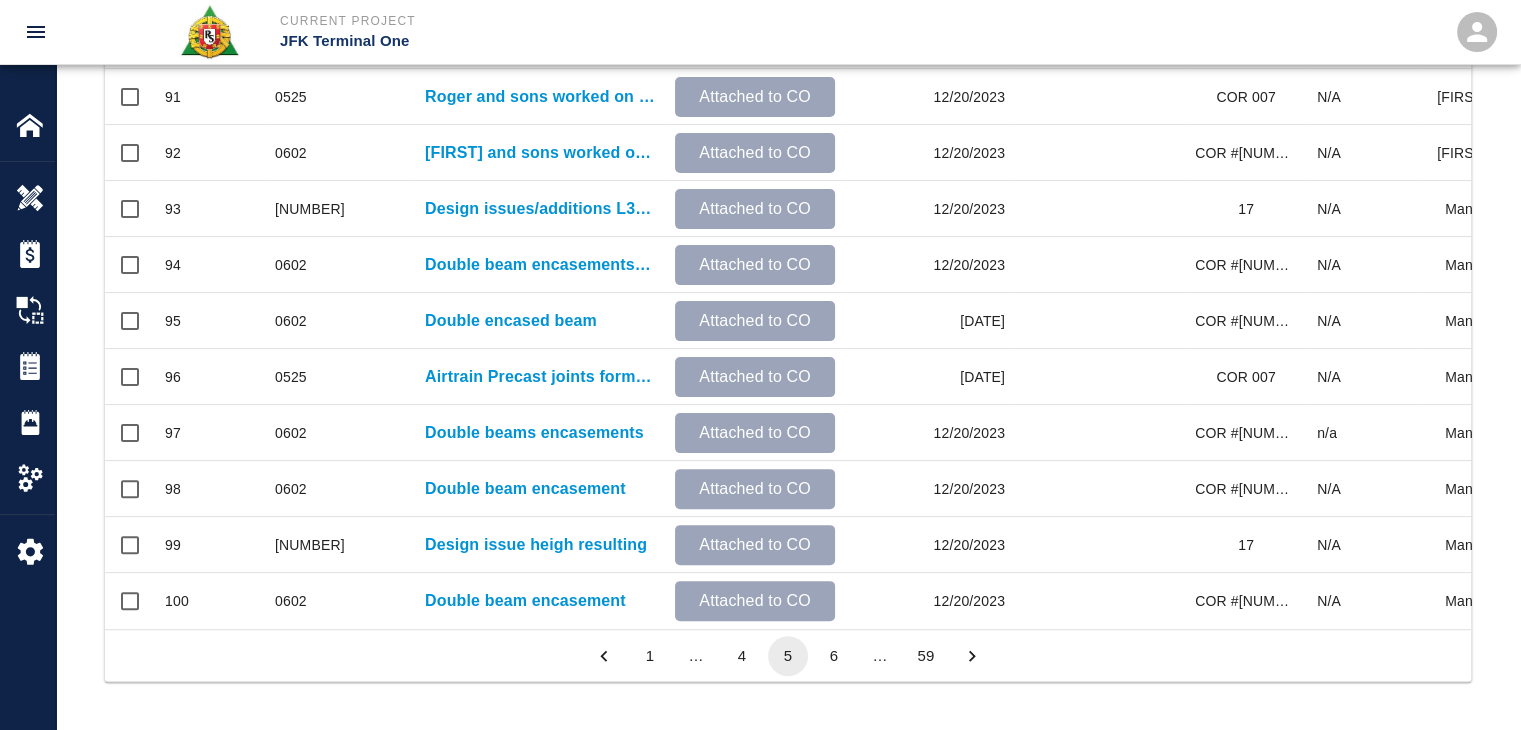 click on "6" at bounding box center (834, 656) 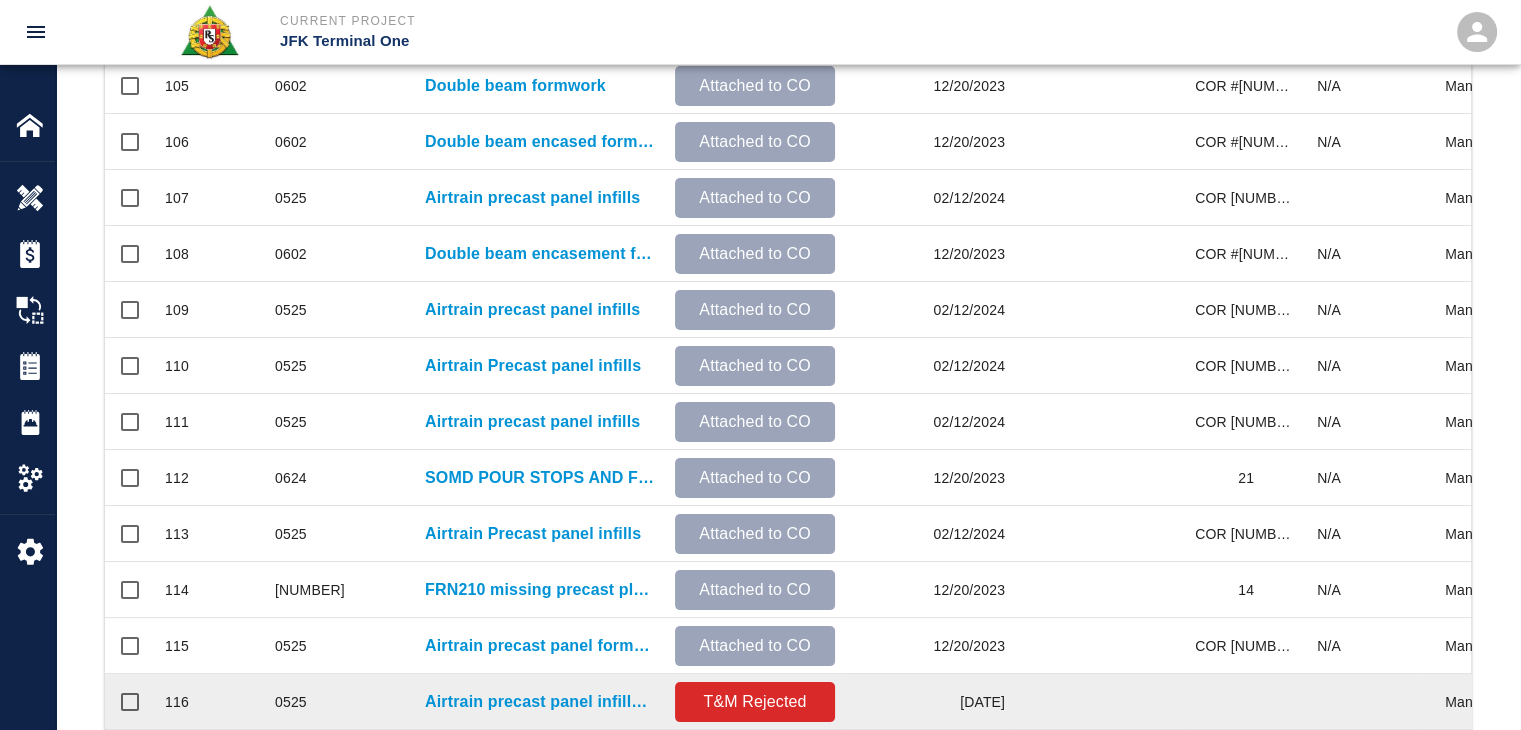 scroll, scrollTop: 1052, scrollLeft: 0, axis: vertical 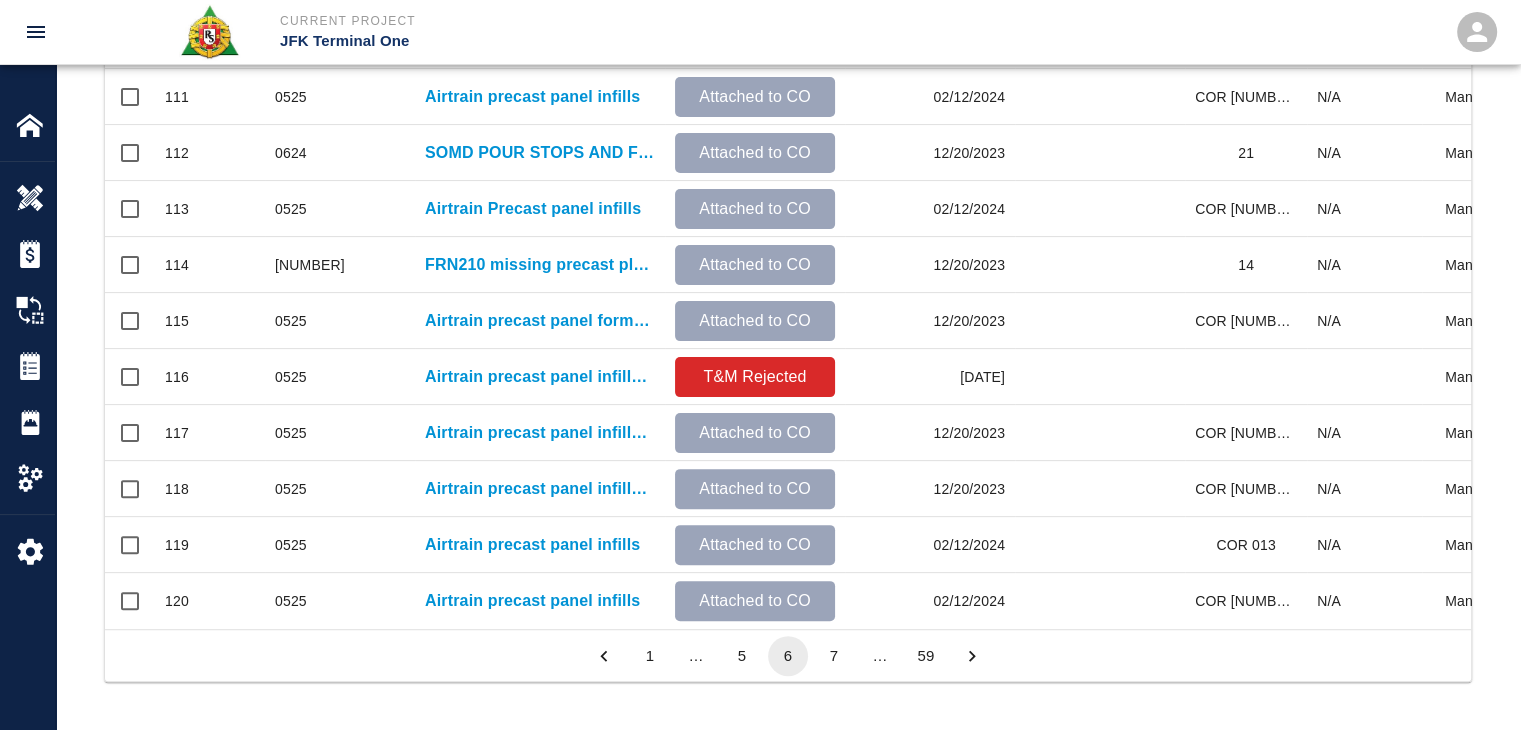 click on "5" at bounding box center (742, 656) 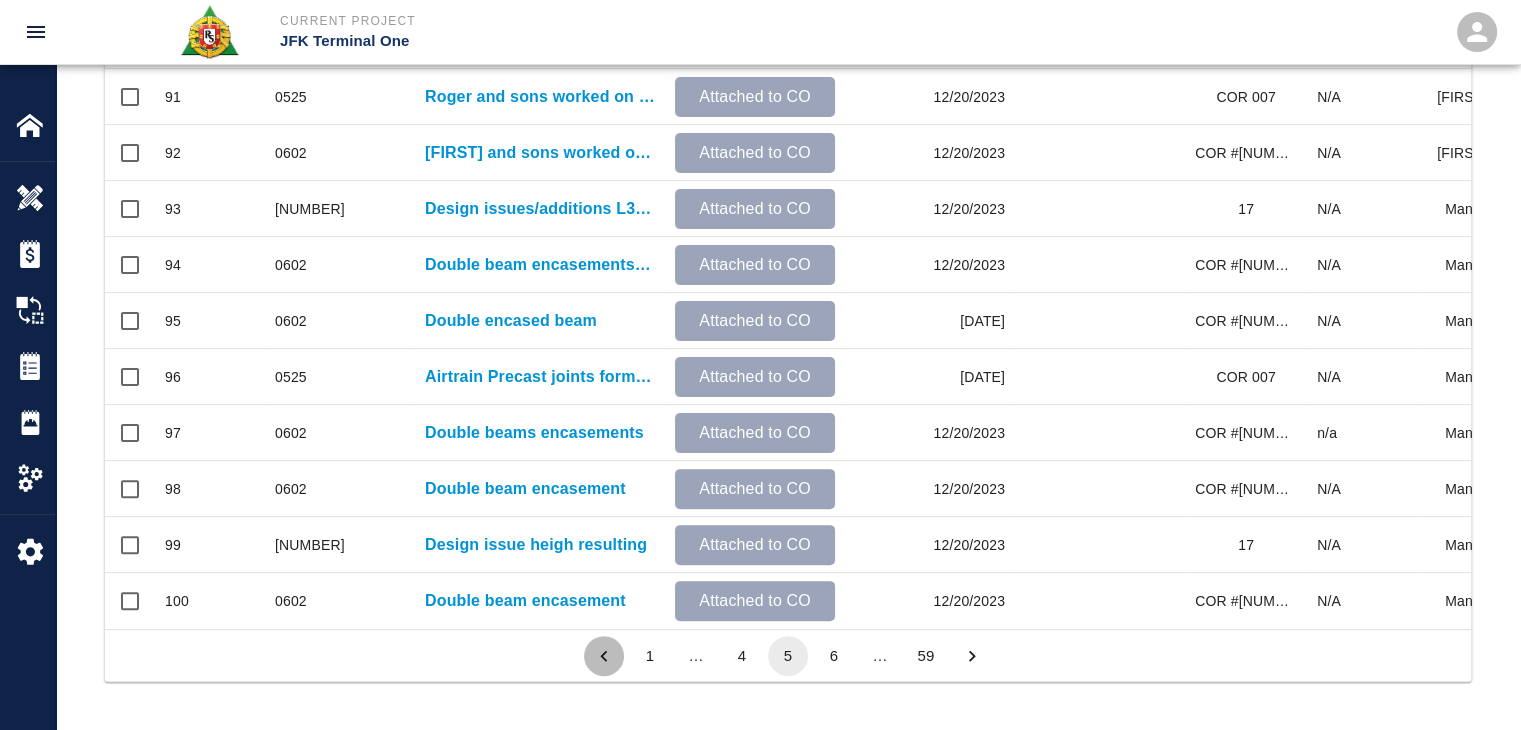 click at bounding box center (604, 656) 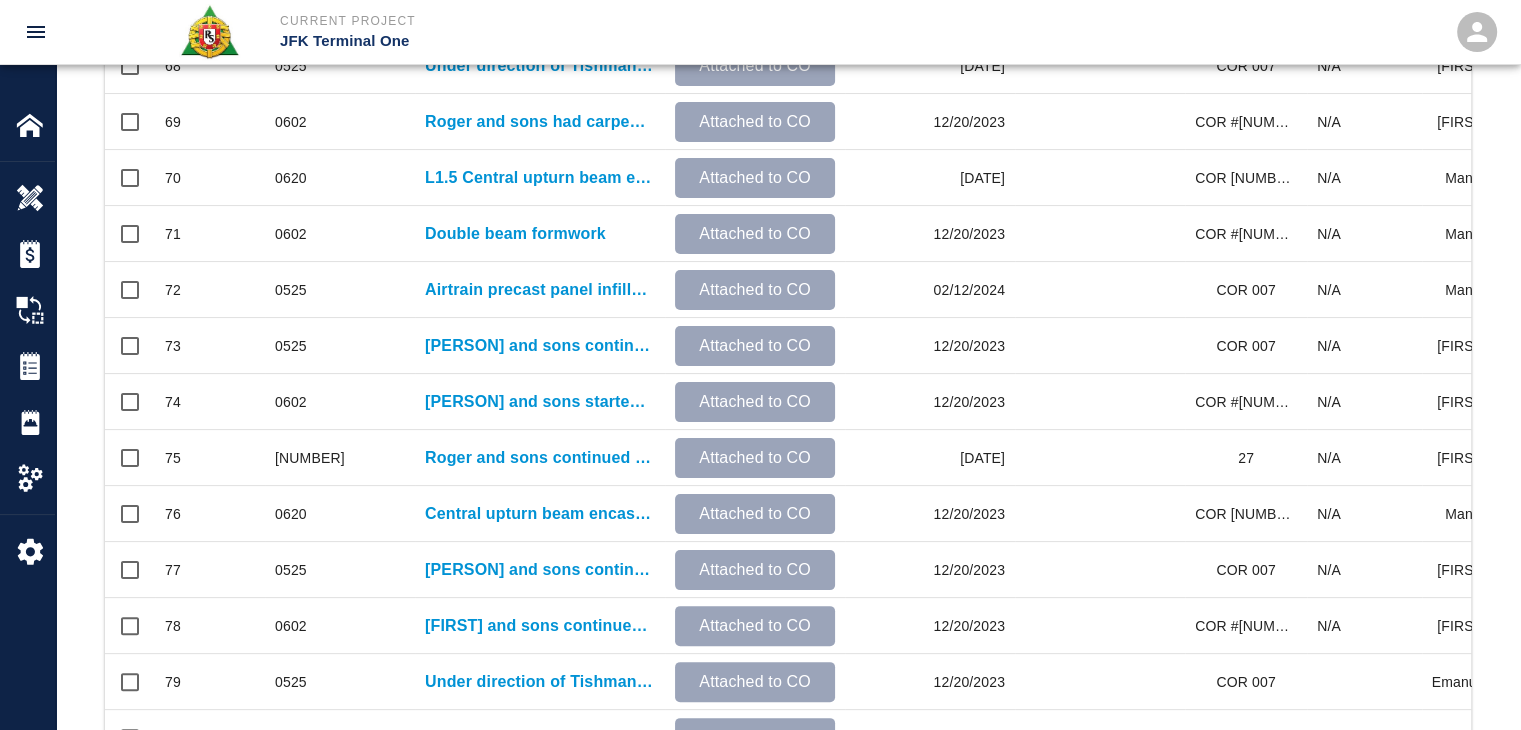 scroll, scrollTop: 1052, scrollLeft: 0, axis: vertical 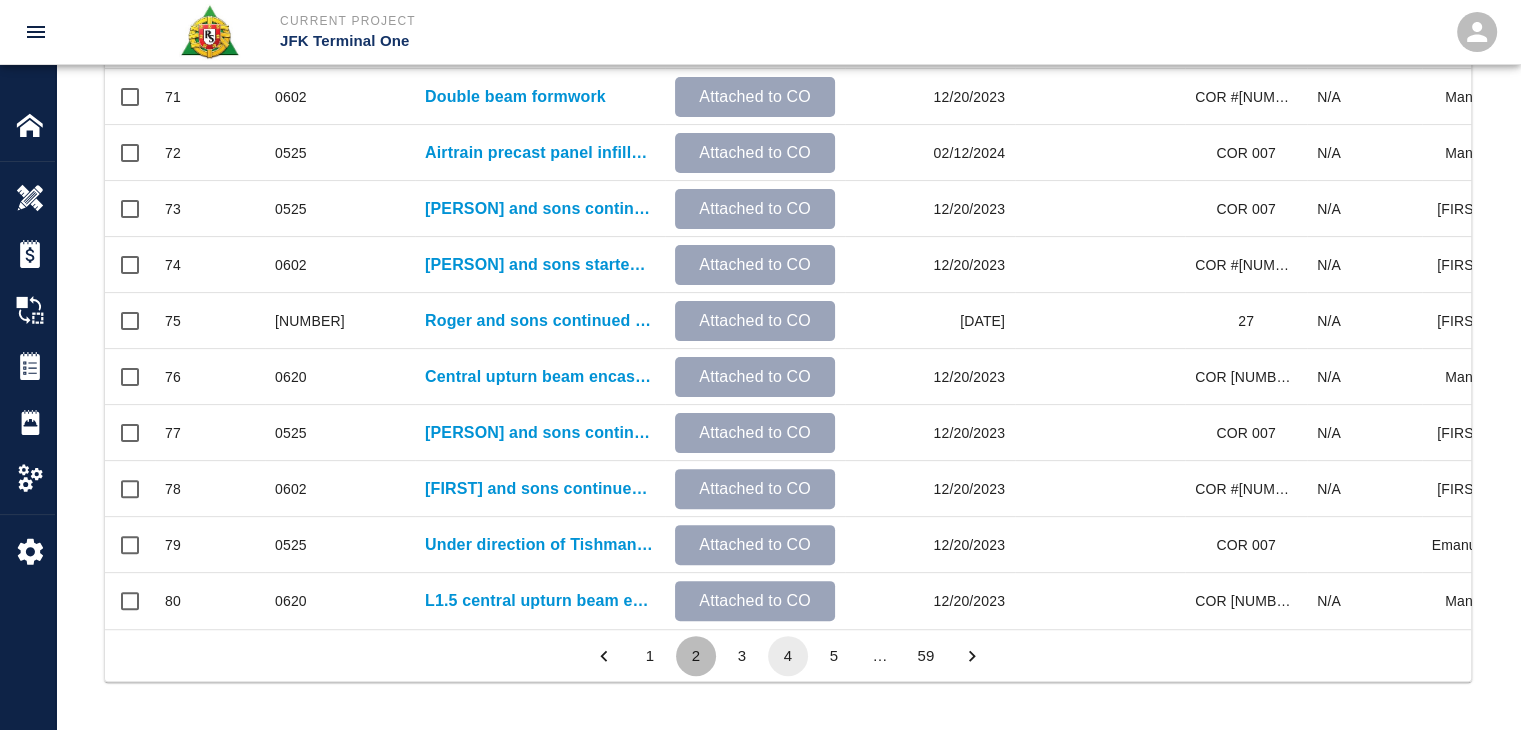 click on "2" at bounding box center [696, 656] 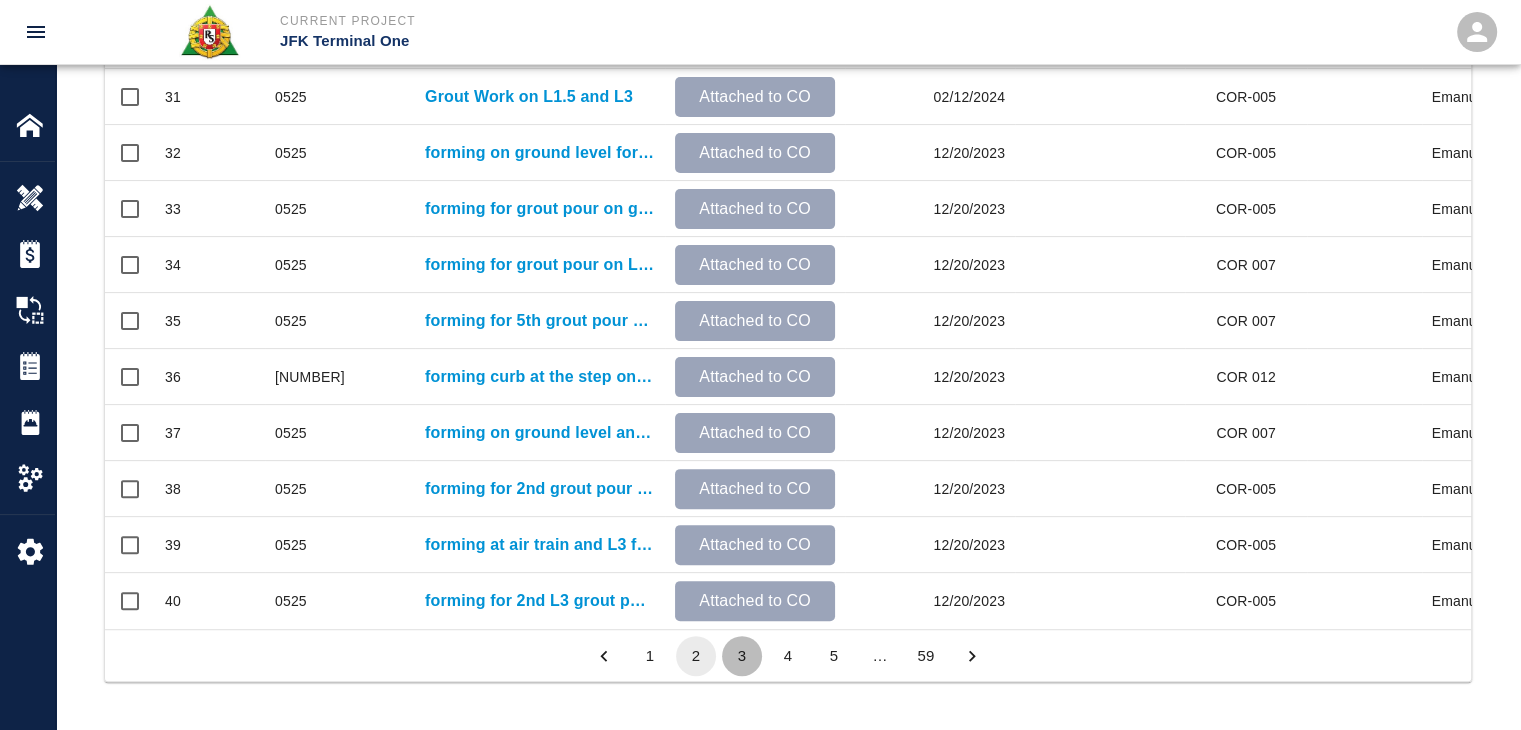 click on "3" at bounding box center (742, 656) 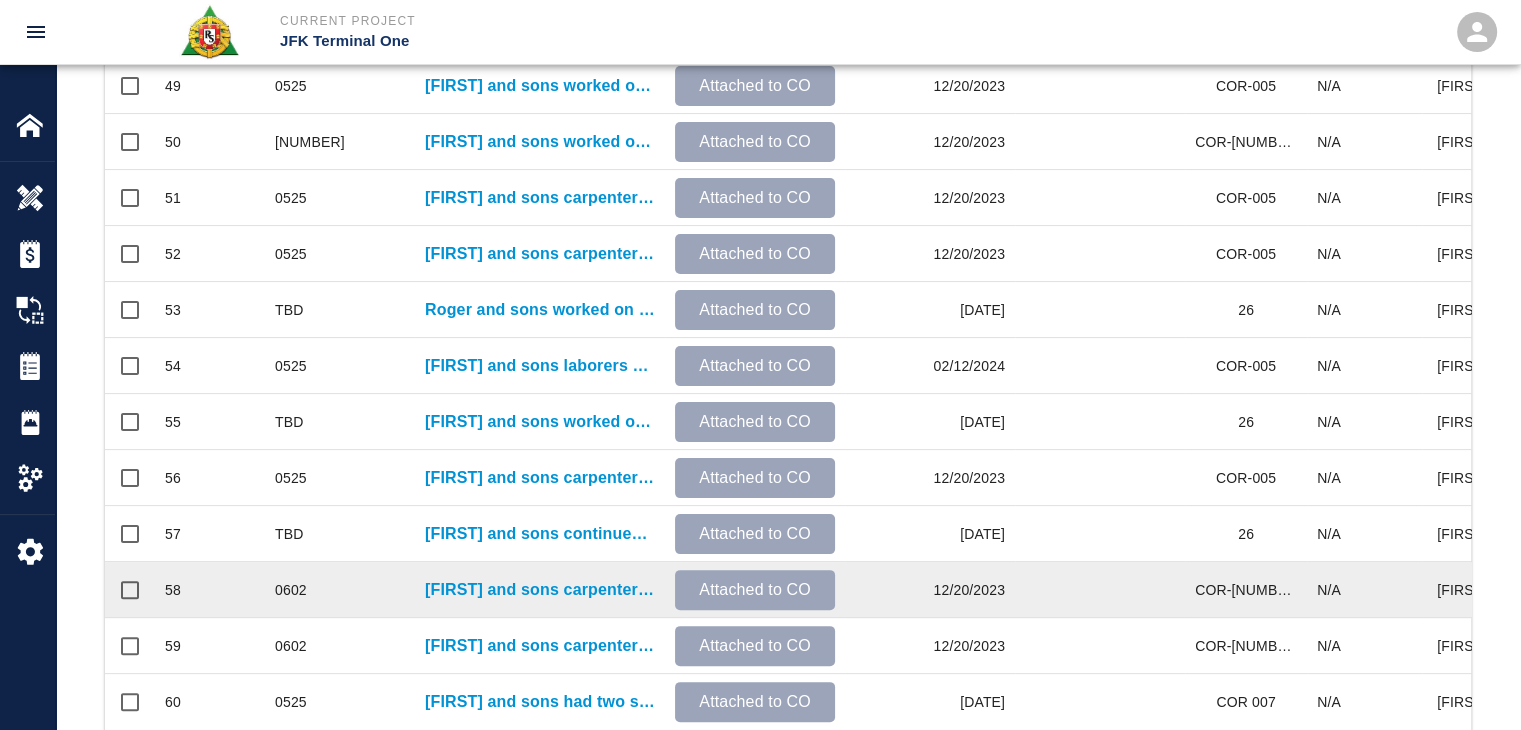 scroll, scrollTop: 1052, scrollLeft: 0, axis: vertical 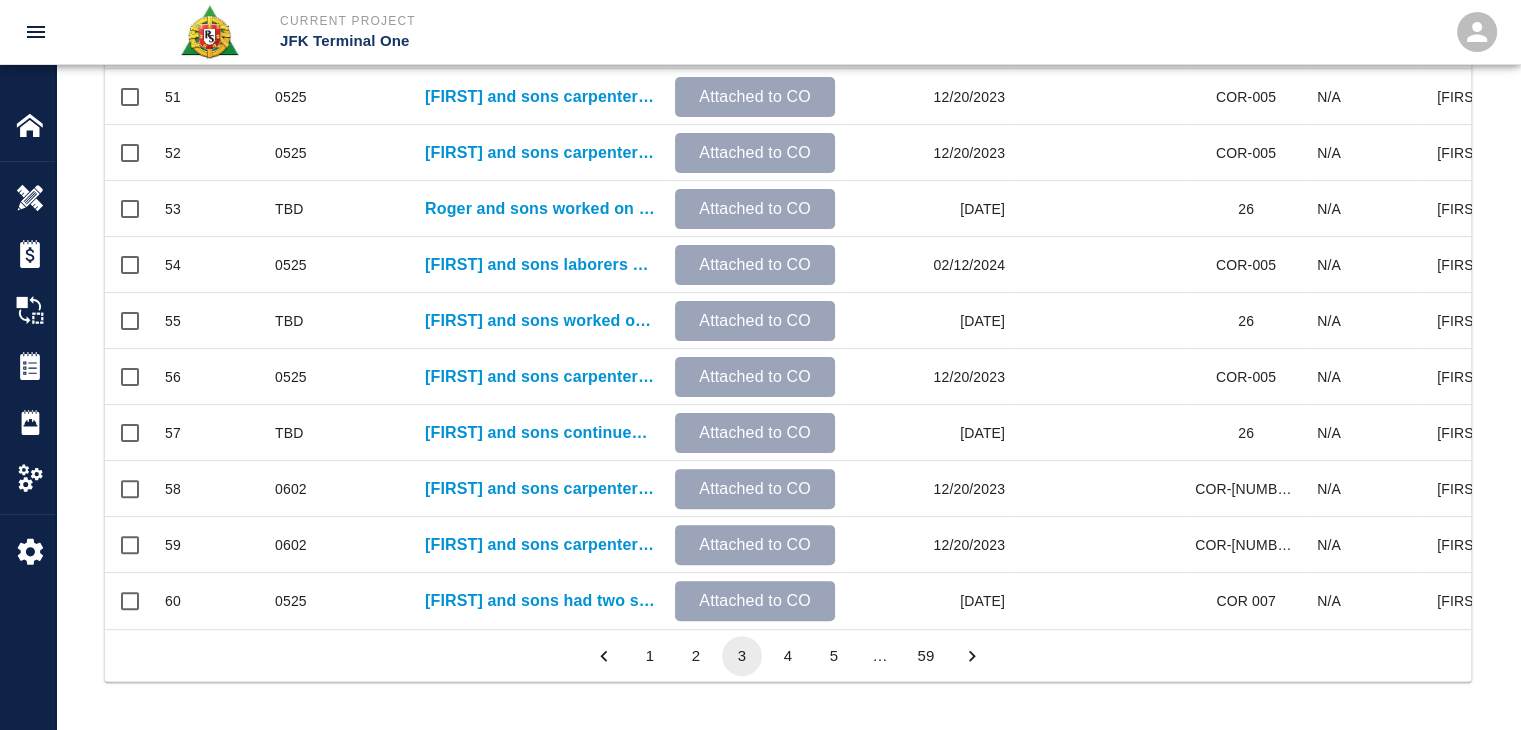 click on "2" at bounding box center [696, 656] 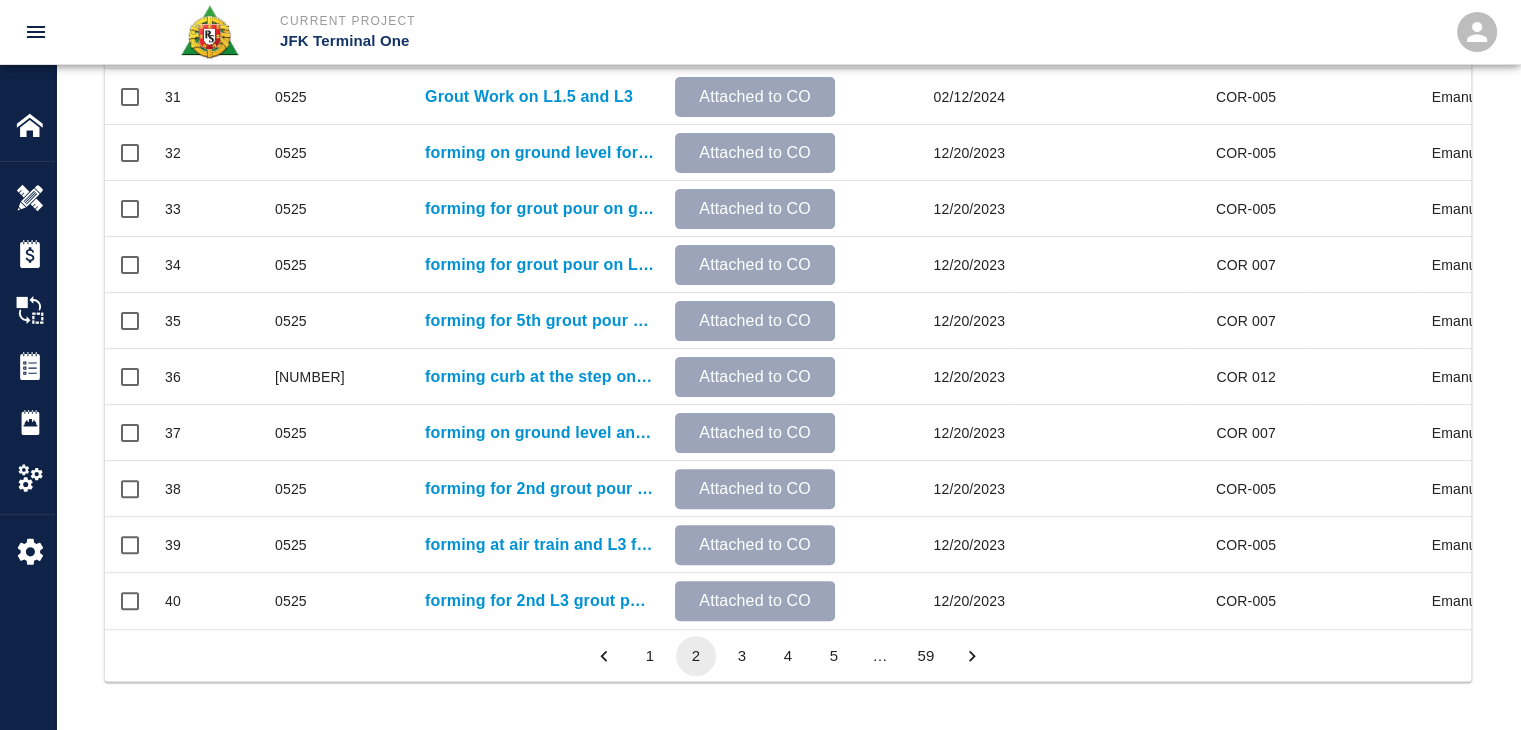 click on "1" at bounding box center [650, 656] 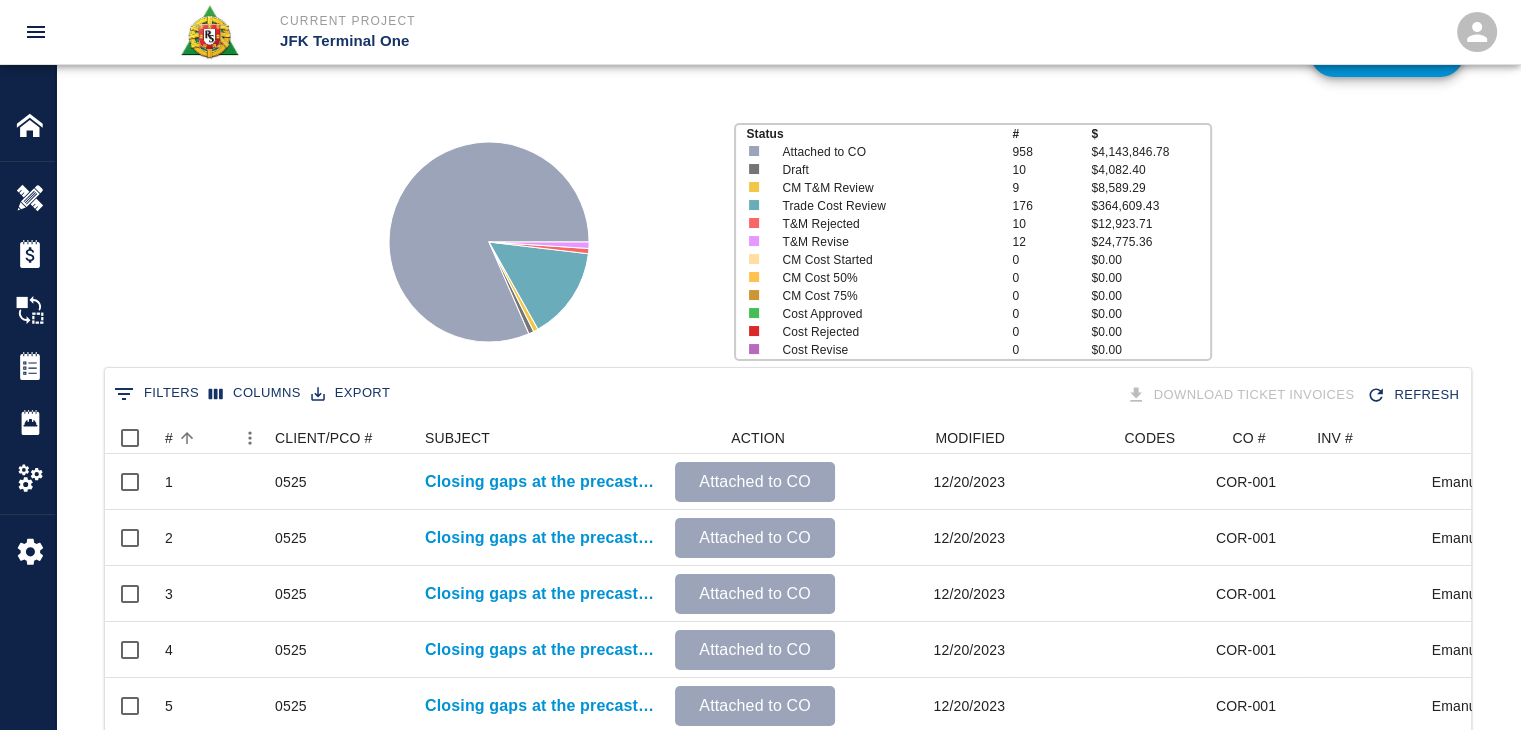 scroll, scrollTop: 0, scrollLeft: 0, axis: both 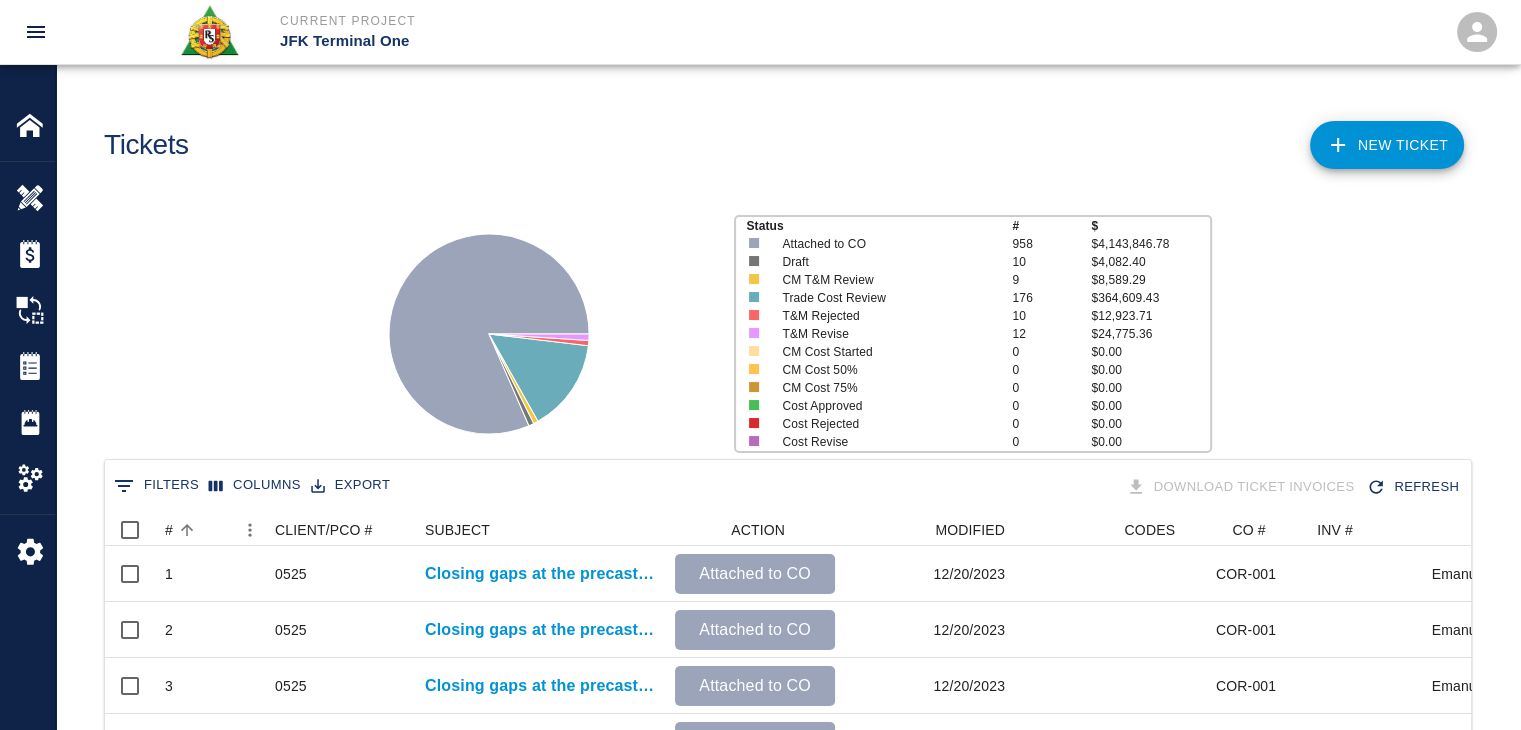 click on "Status # $ Attached to CO 958 $4,143,846.78 Draft 10 $4,082.40 CM T&M Review 9 $8,589.29 Trade Cost Review 176 $364,609.43 T&M Rejected 10 $12,923.71 T&M Revise 12 $24,775.36 CM Cost Started 0 $0.00 CM Cost 50% 0 $0.00 CM Cost 75% 0 $0.00 Cost Approved 0 $0.00 Cost Rejected 0 $0.00 Cost Revise 0 $0.00" at bounding box center (780, 326) 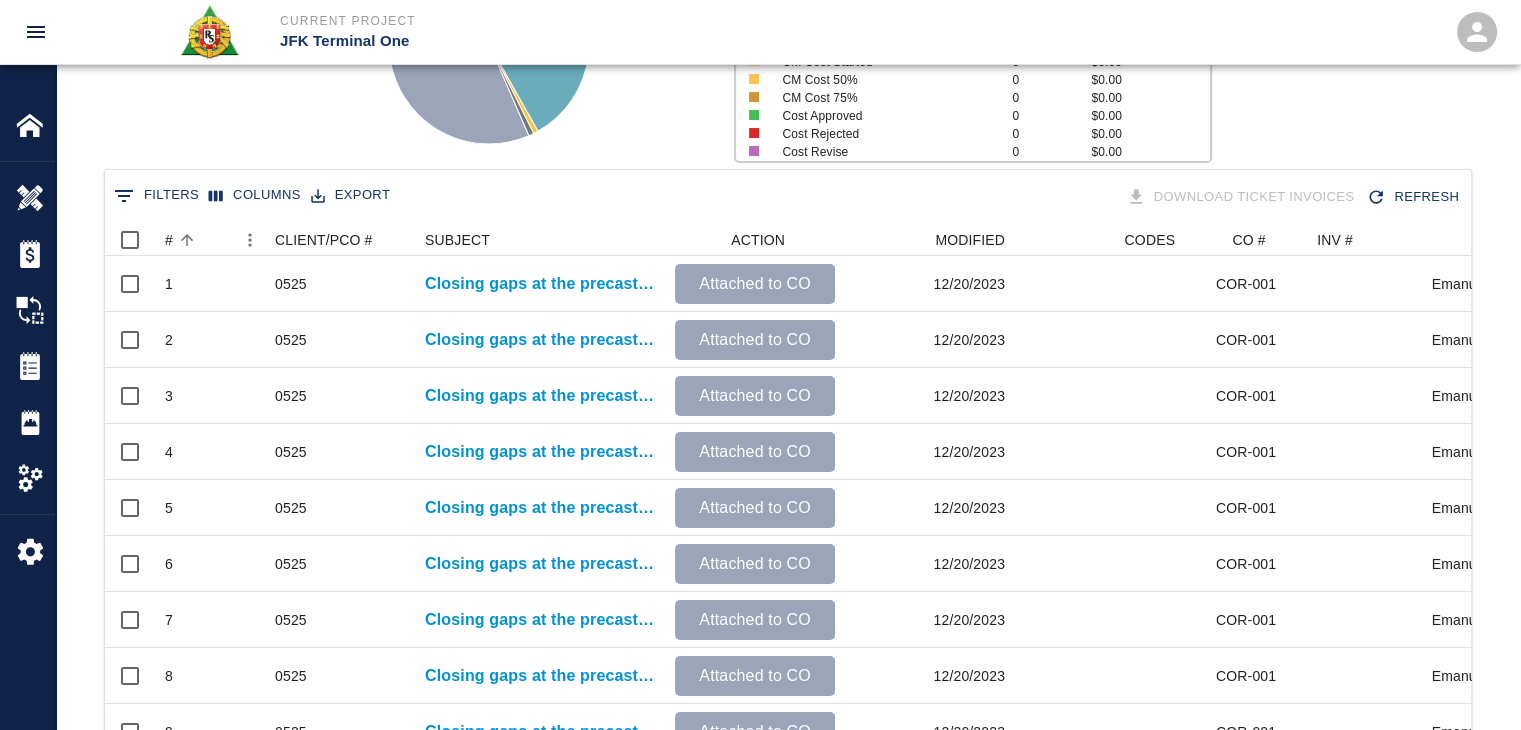 scroll, scrollTop: 1052, scrollLeft: 0, axis: vertical 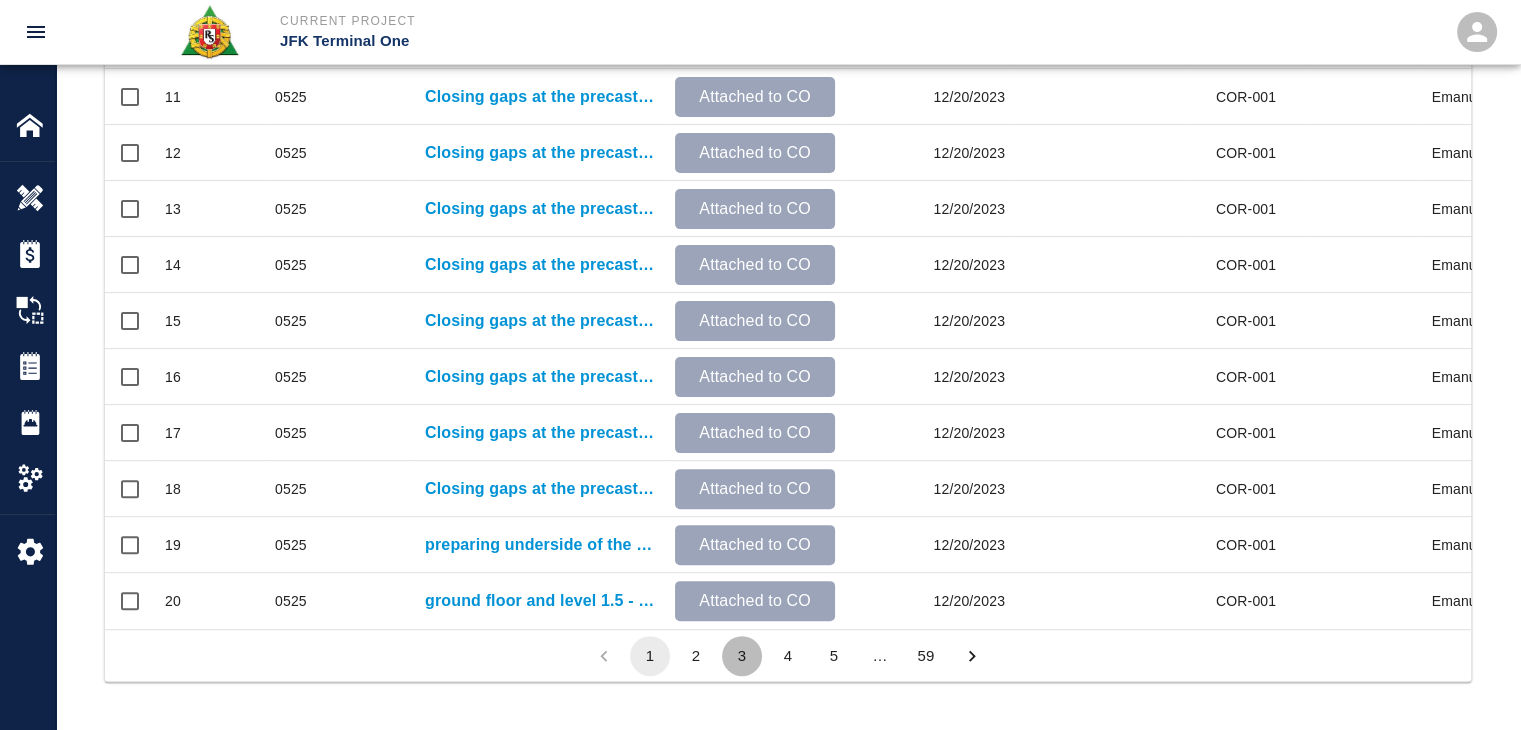 click on "3" at bounding box center (742, 656) 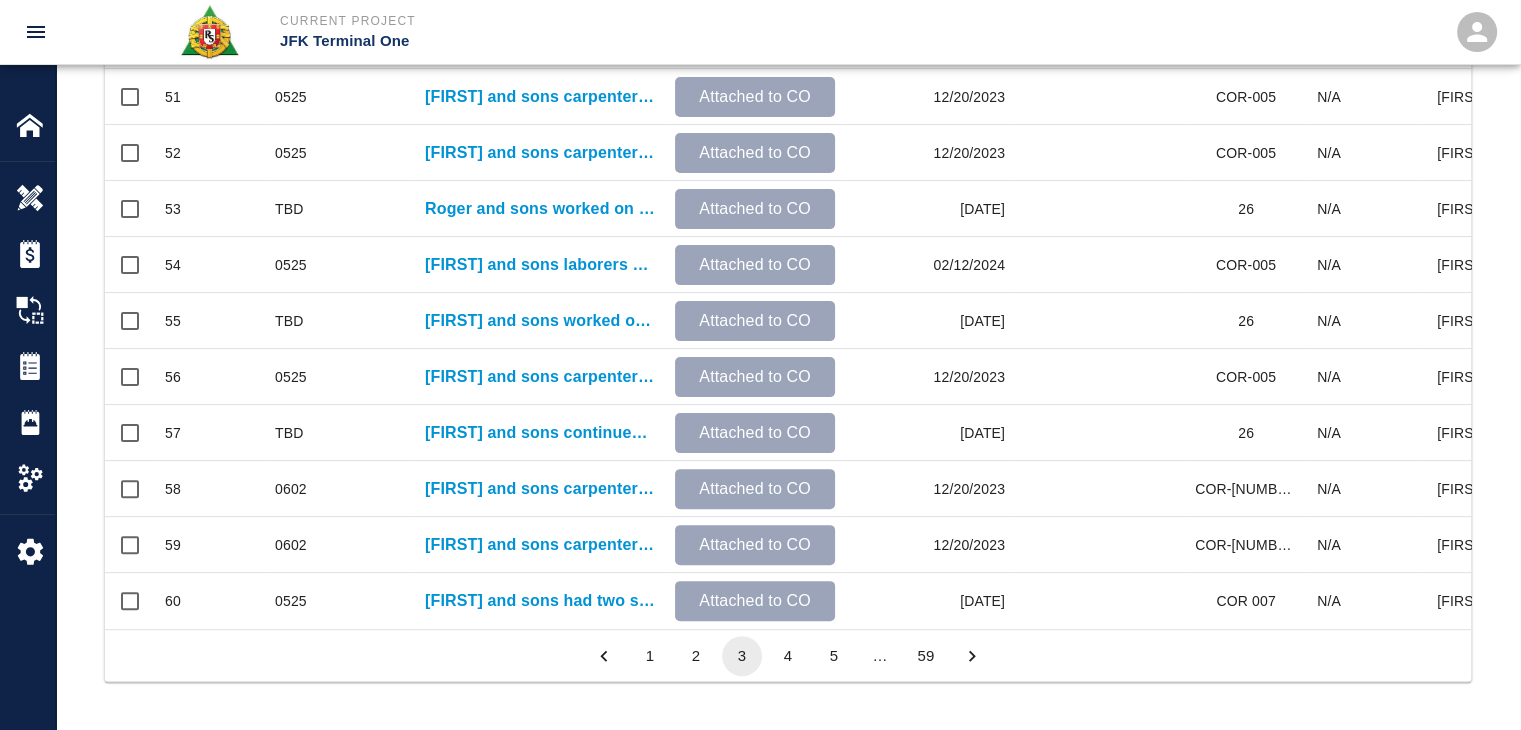 click on "4" at bounding box center [788, 656] 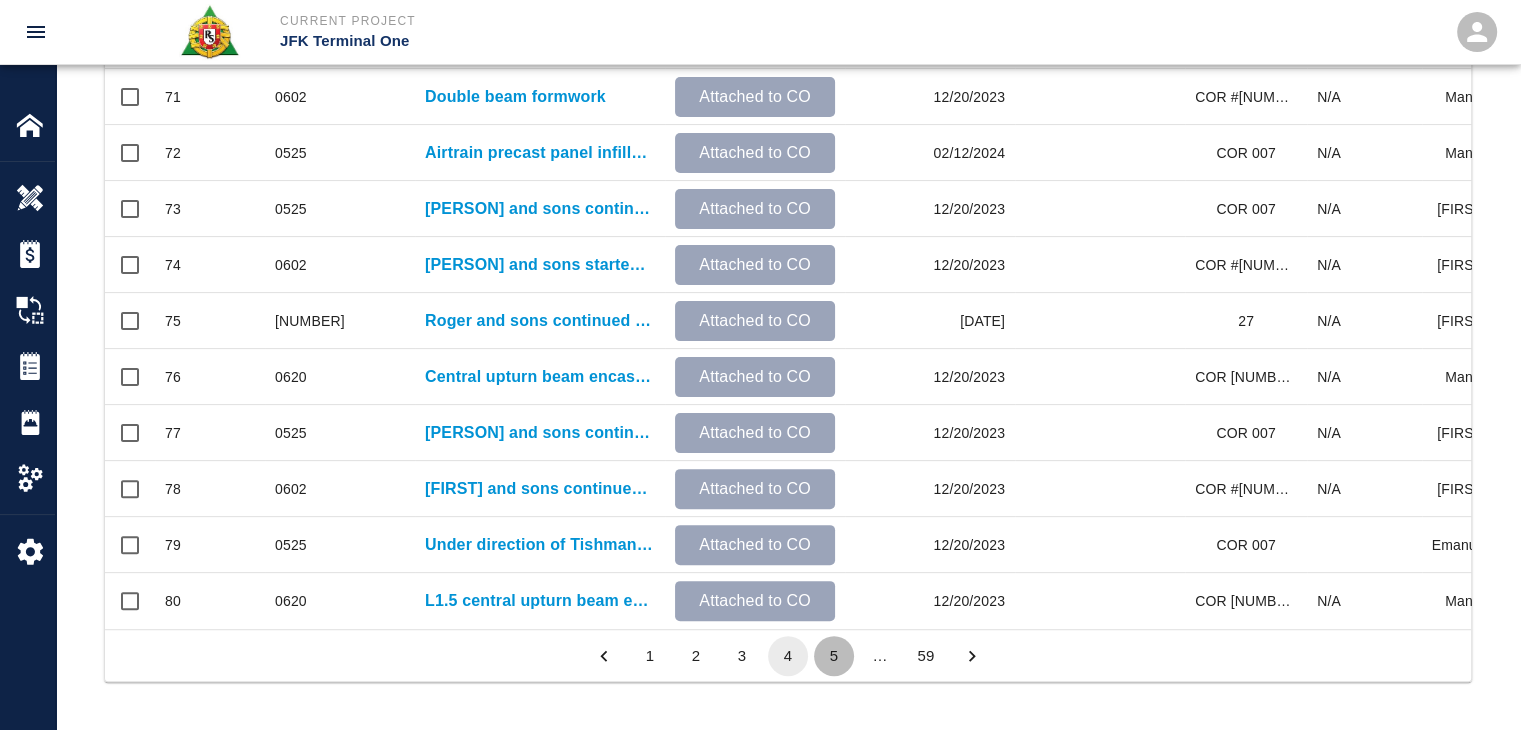 click on "5" at bounding box center [834, 656] 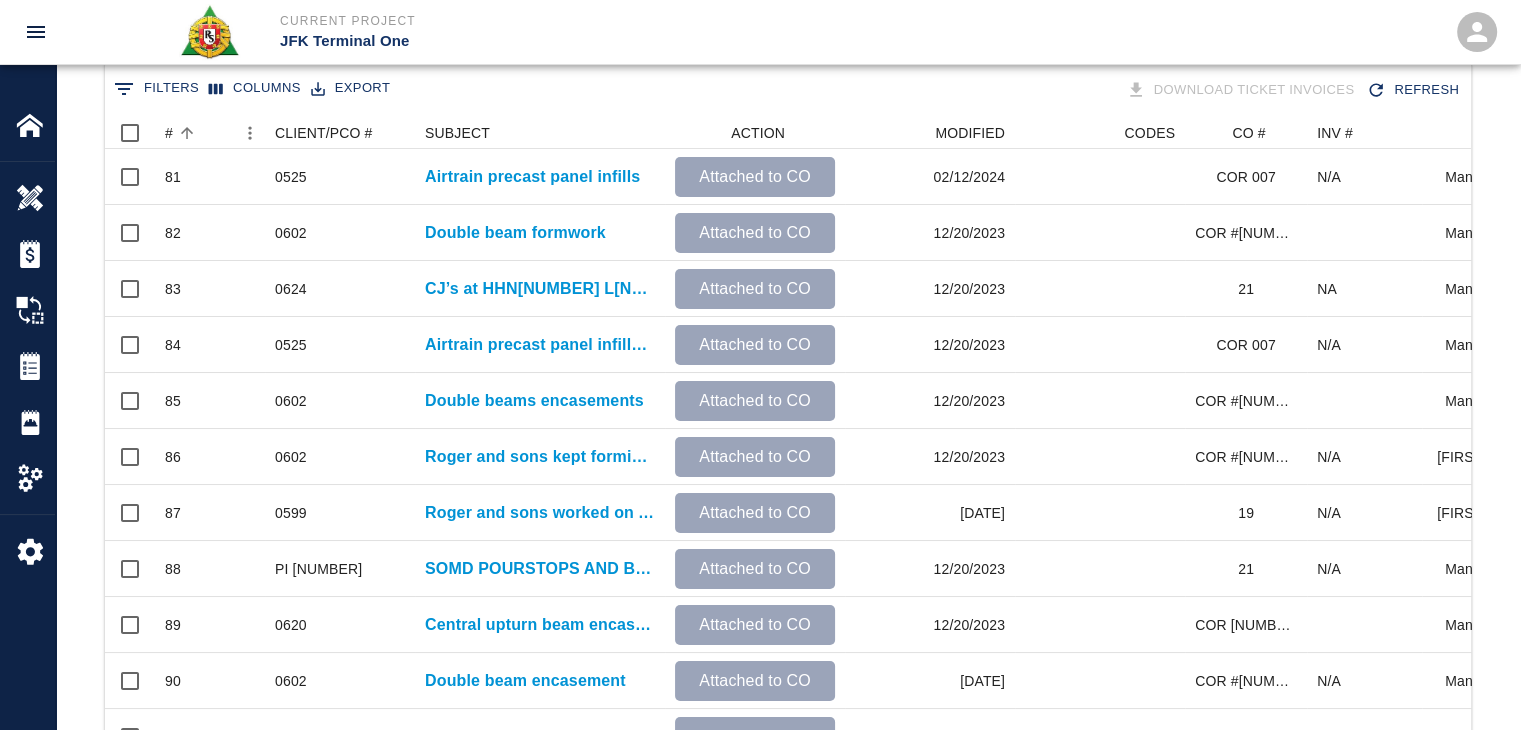 scroll, scrollTop: 0, scrollLeft: 0, axis: both 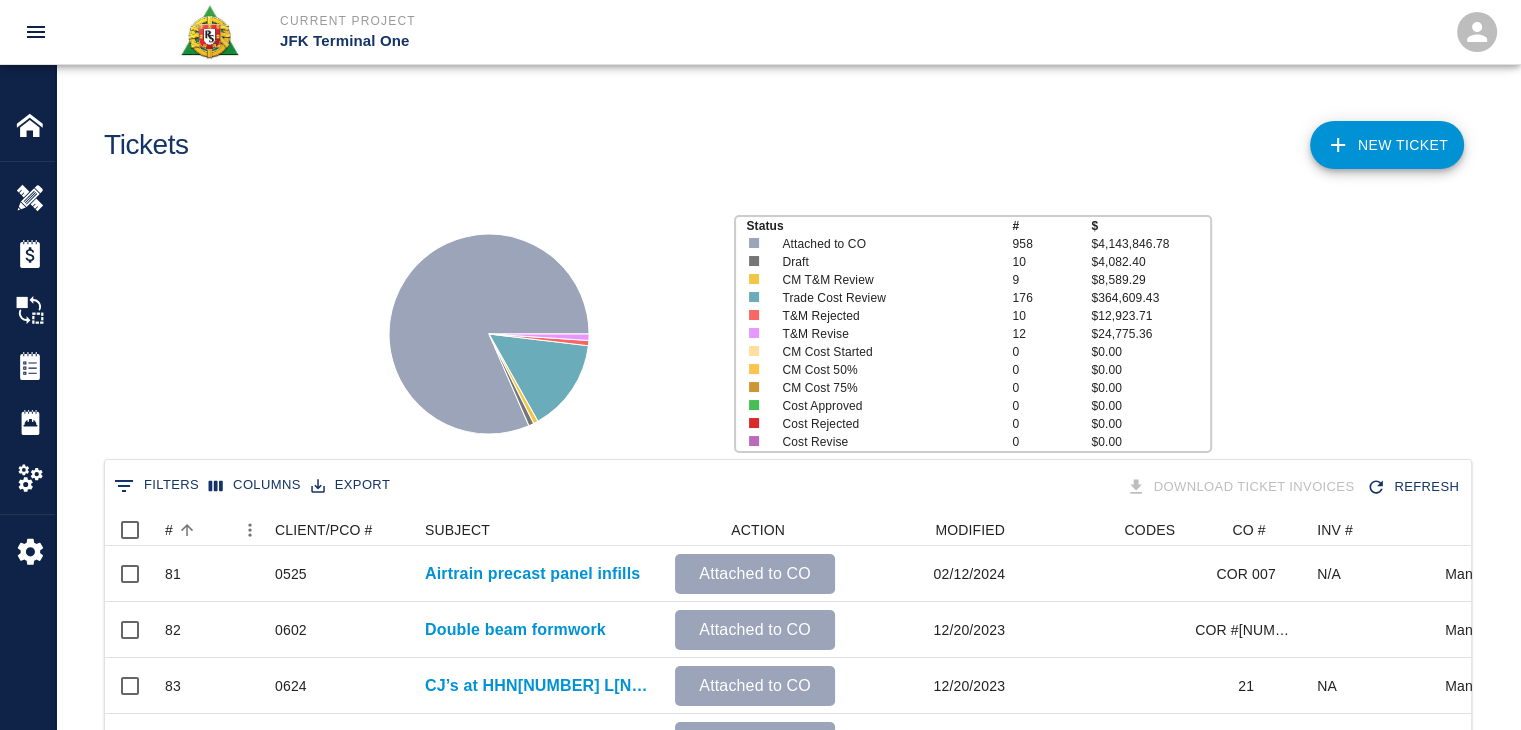 click on "0 Filters" at bounding box center [156, 486] 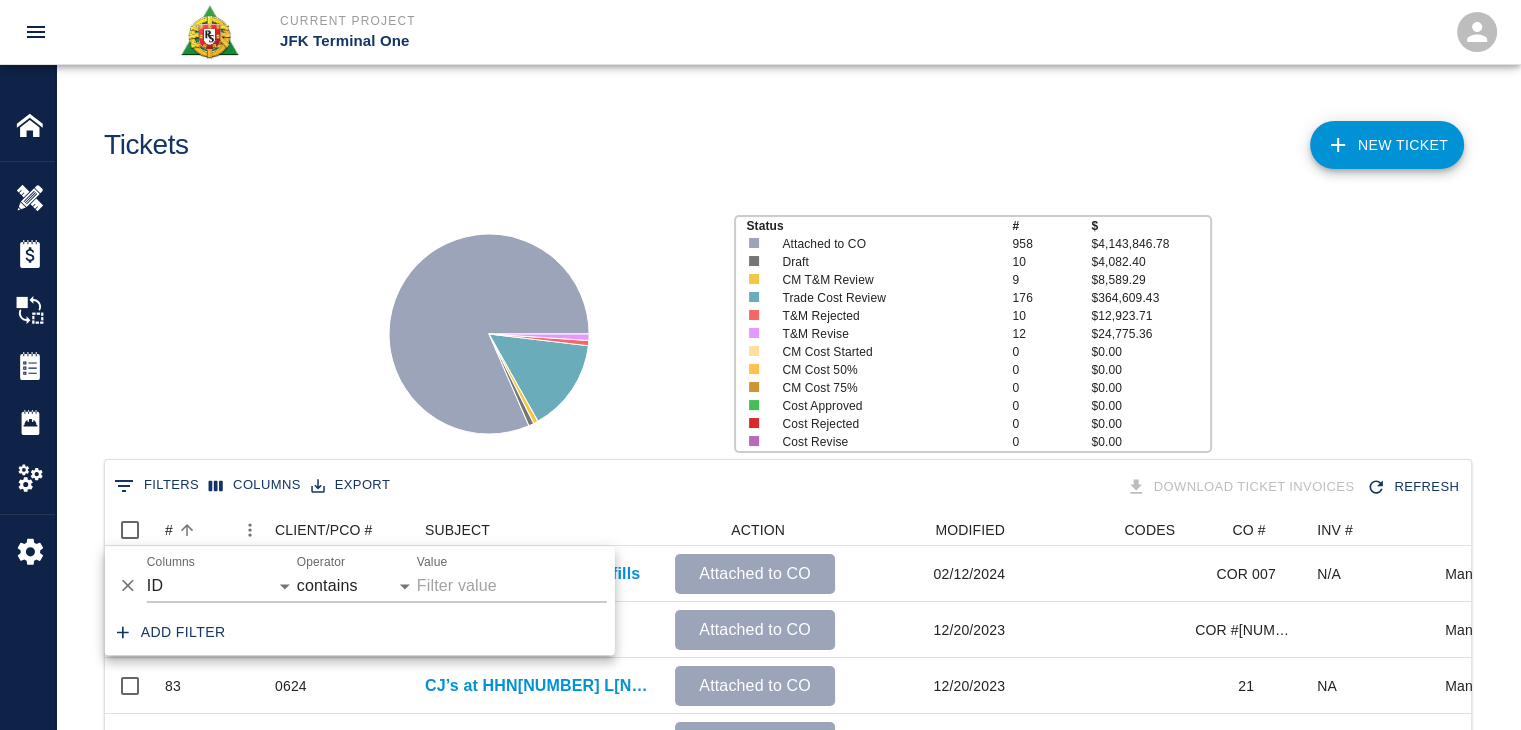 click on "Status # $ Attached to CO 958 $4,143,846.78 Draft 10 $4,082.40 CM T&M Review 9 $8,589.29 Trade Cost Review 176 $364,609.43 T&M Rejected 10 $12,923.71 T&M Revise 12 $24,775.36 CM Cost Started 0 $0.00 CM Cost 50% 0 $0.00 CM Cost 75% 0 $0.00 Cost Approved 0 $0.00 Cost Rejected 0 $0.00 Cost Revise 0 $0.00" at bounding box center (780, 326) 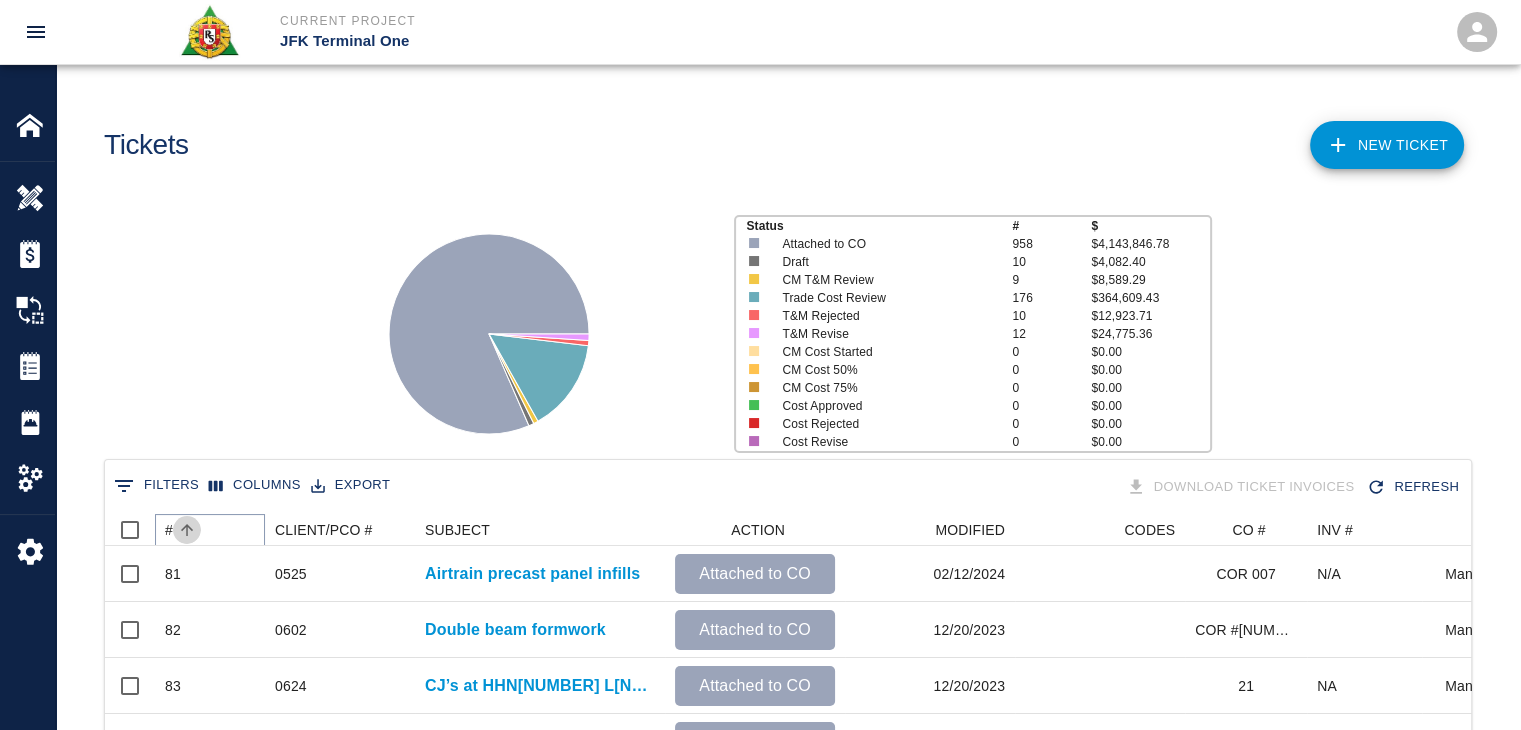 click at bounding box center (187, 530) 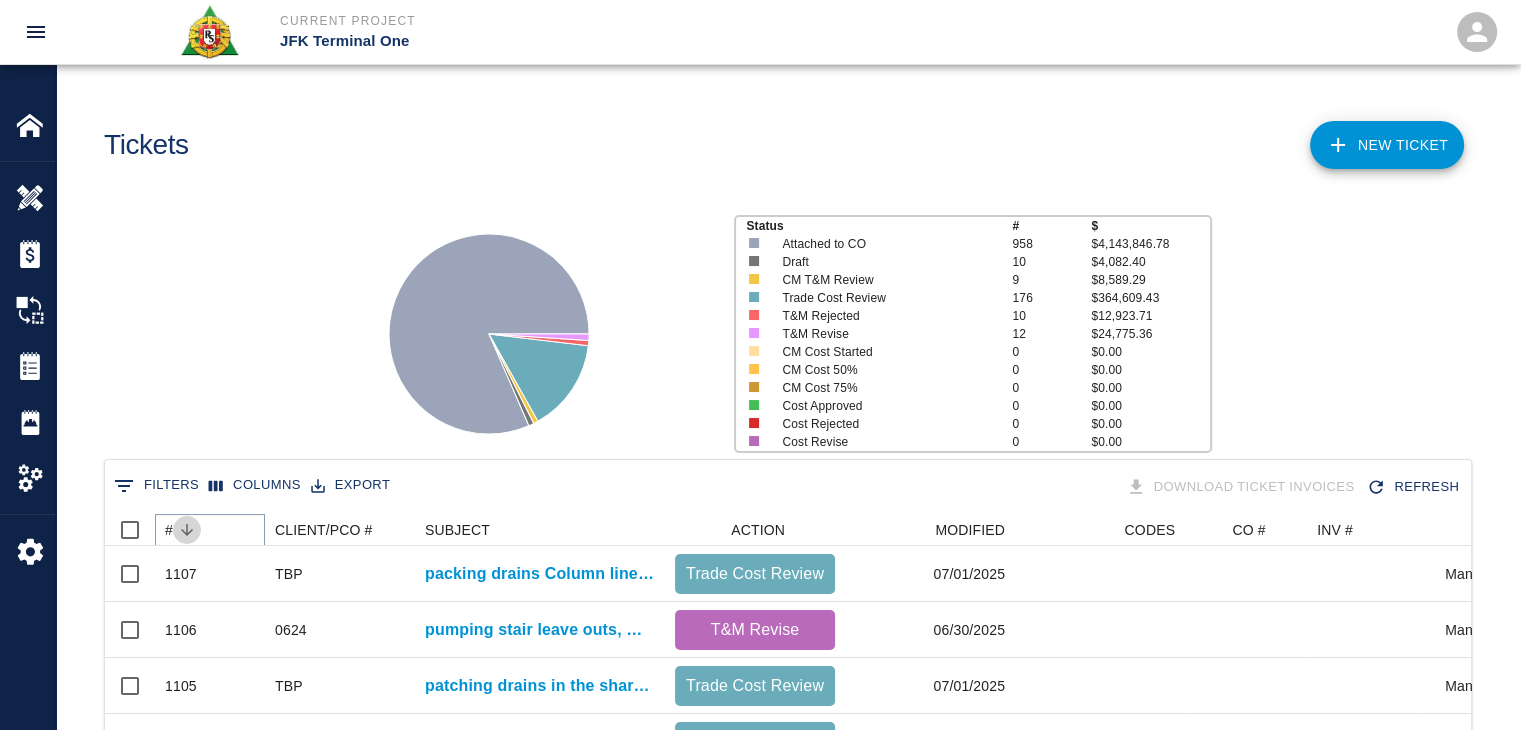 click at bounding box center [187, 530] 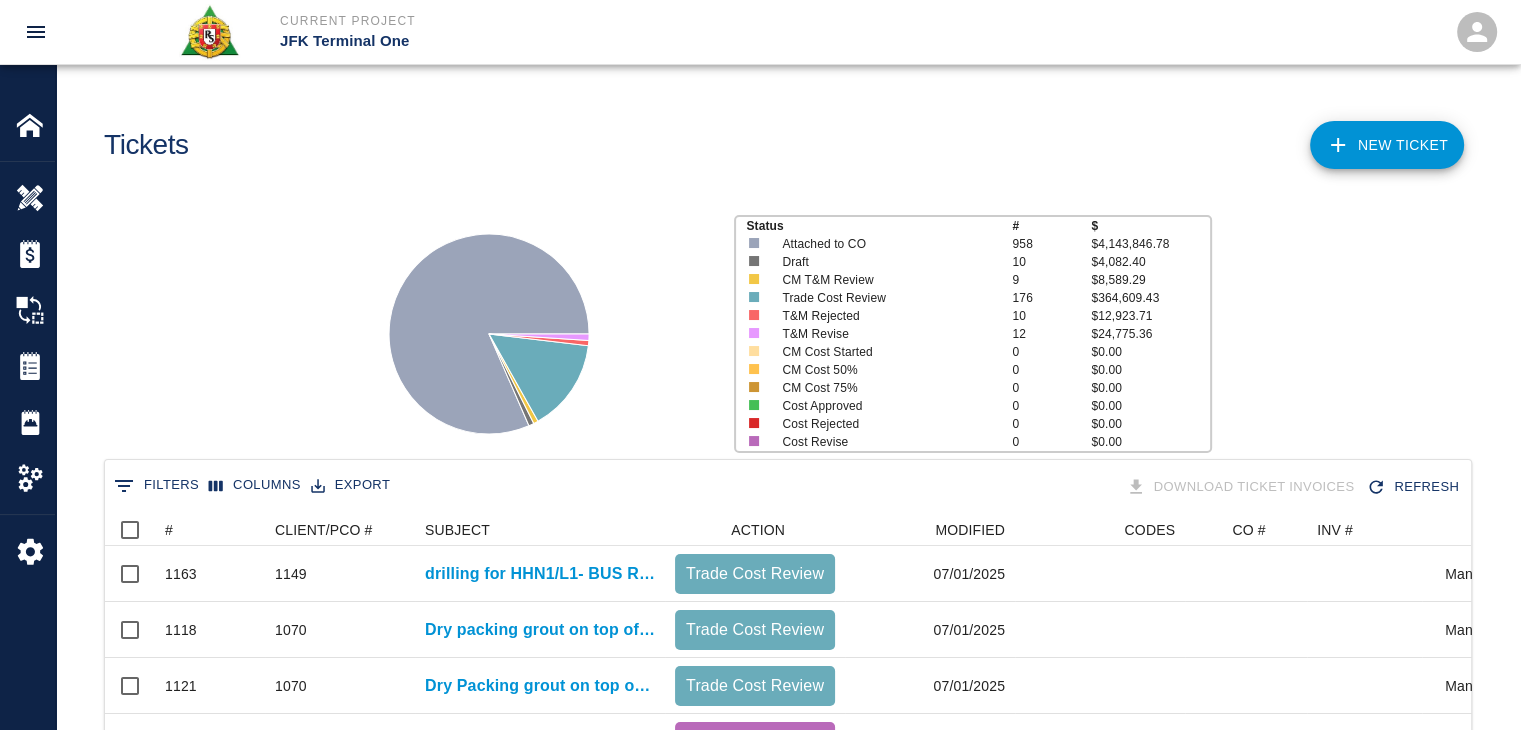 scroll, scrollTop: 1052, scrollLeft: 0, axis: vertical 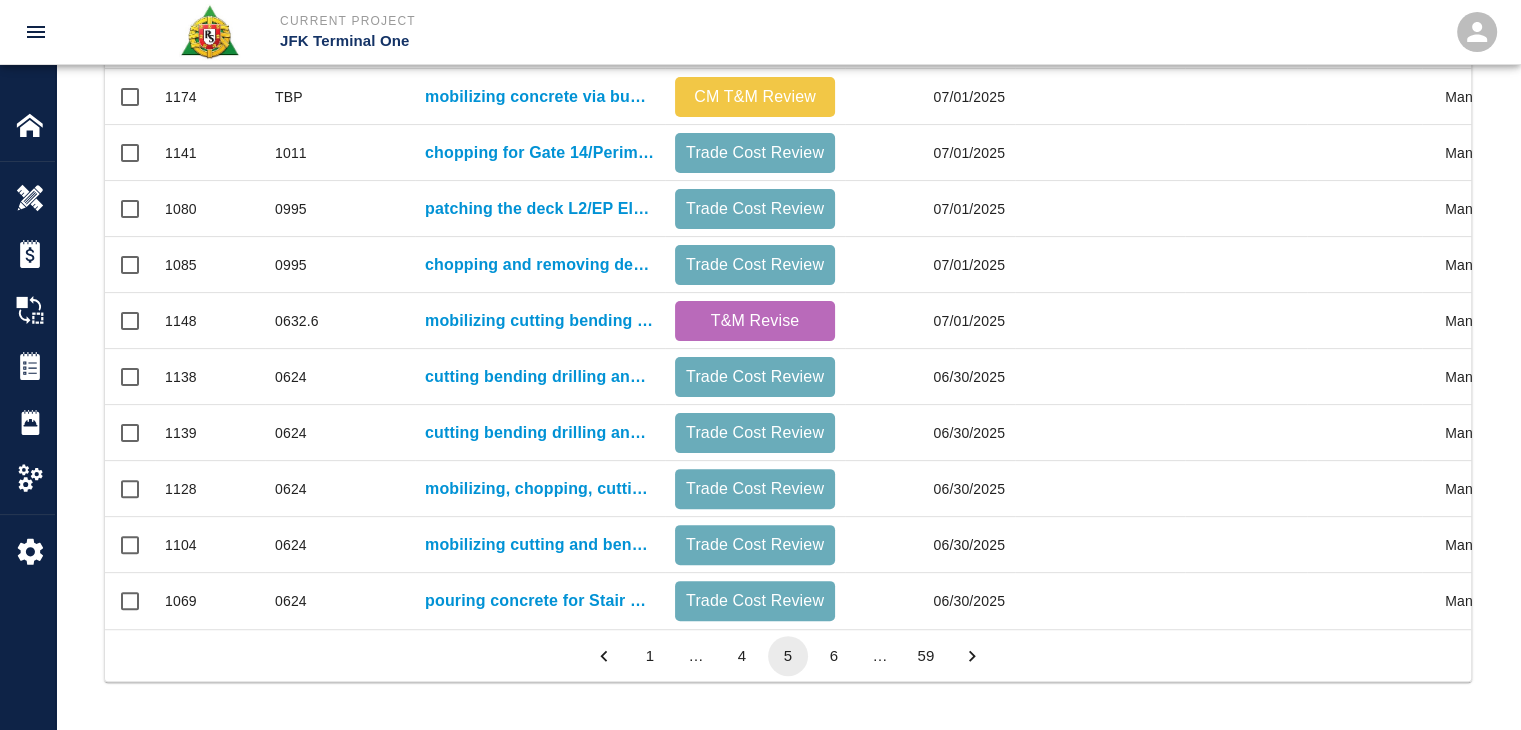 click on "1" at bounding box center (650, 656) 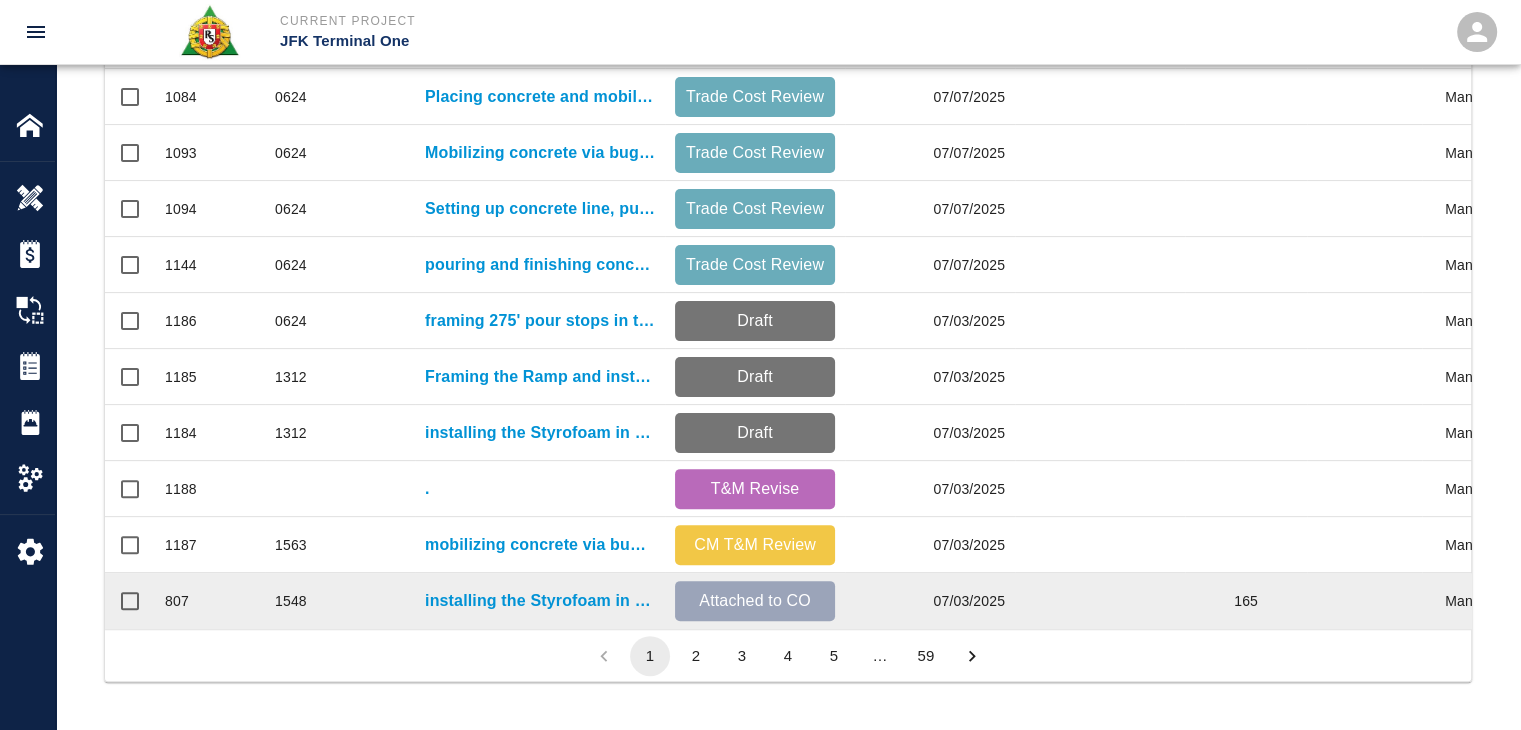 scroll, scrollTop: 0, scrollLeft: 0, axis: both 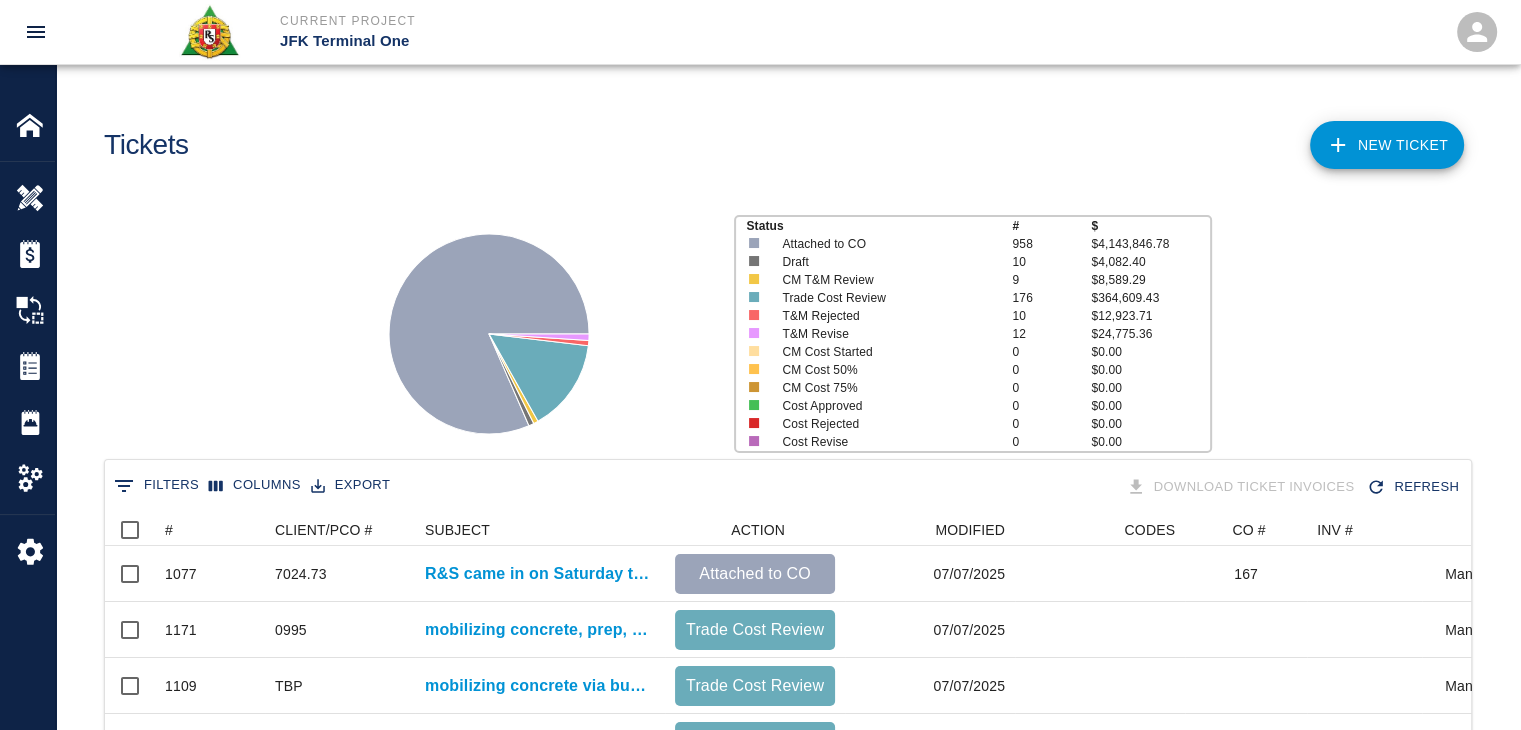 click on "Status # $ Attached to CO 958 $4,143,846.78 Draft 10 $4,082.40 CM T&M Review 9 $8,589.29 Trade Cost Review 176 $364,609.43 T&M Rejected 10 $12,923.71 T&M Revise 12 $24,775.36 CM Cost Started 0 $0.00 CM Cost 50% 0 $0.00 CM Cost 75% 0 $0.00 Cost Approved 0 $0.00 Cost Rejected 0 $0.00 Cost Revise 0 $0.00" at bounding box center (780, 326) 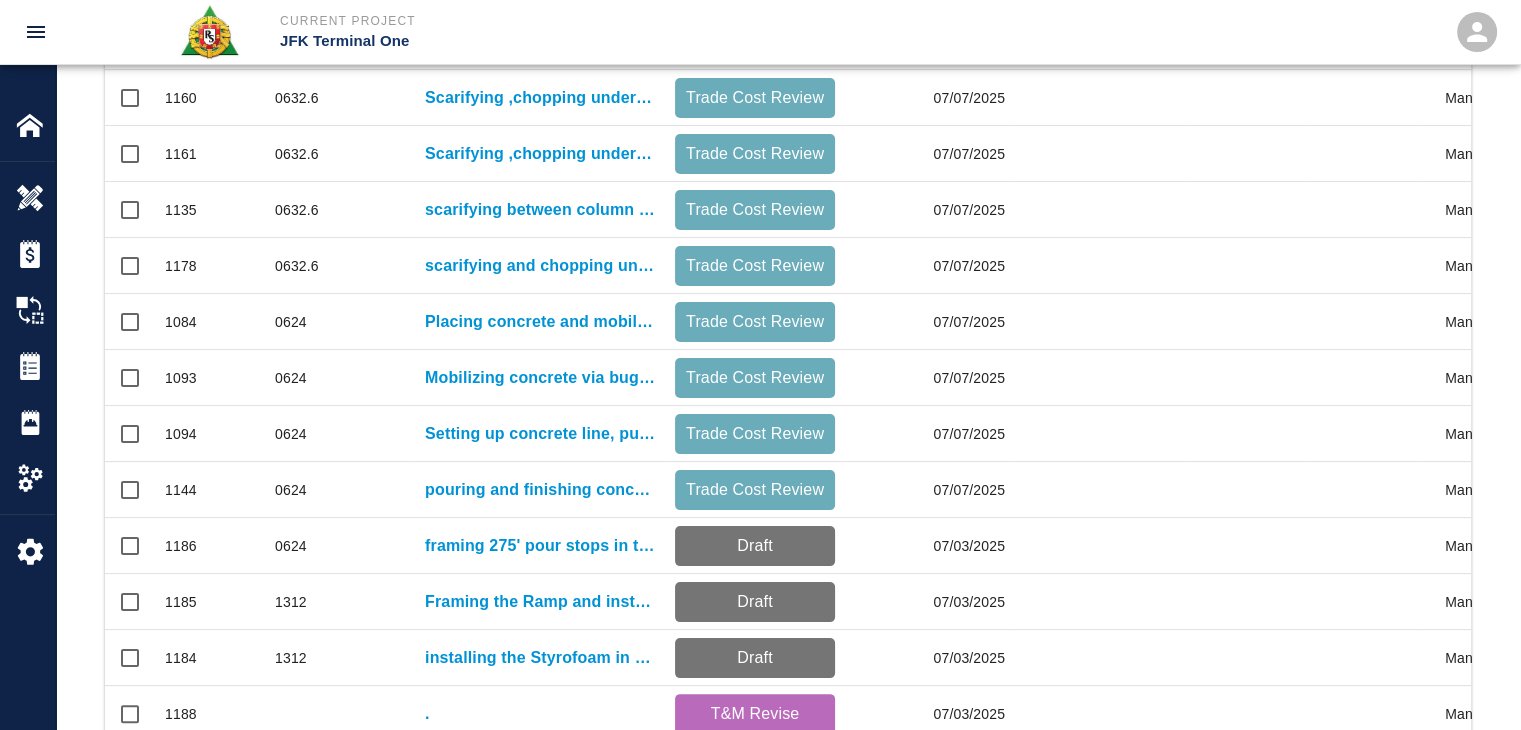 scroll, scrollTop: 1052, scrollLeft: 0, axis: vertical 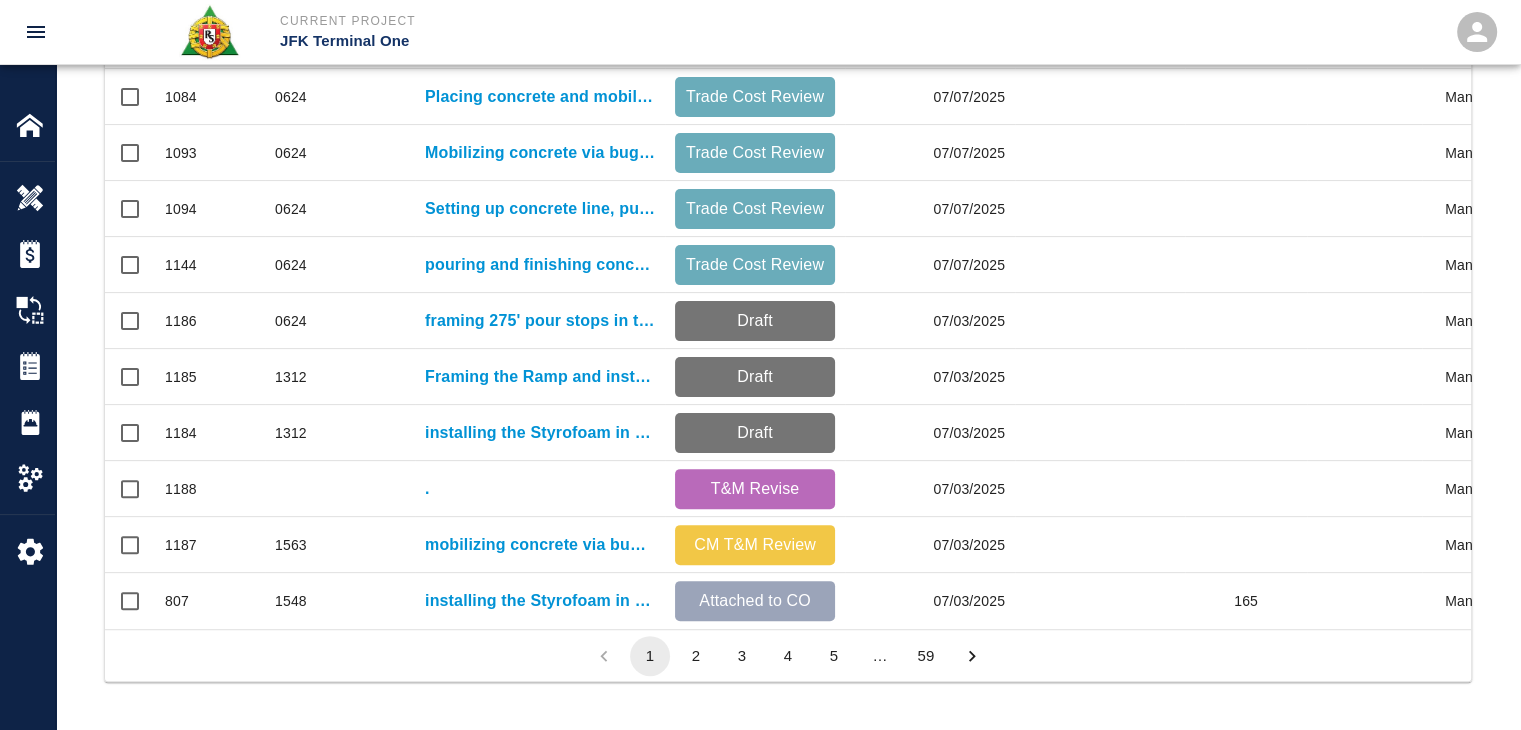 click on "2" at bounding box center [696, 656] 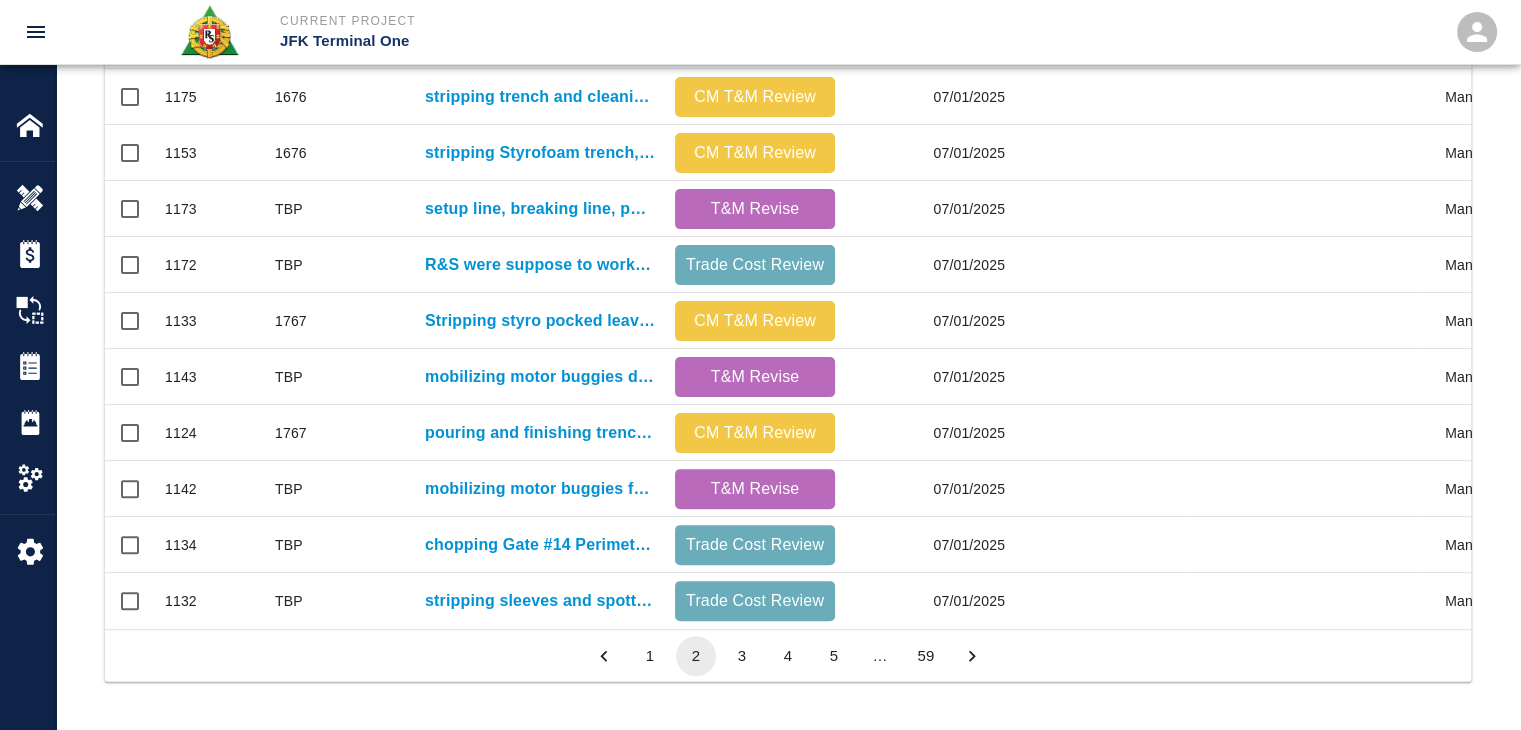 click on "3" at bounding box center (742, 656) 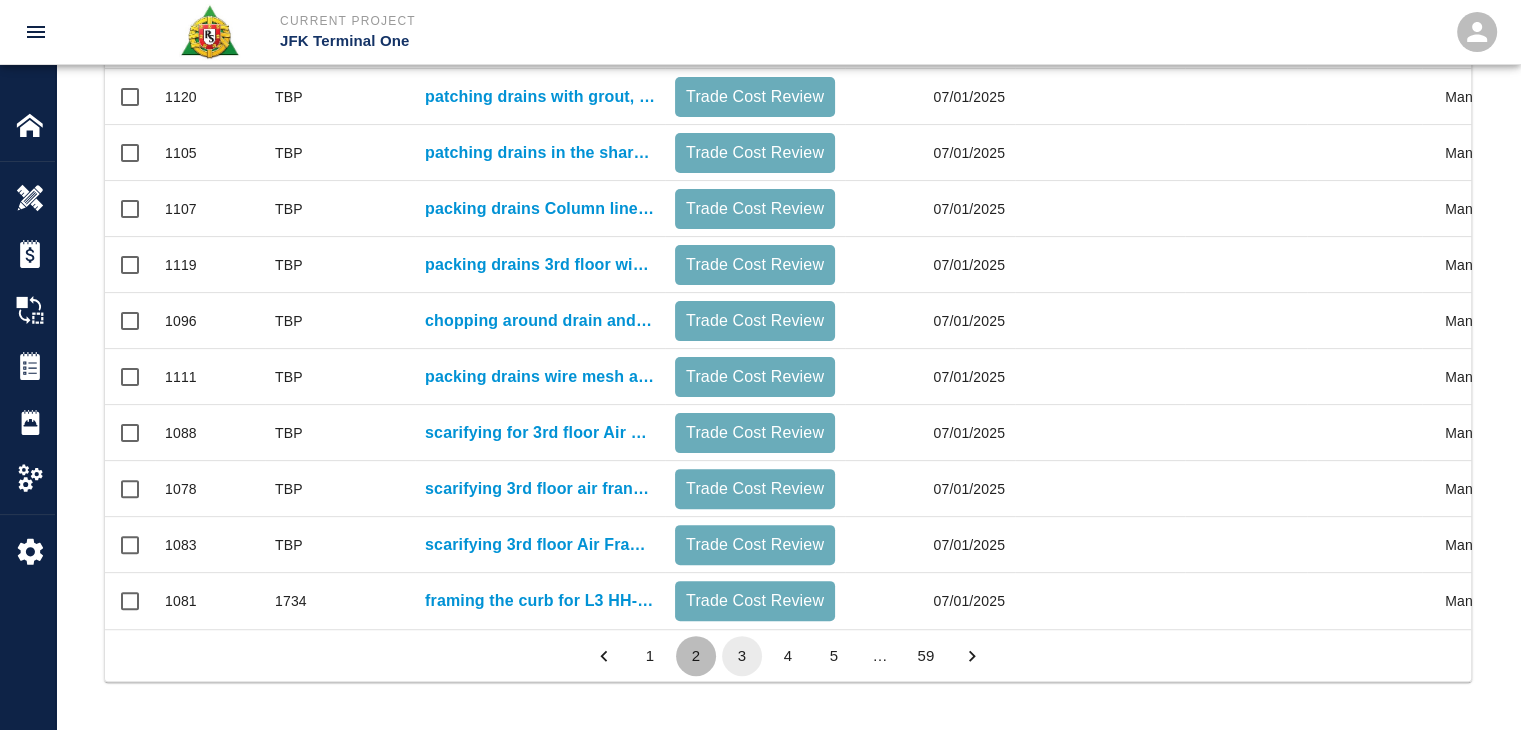 click on "2" at bounding box center (696, 656) 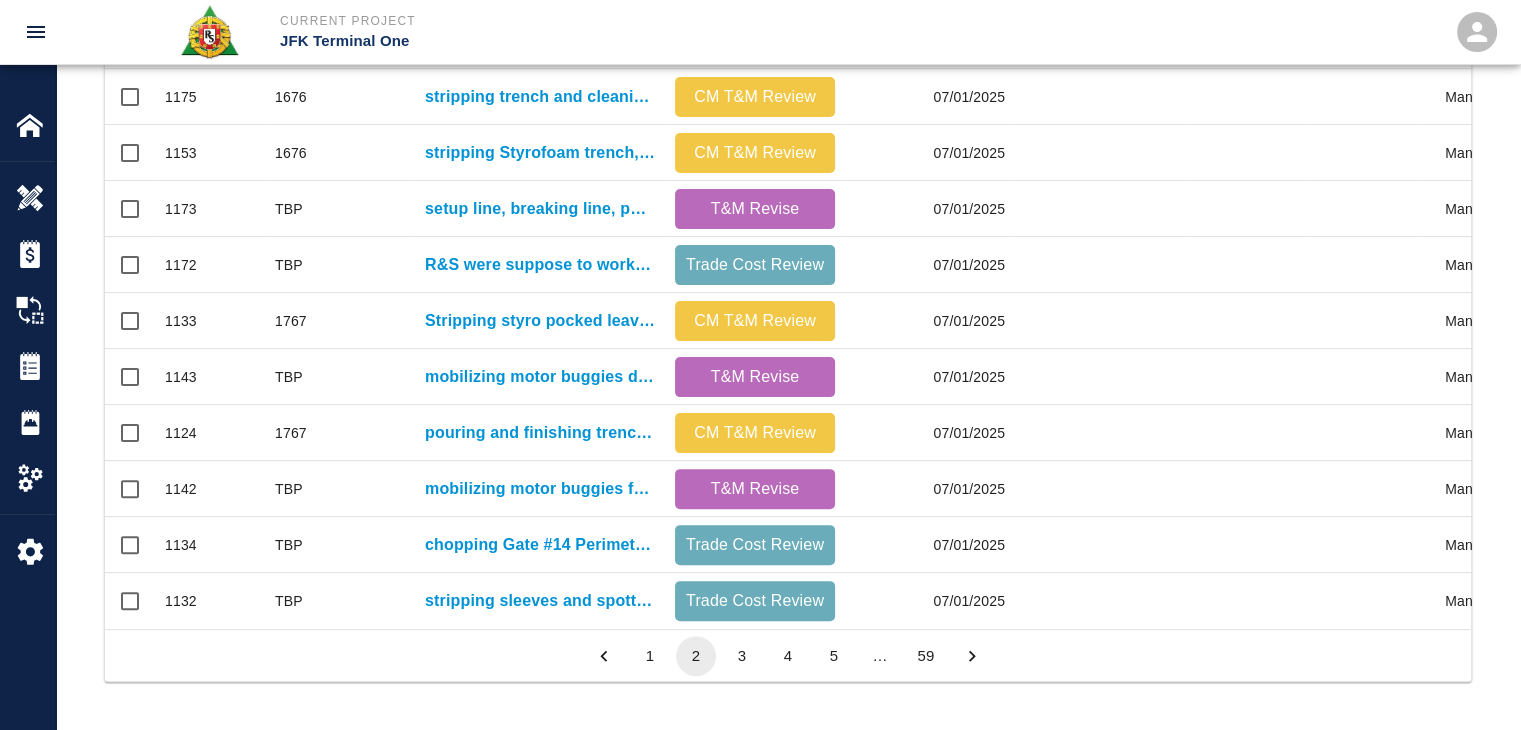 click on "3" at bounding box center [742, 656] 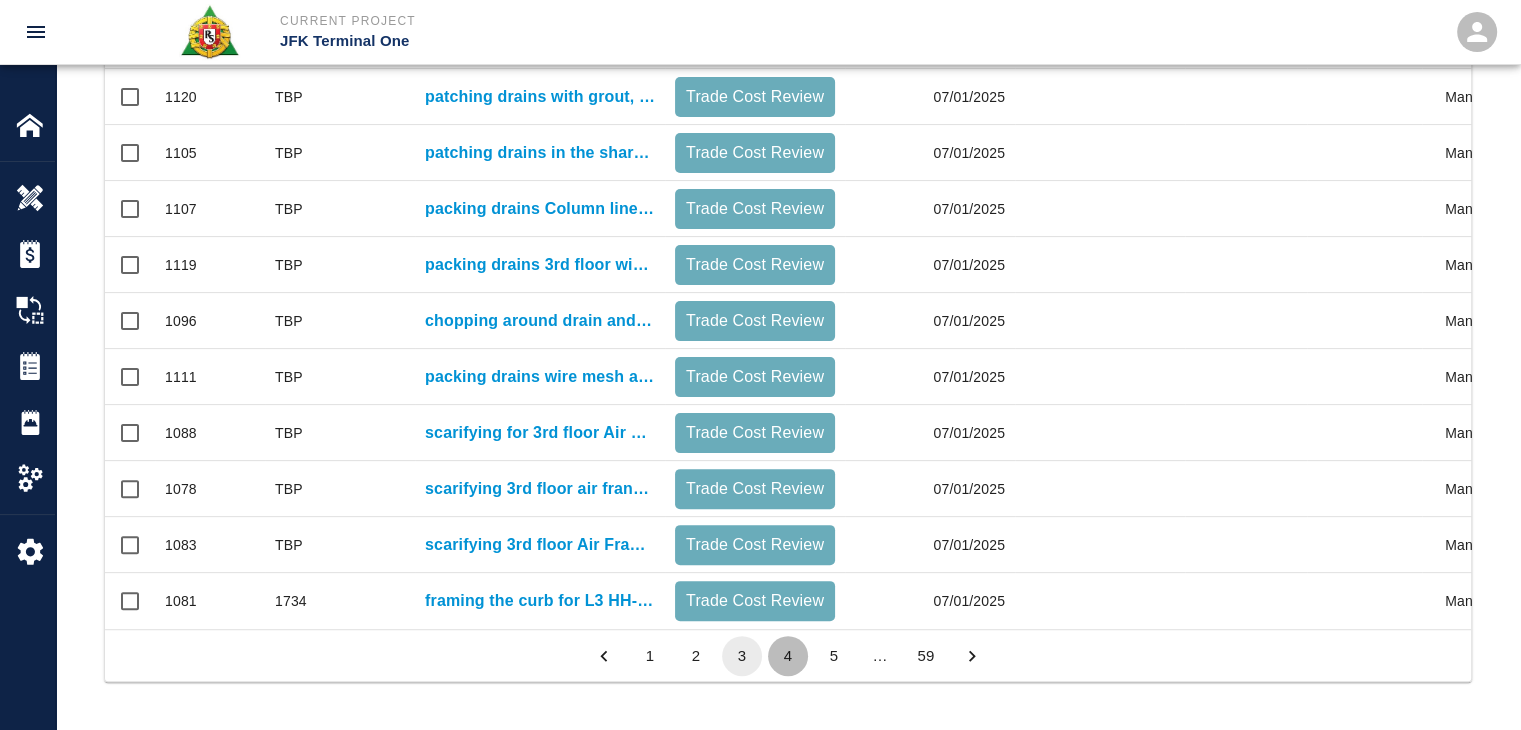 click on "4" at bounding box center (788, 656) 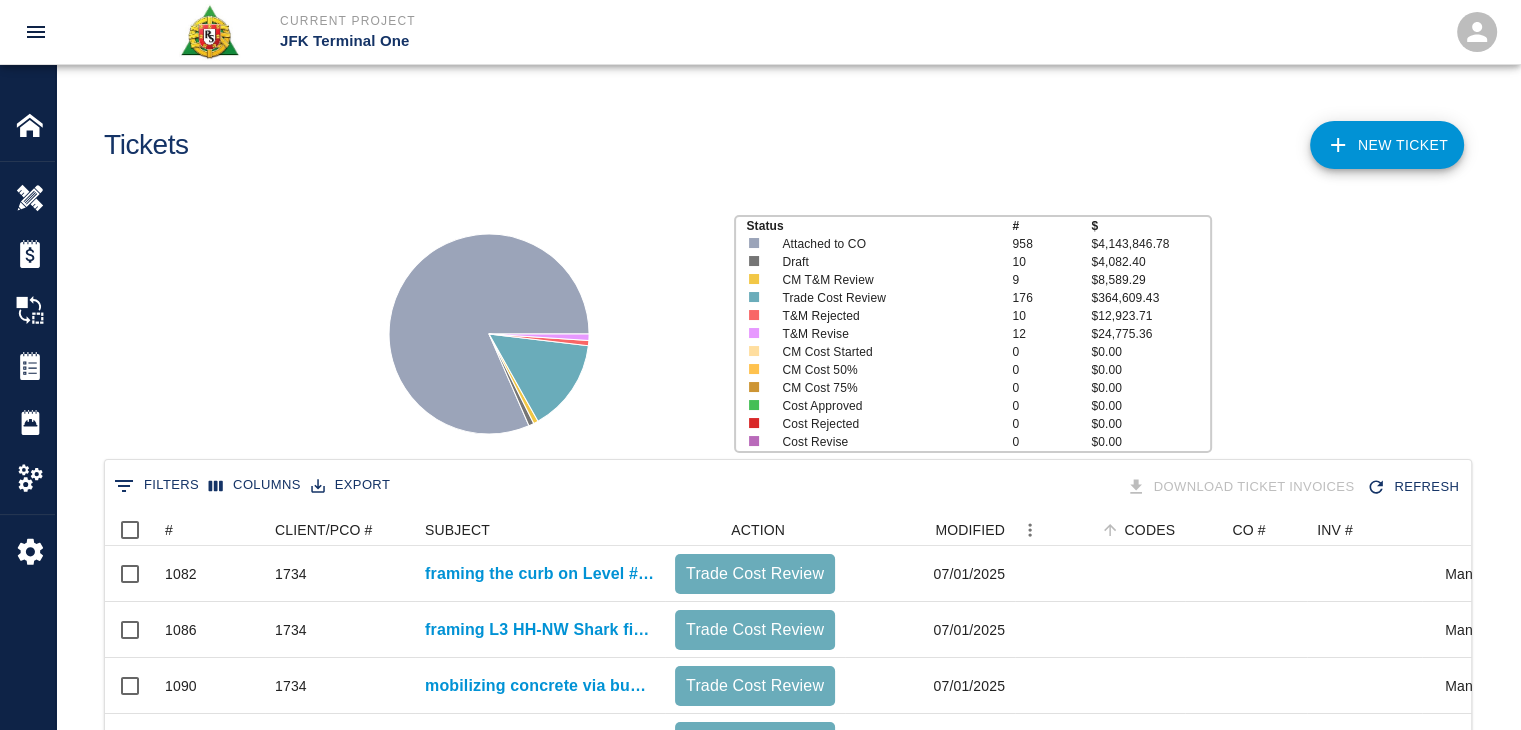 scroll, scrollTop: 0, scrollLeft: 0, axis: both 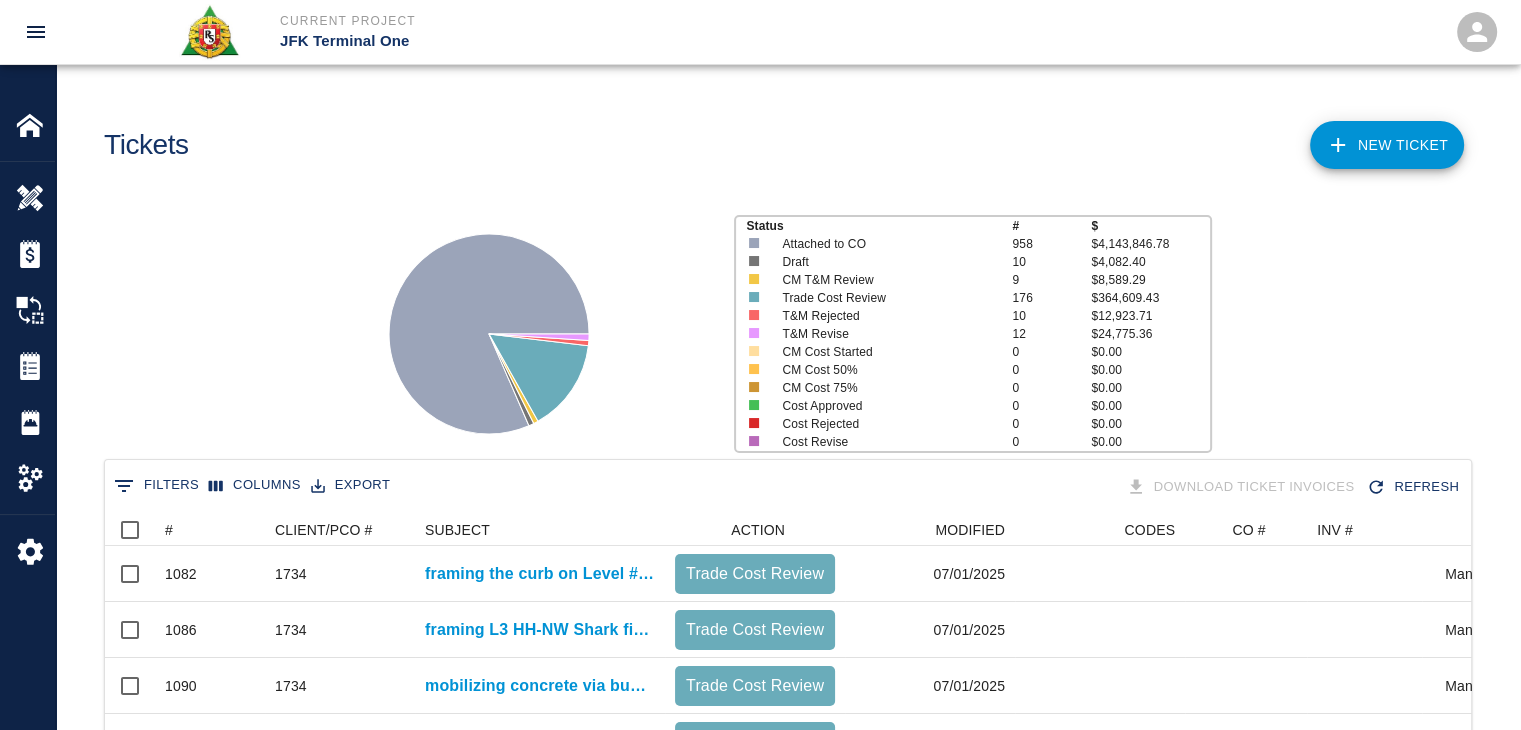 click at bounding box center (489, 334) 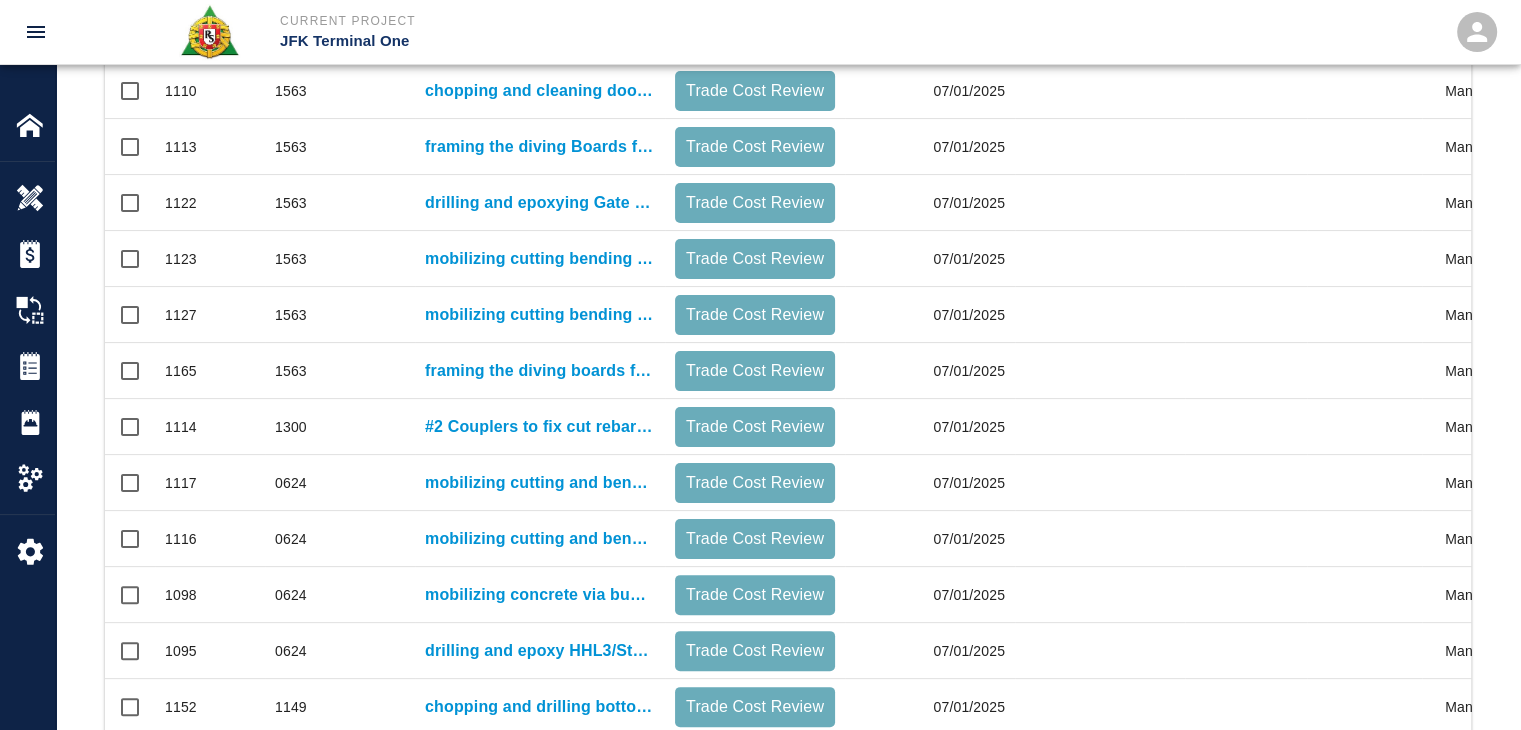 scroll, scrollTop: 1052, scrollLeft: 0, axis: vertical 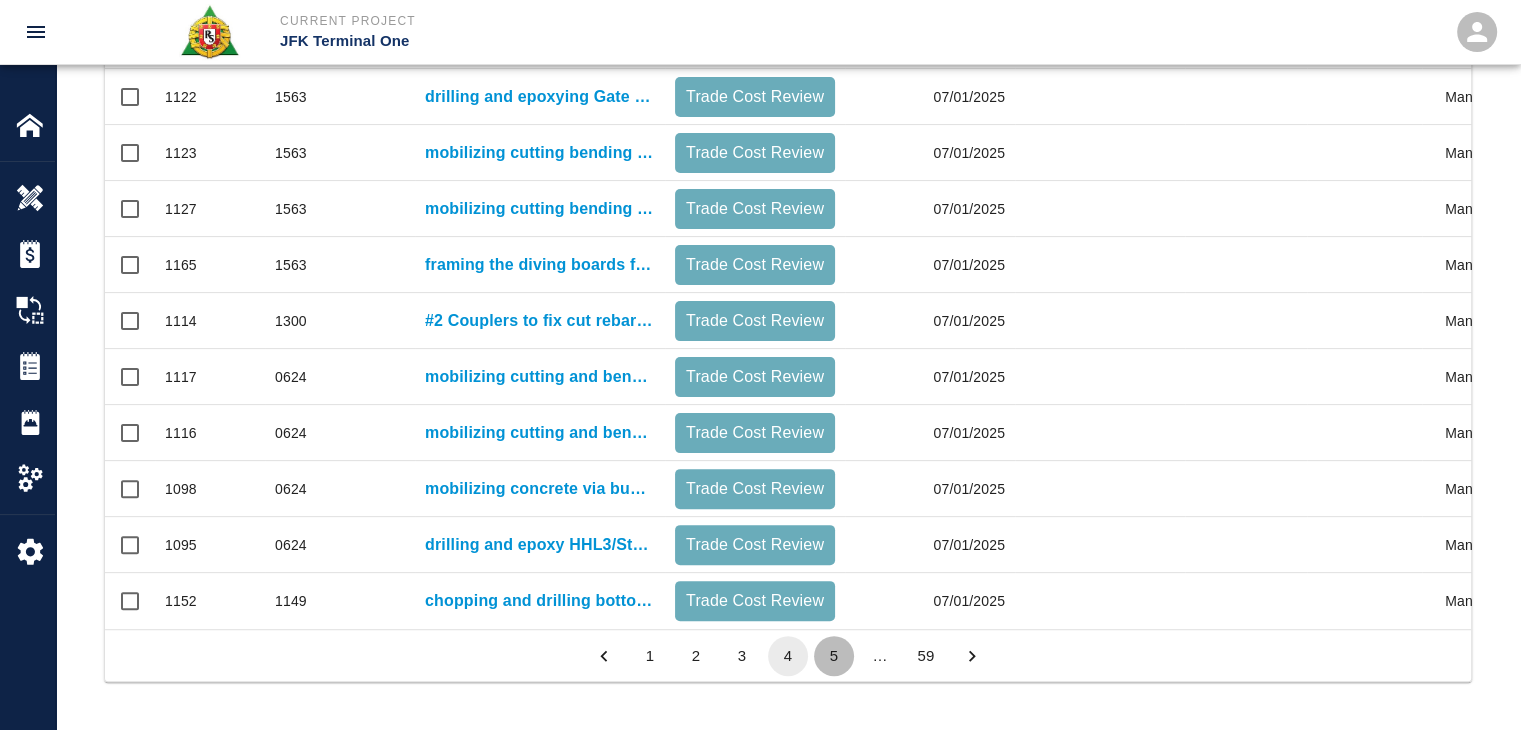 click on "5" at bounding box center [834, 656] 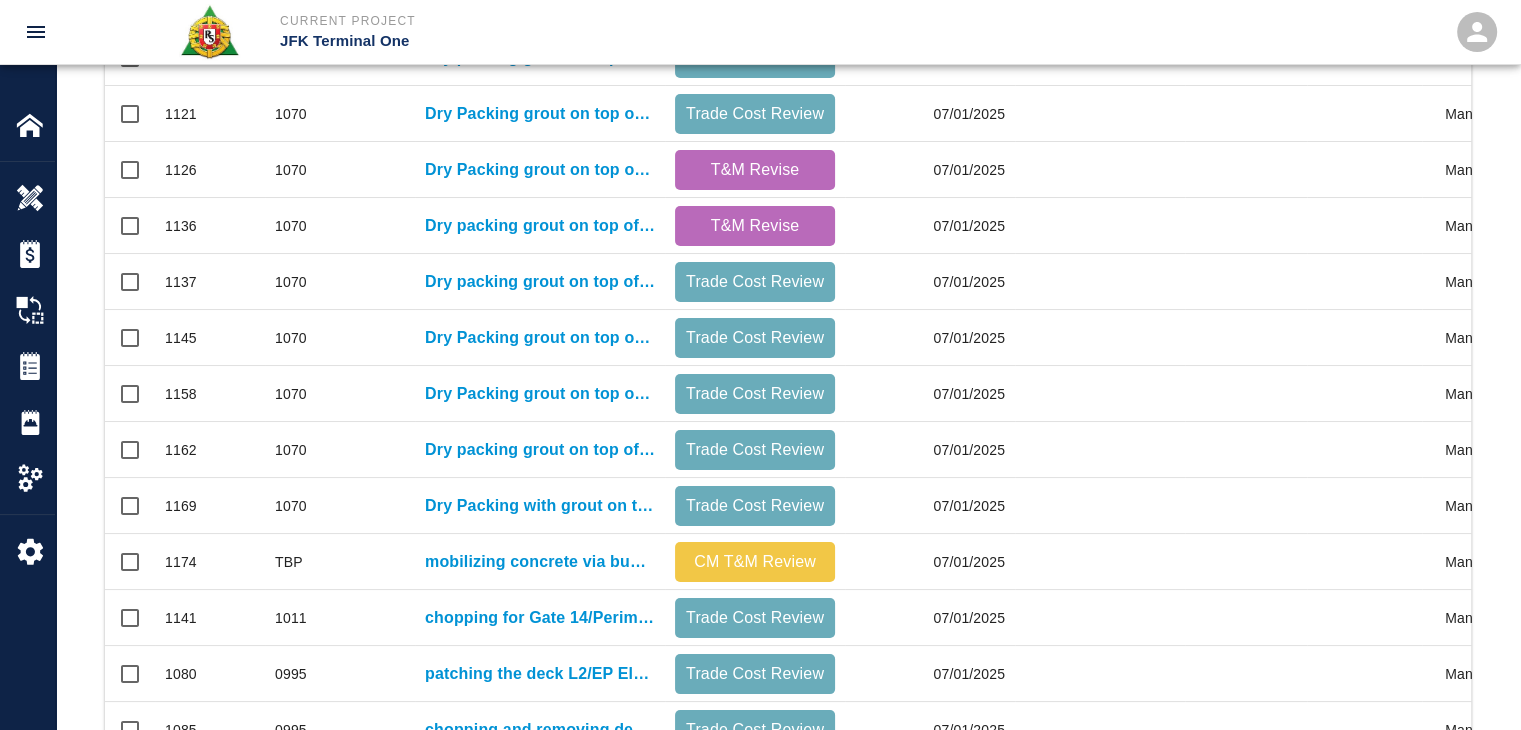 scroll, scrollTop: 1052, scrollLeft: 0, axis: vertical 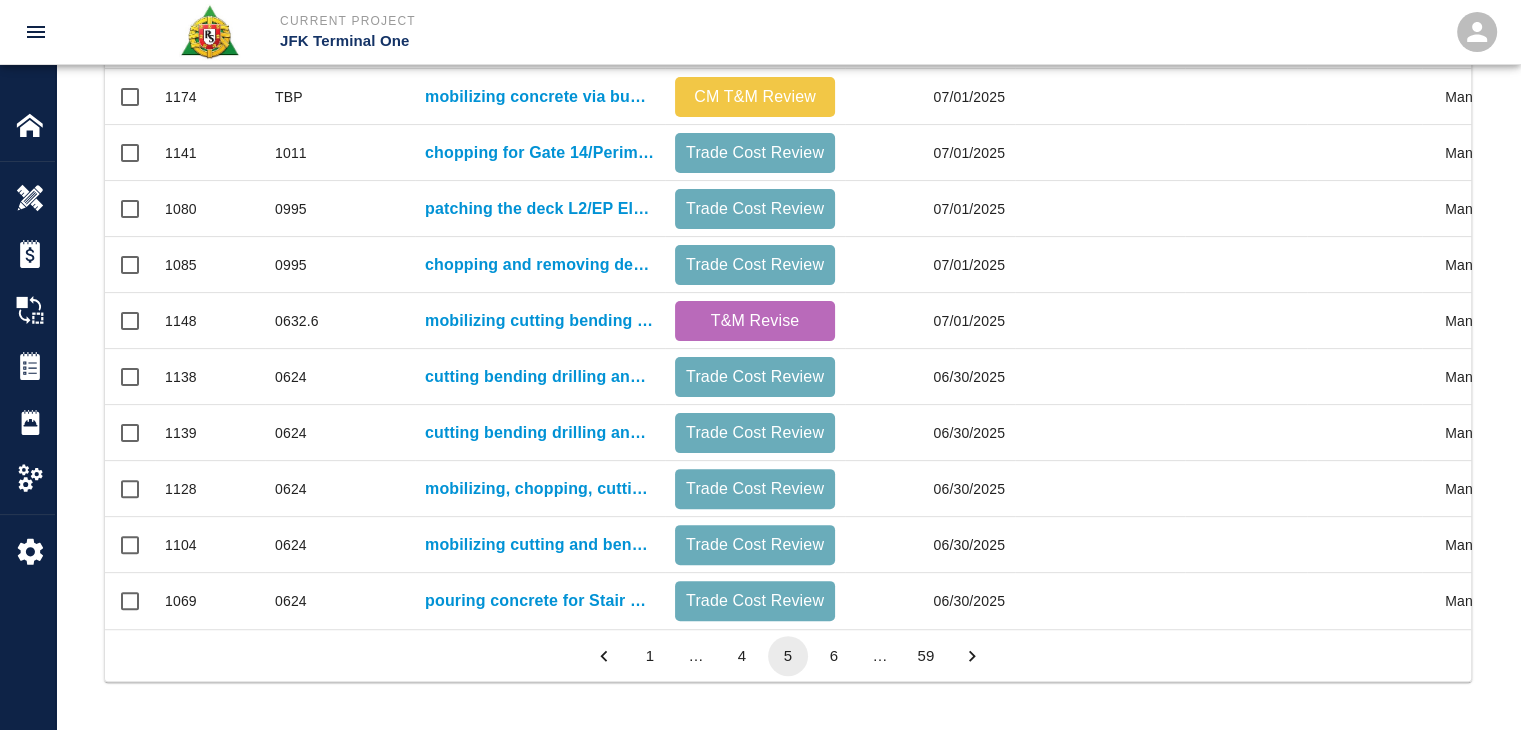 click on "6" at bounding box center [834, 656] 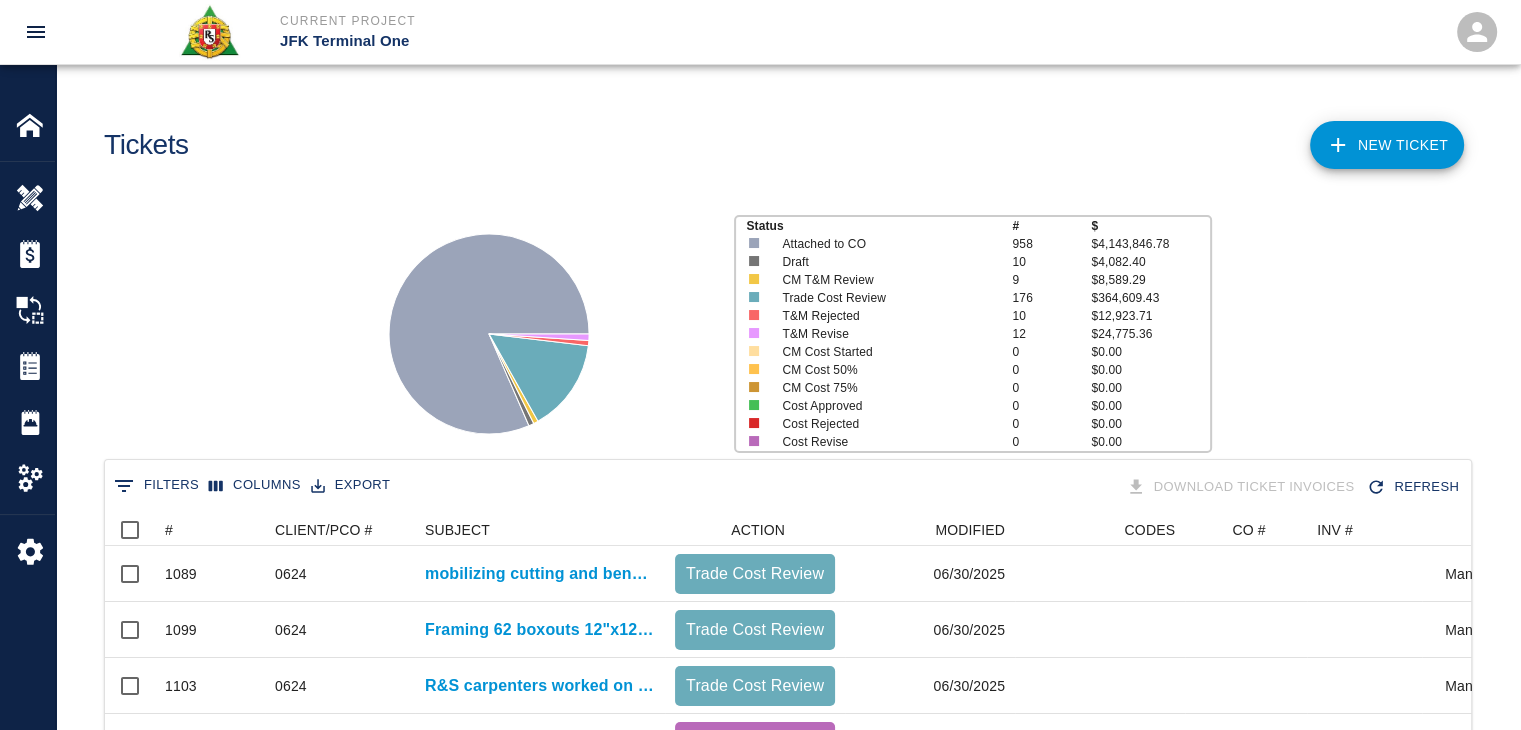 scroll, scrollTop: 0, scrollLeft: 0, axis: both 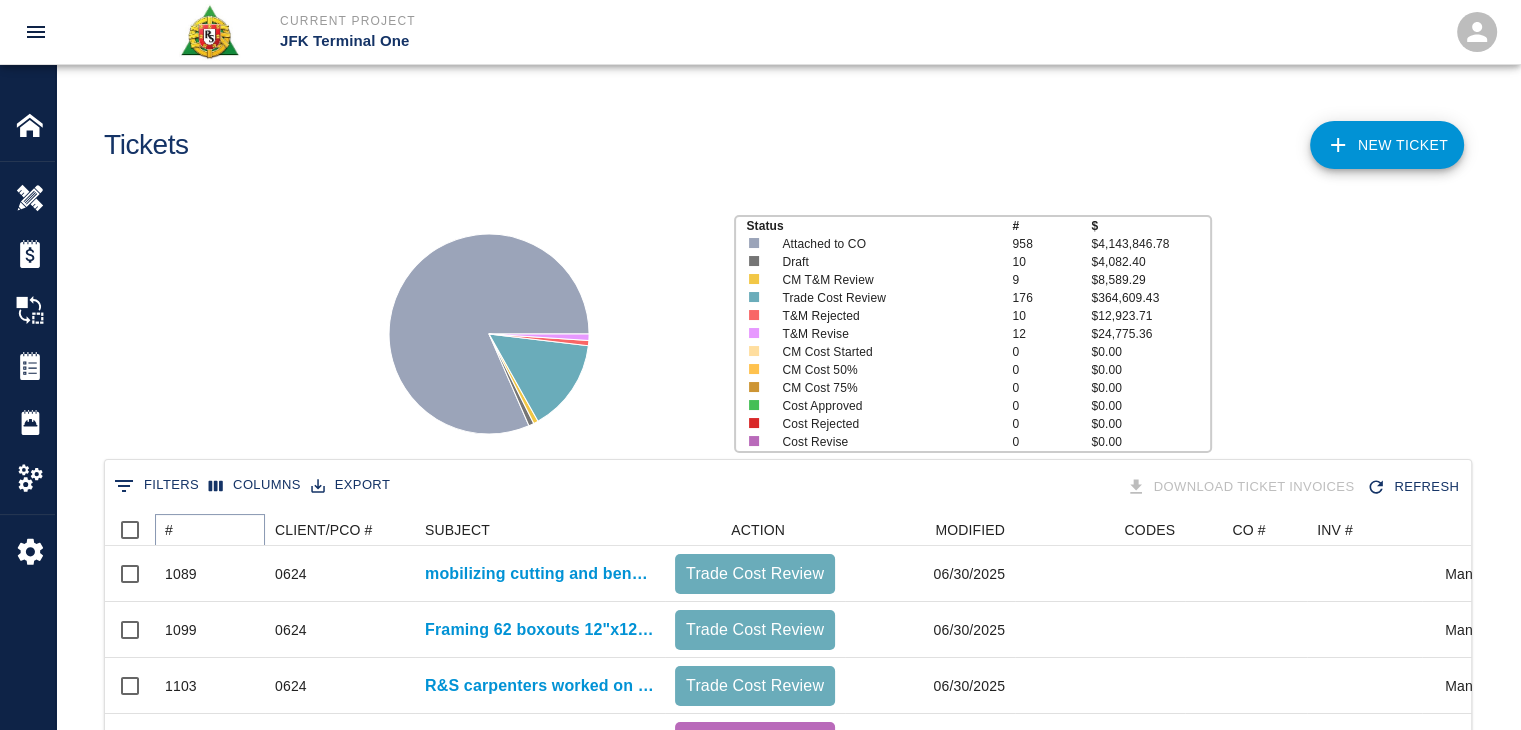 click at bounding box center [187, 530] 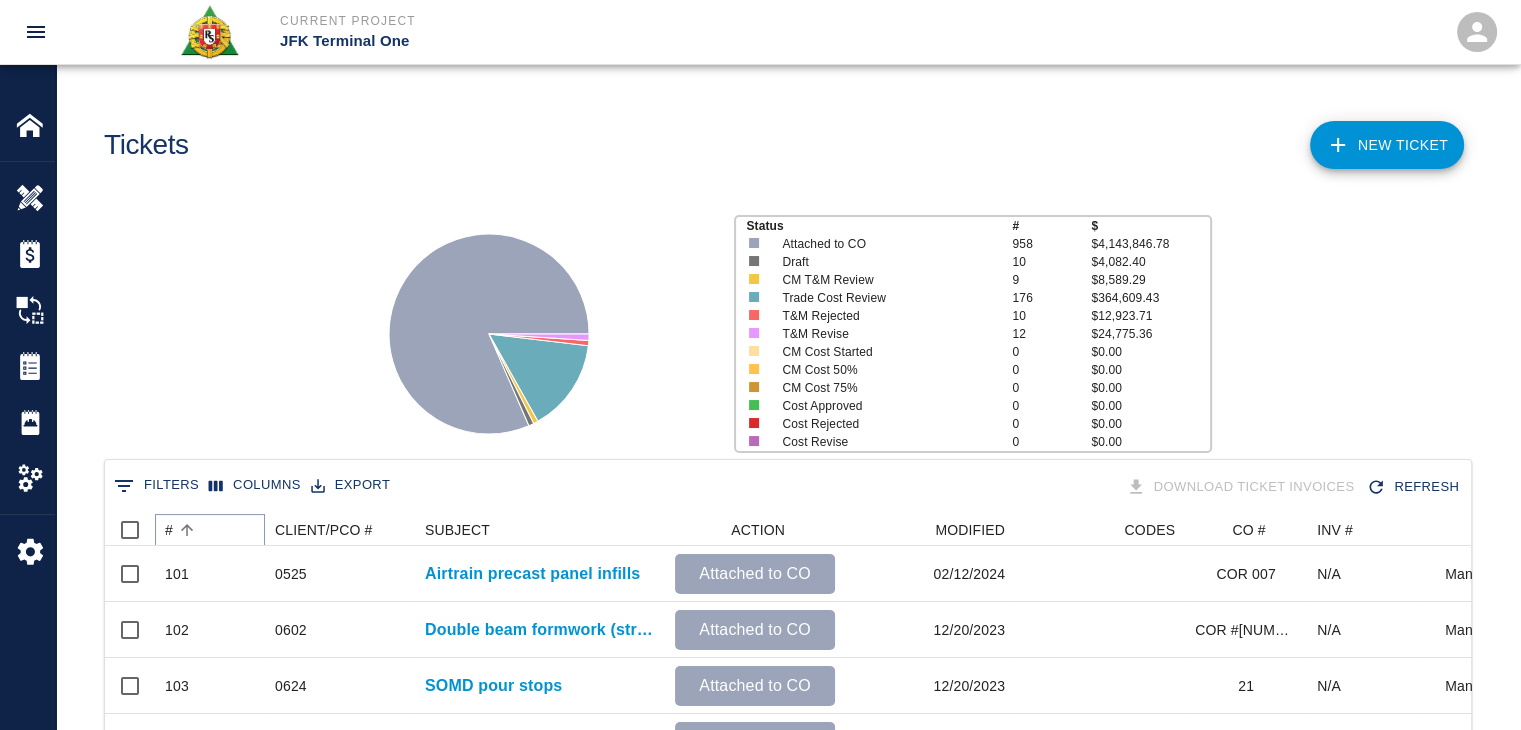 click at bounding box center (187, 530) 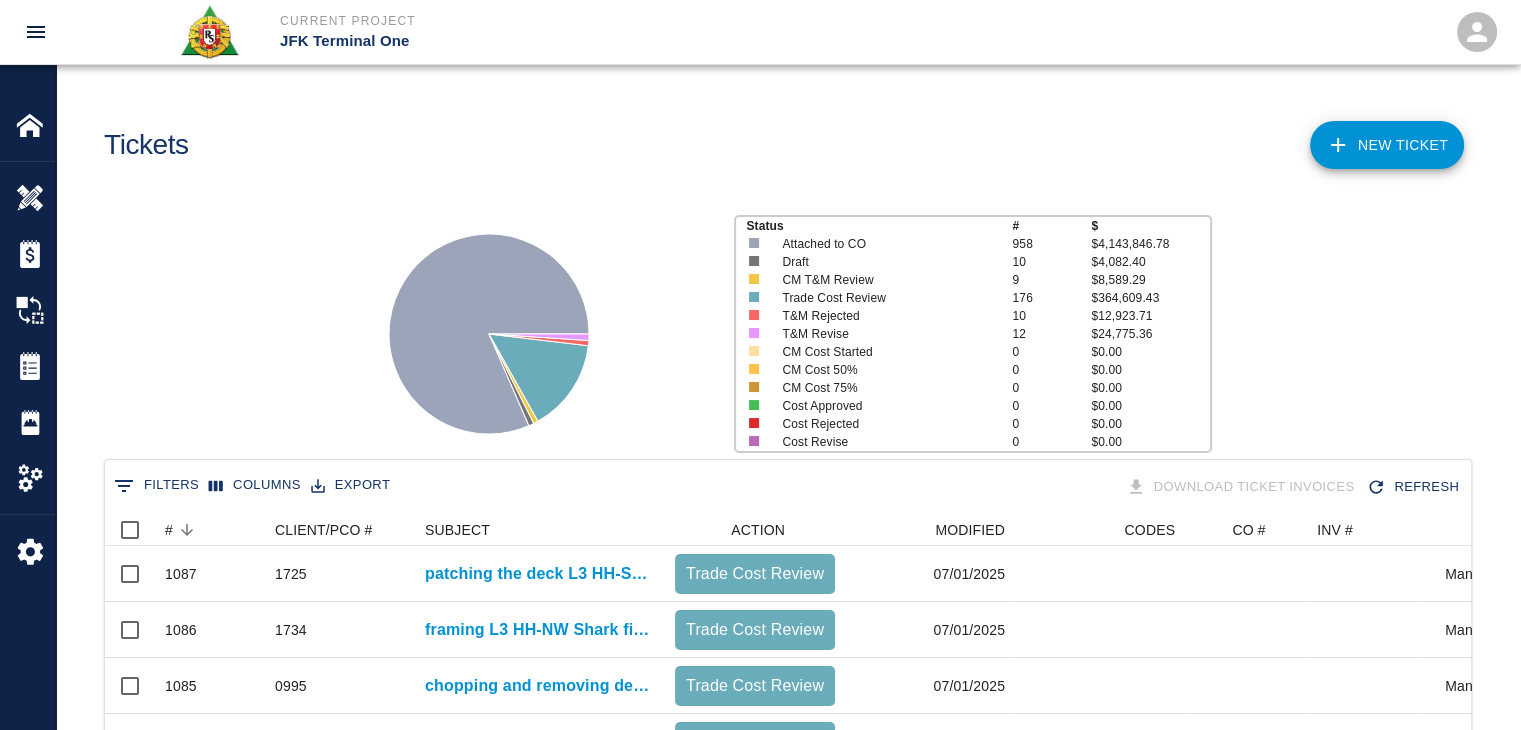click on "Status # $ Attached to CO 958 $4,143,846.78 Draft 10 $4,082.40 CM T&M Review 9 $8,589.29 Trade Cost Review 176 $364,609.43 T&M Rejected 10 $12,923.71 T&M Revise 12 $24,775.36 CM Cost Started 0 $0.00 CM Cost 50% 0 $0.00 CM Cost 75% 0 $0.00 Cost Approved 0 $0.00 Cost Rejected 0 $0.00 Cost Revise 0 $0.00" at bounding box center [780, 326] 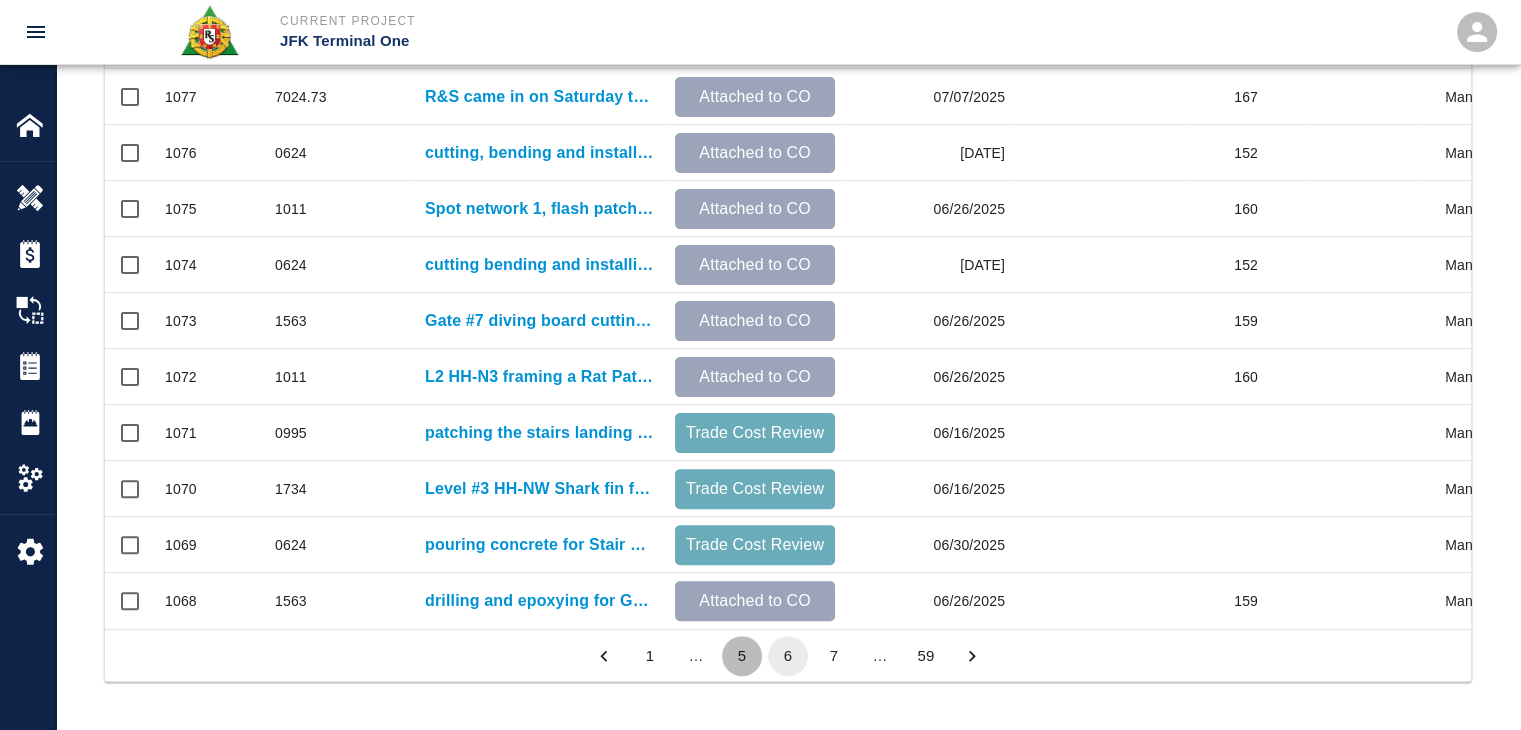 click on "5" at bounding box center [742, 656] 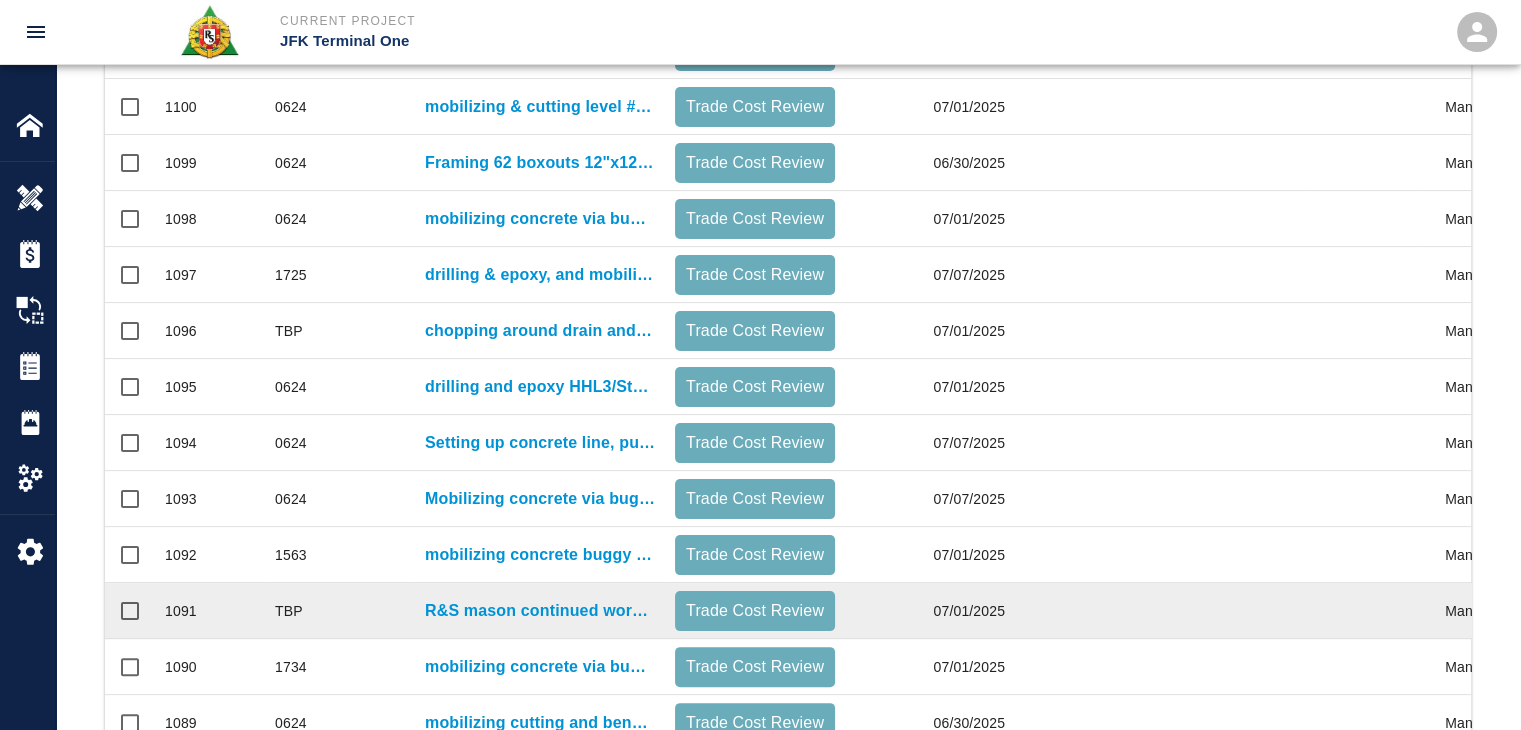 scroll, scrollTop: 1052, scrollLeft: 0, axis: vertical 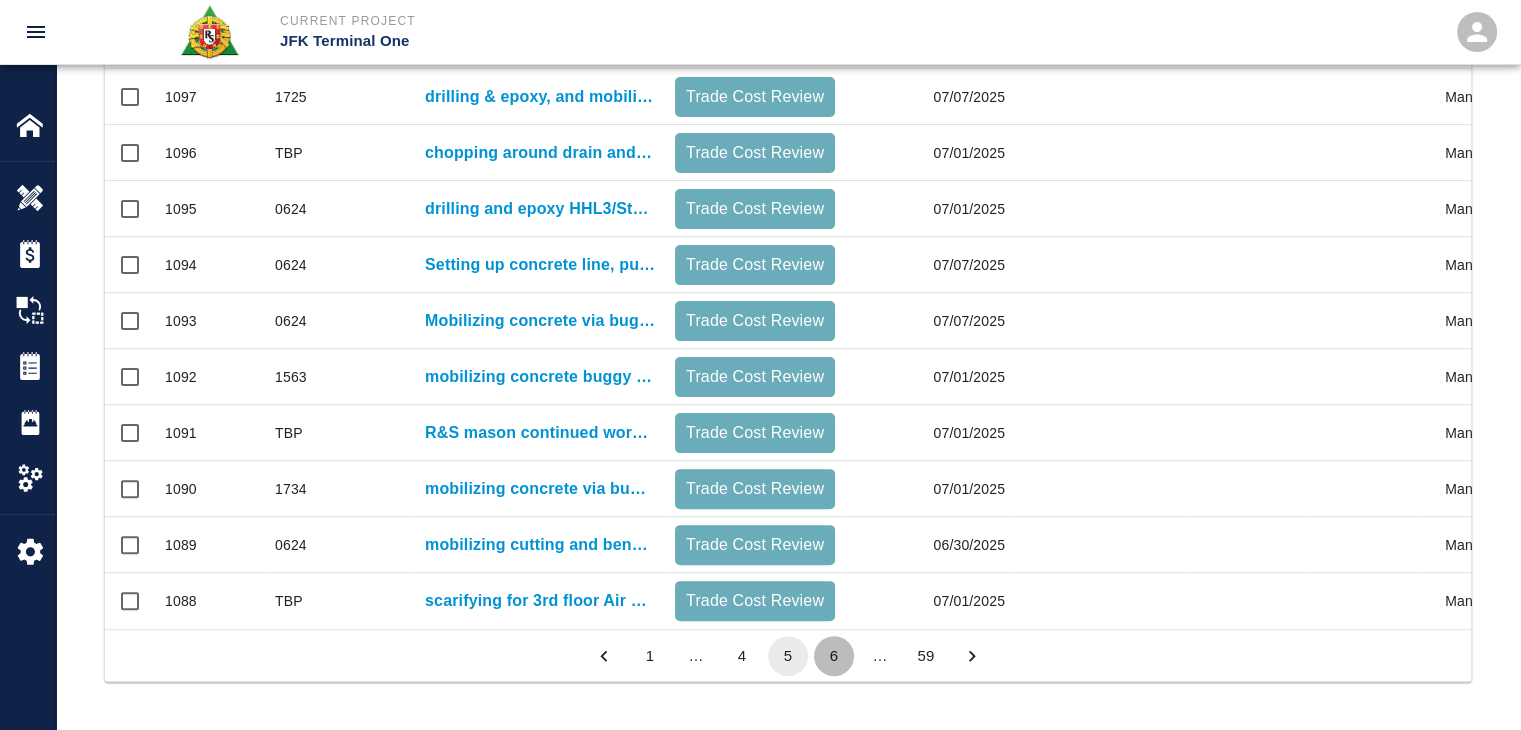click on "6" at bounding box center [834, 656] 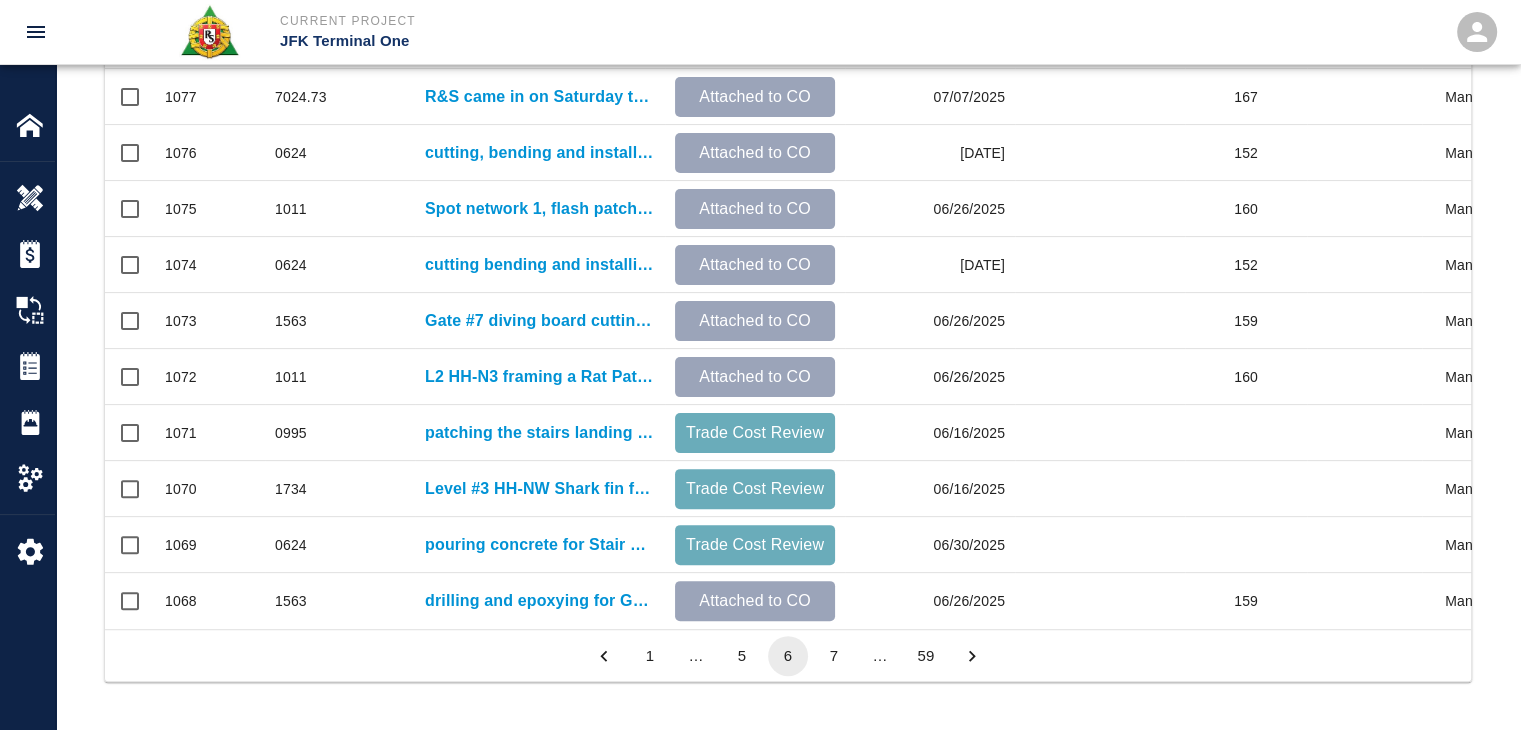click on "7" at bounding box center (834, 656) 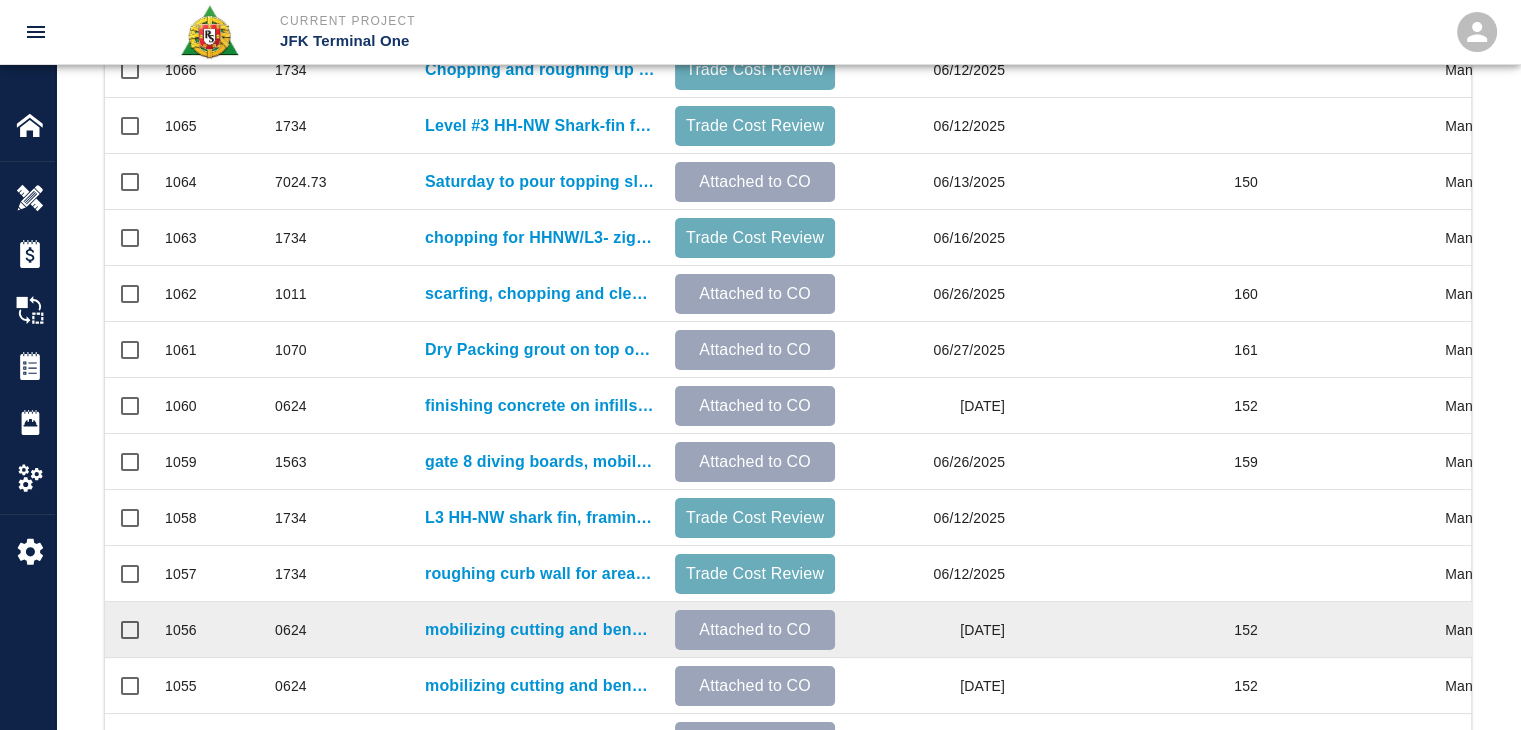 scroll, scrollTop: 1052, scrollLeft: 0, axis: vertical 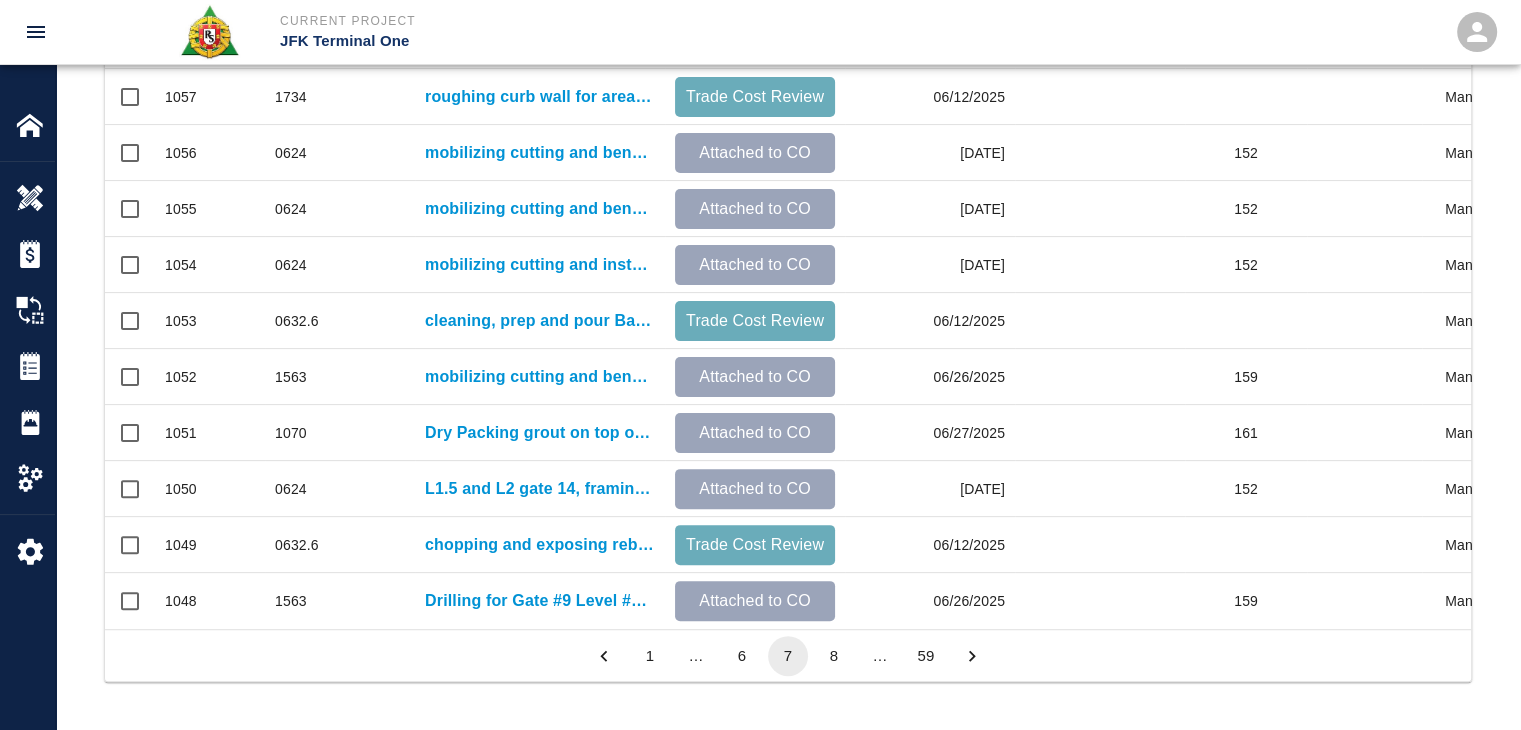 click on "8" at bounding box center [834, 656] 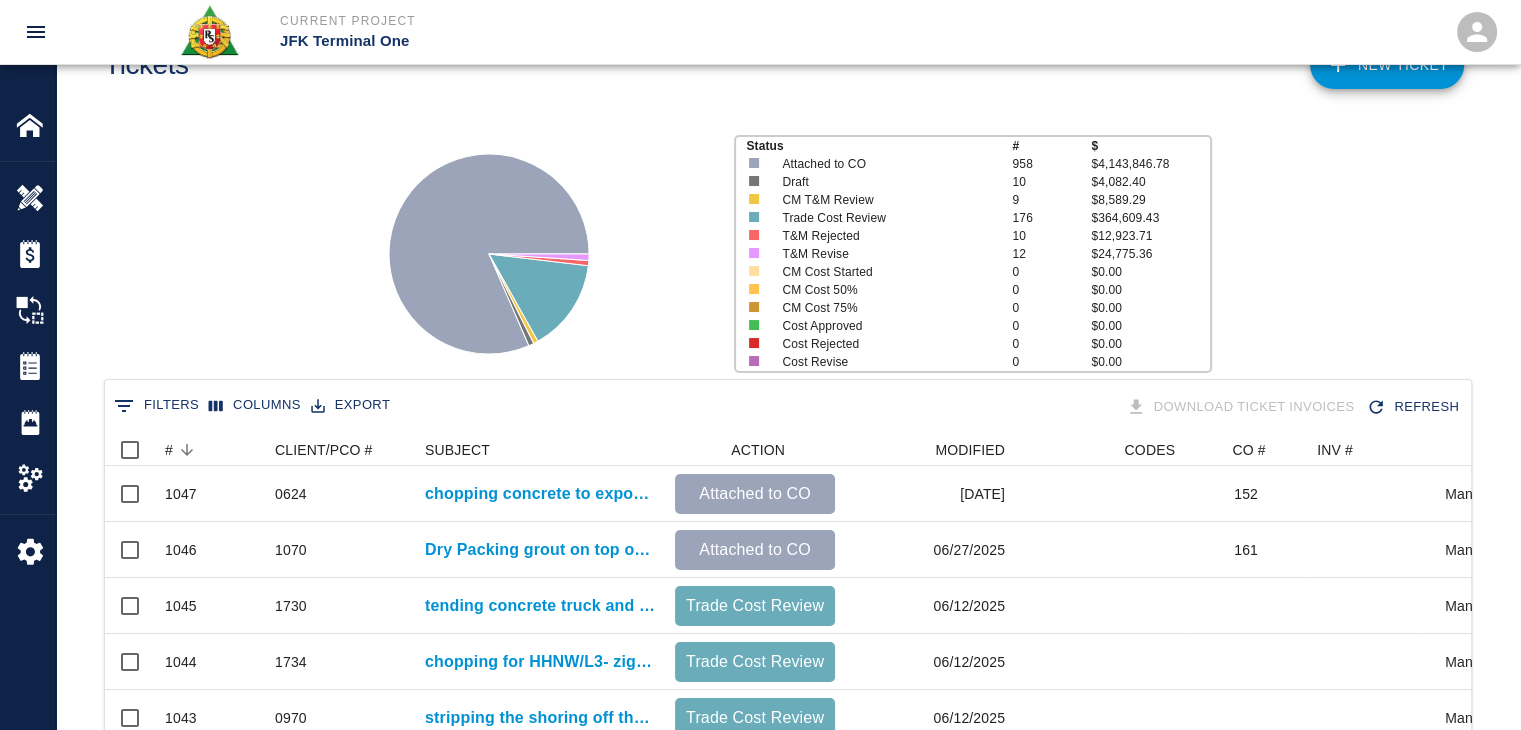 scroll, scrollTop: 0, scrollLeft: 0, axis: both 